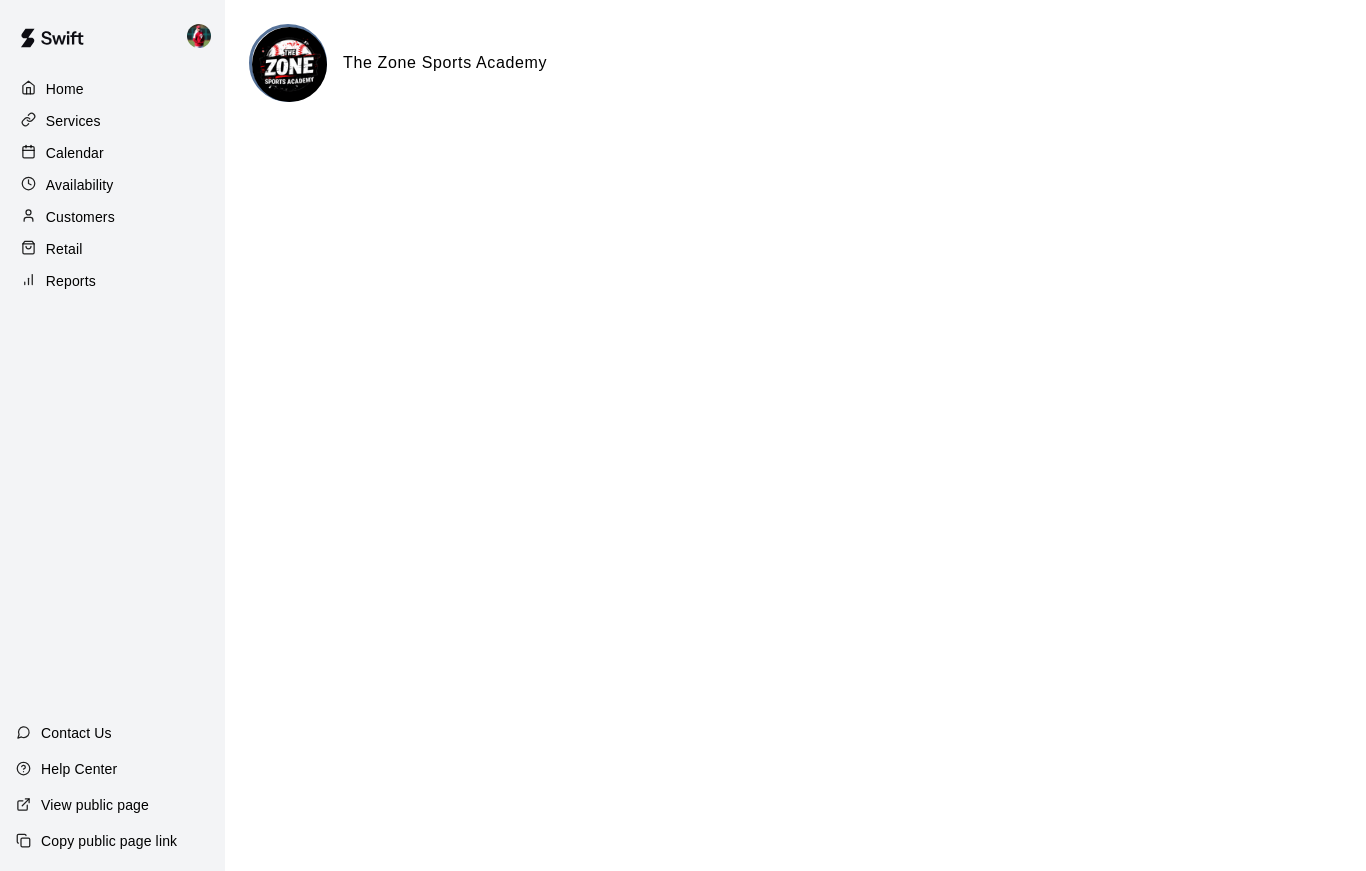 scroll, scrollTop: 0, scrollLeft: 0, axis: both 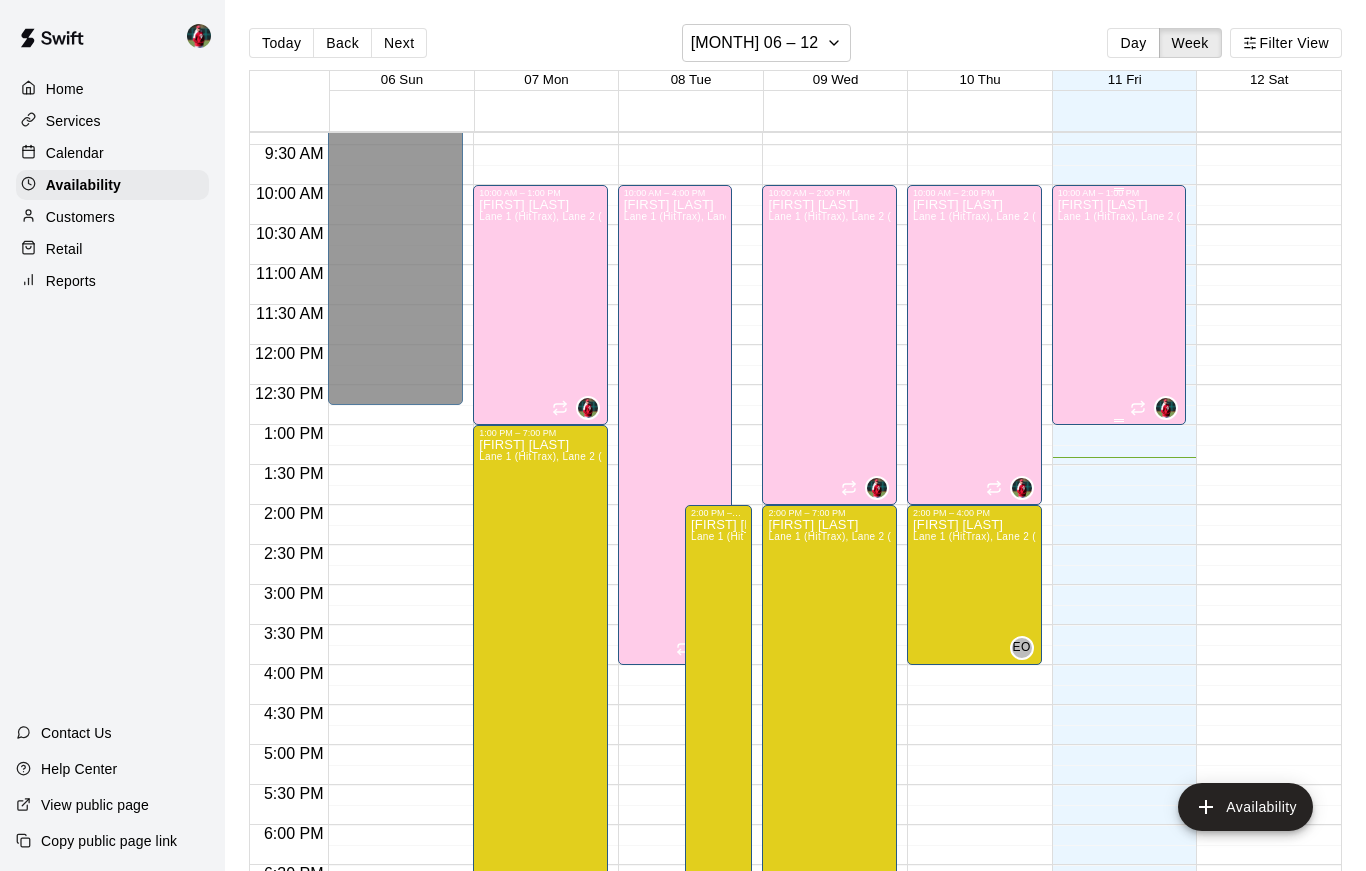 click on "[FIRST] [LAST] Lane 1 (HitTrax), Lane 2 (HitTrax), Lane 3 (HitTrax), Lane 4, Lane 5, Lane   6, Lane 7, Lane 8, Lane  9 (Pitching Area), Area 10" at bounding box center (1119, 633) 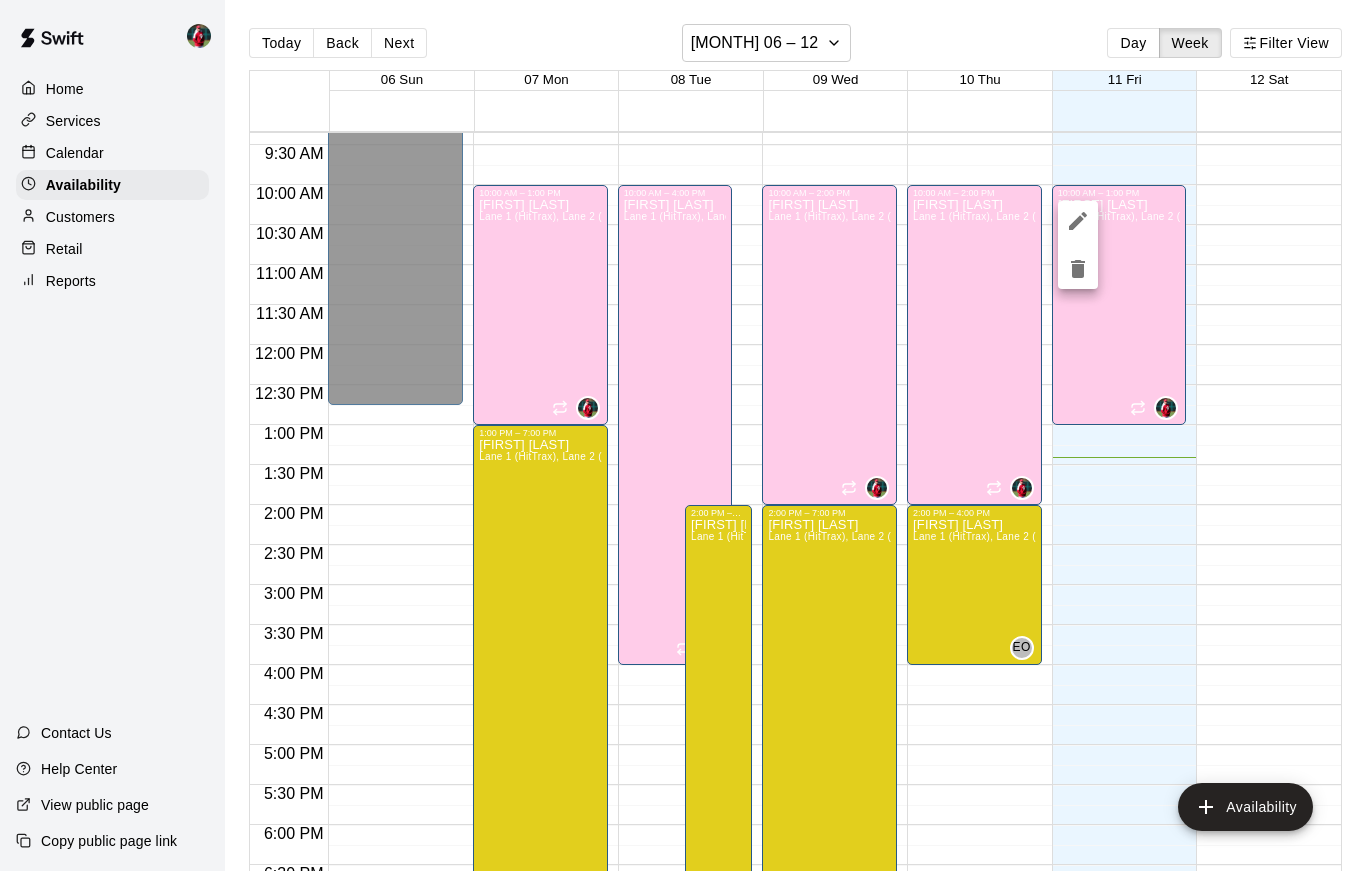 click 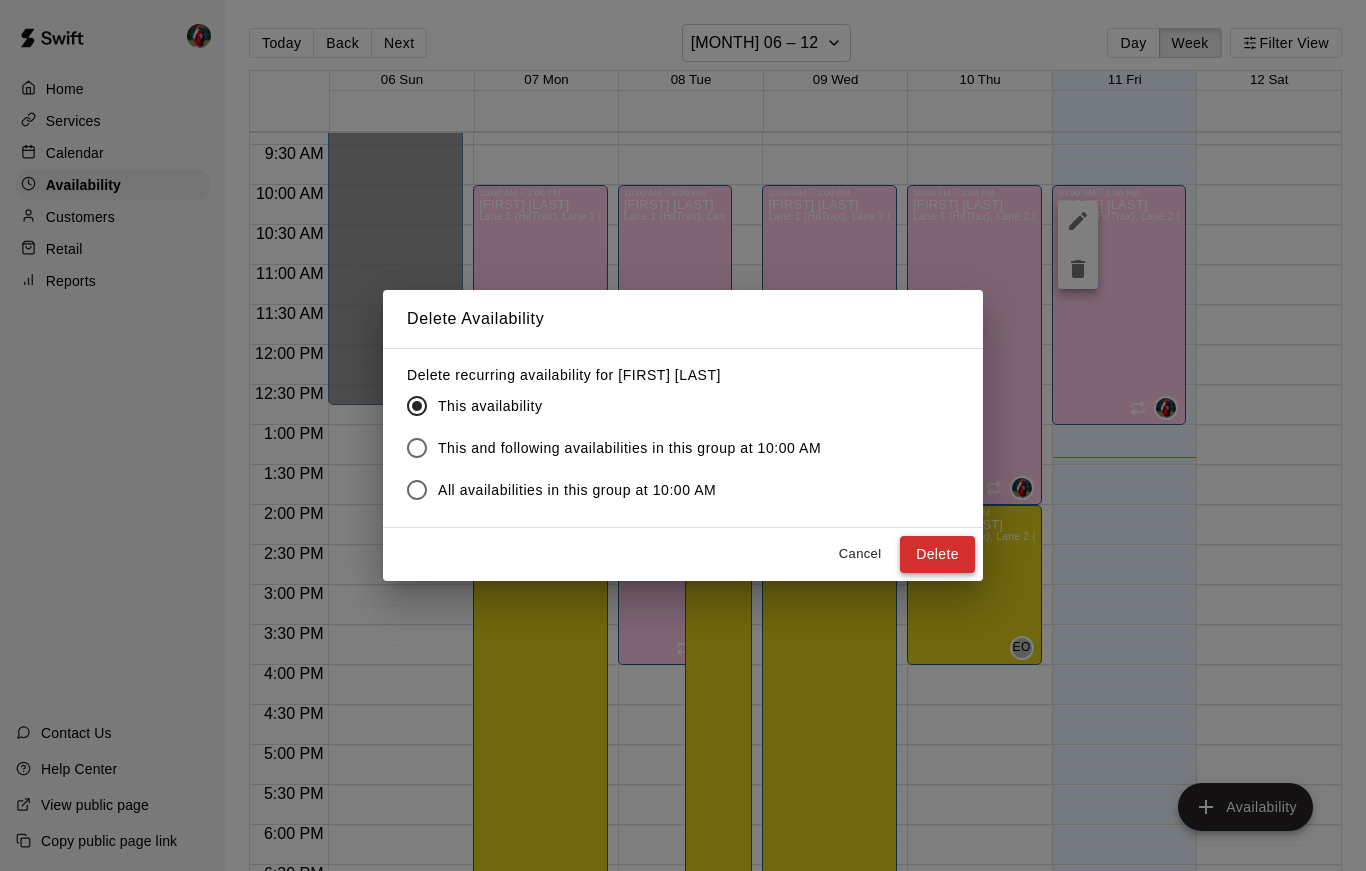 click on "Delete" at bounding box center [937, 554] 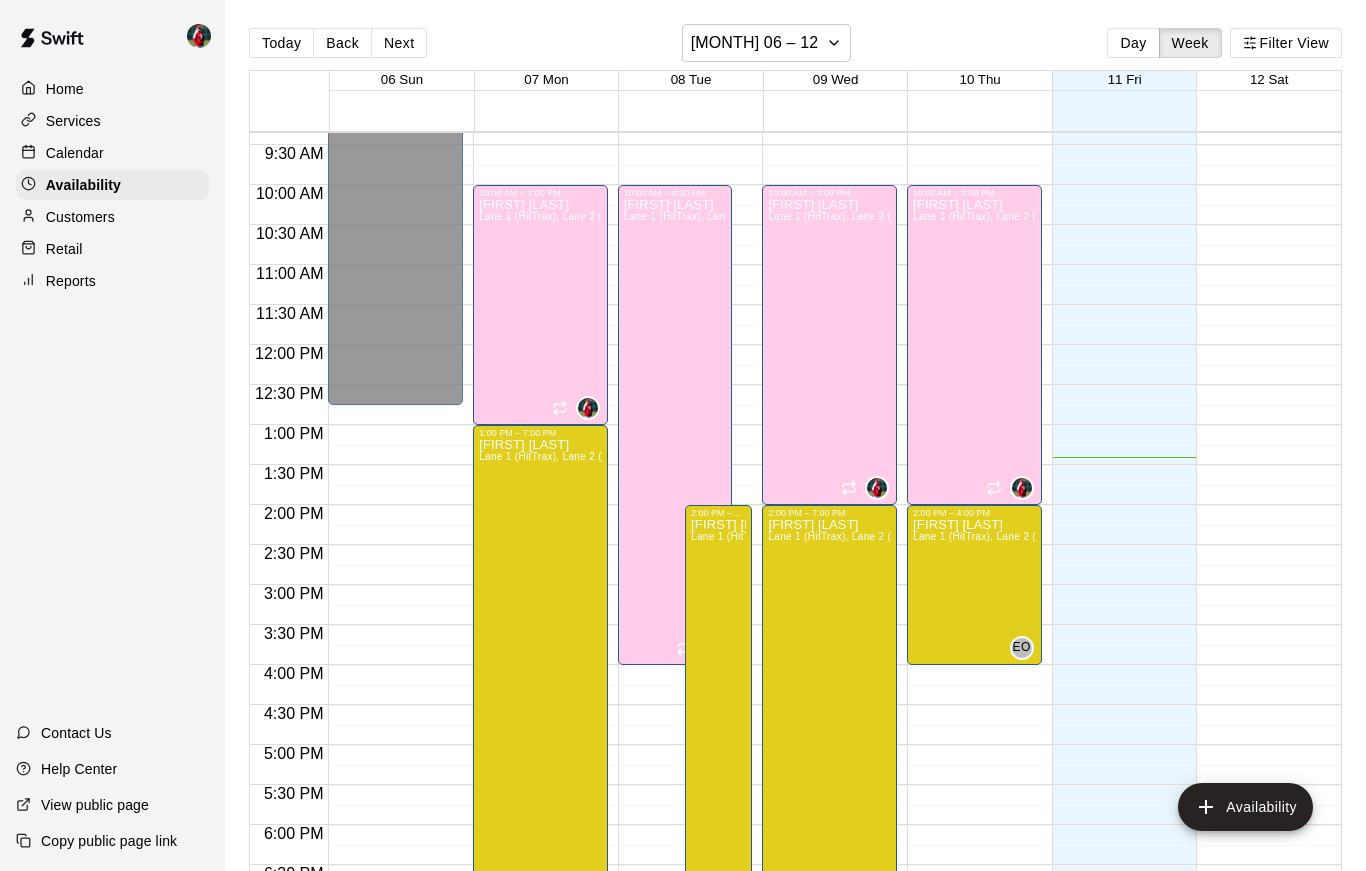 click on "Calendar" at bounding box center [75, 153] 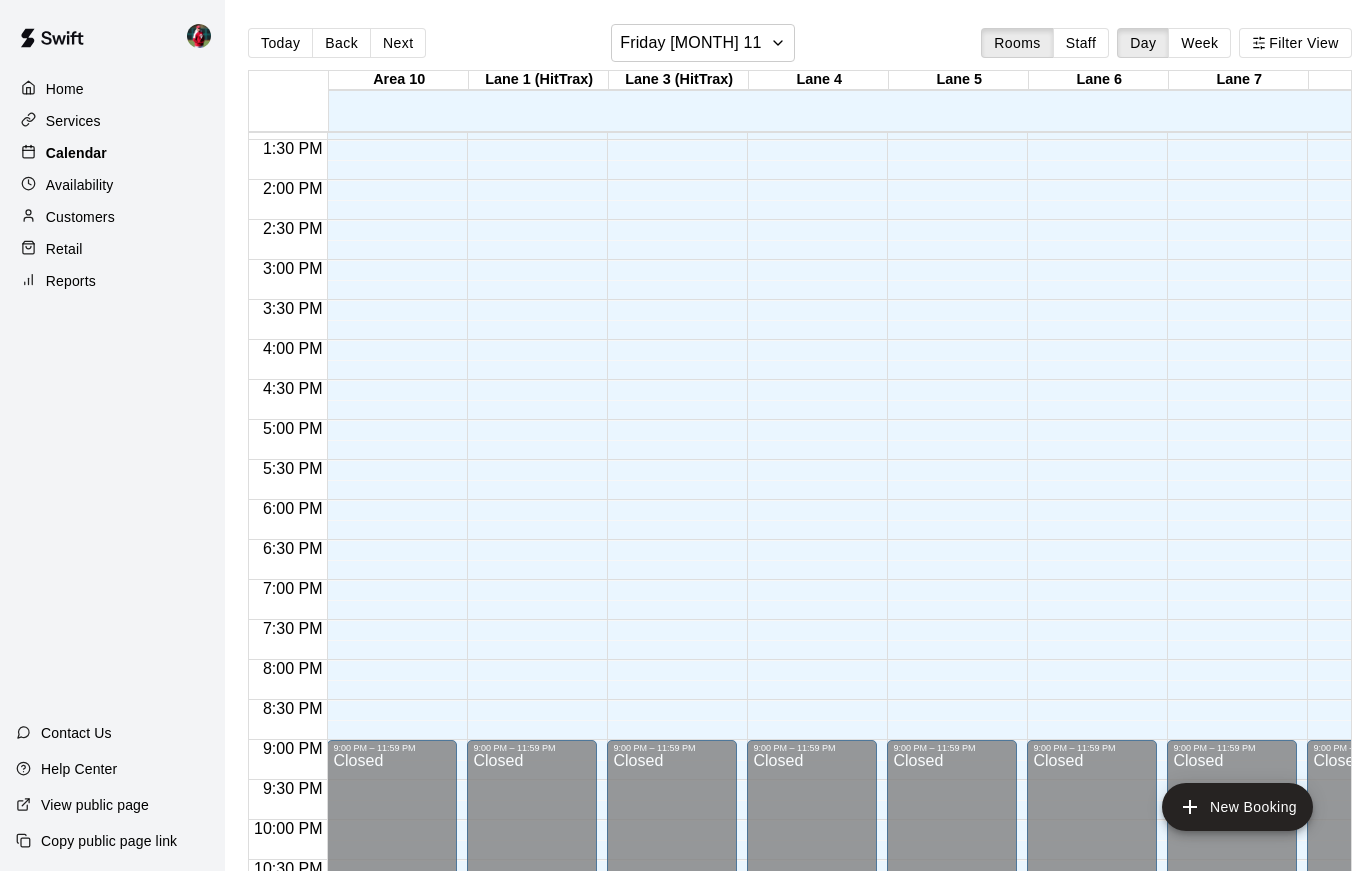 scroll, scrollTop: 1073, scrollLeft: 67, axis: both 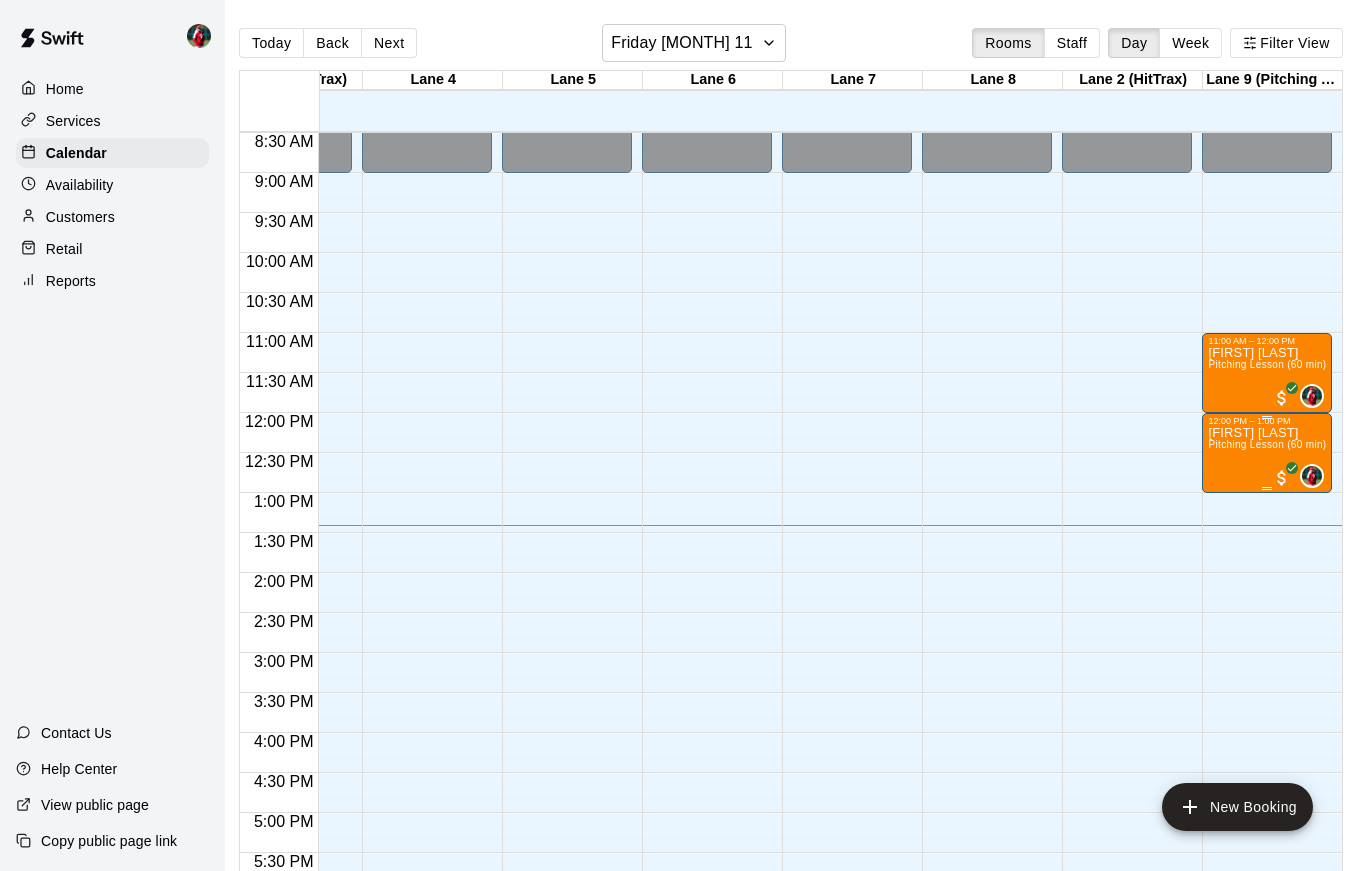 click on "Pitching Lesson (60 min)- [FIRST] [LAST]" at bounding box center (1306, 444) 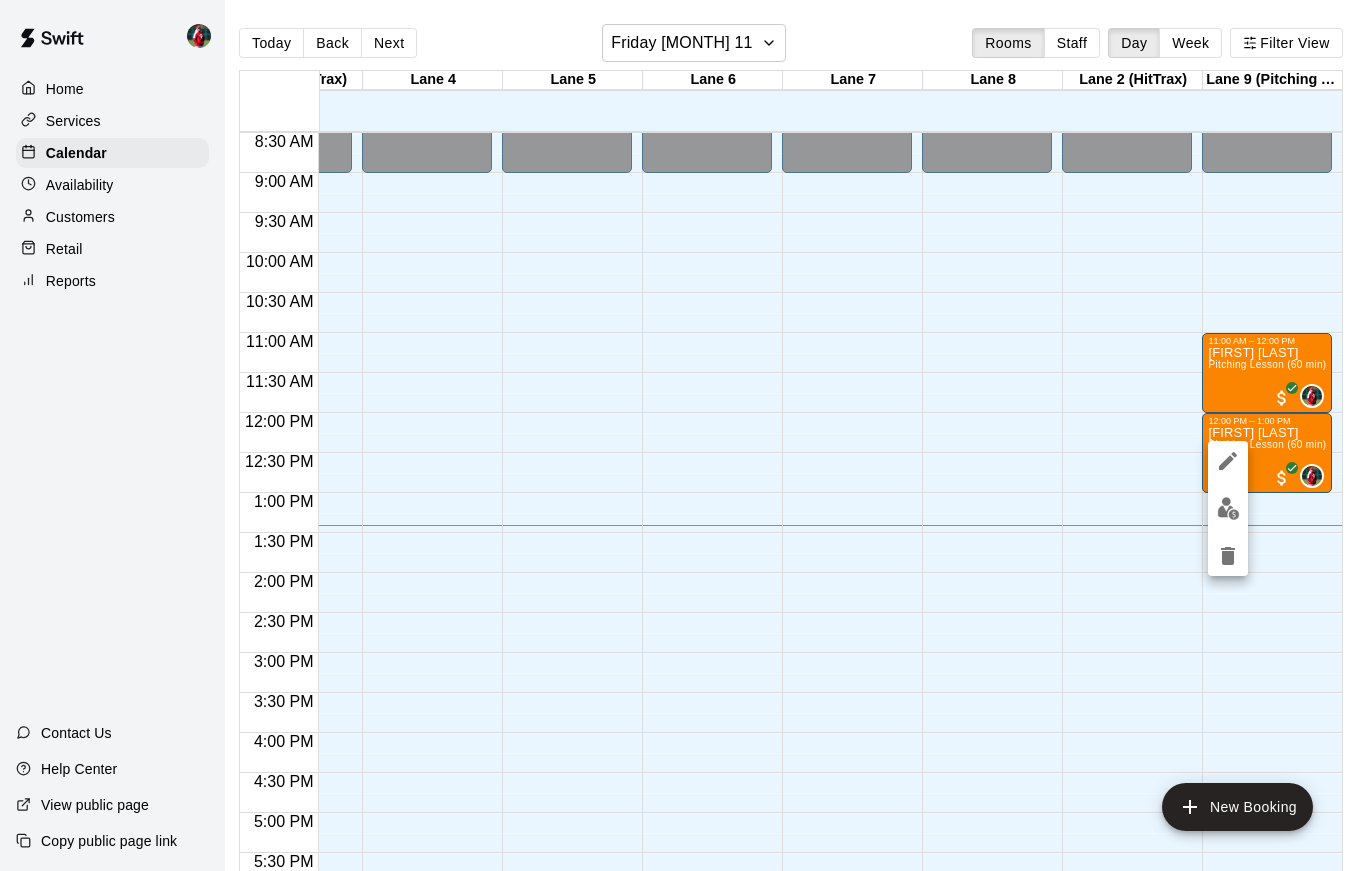 click at bounding box center [1228, 508] 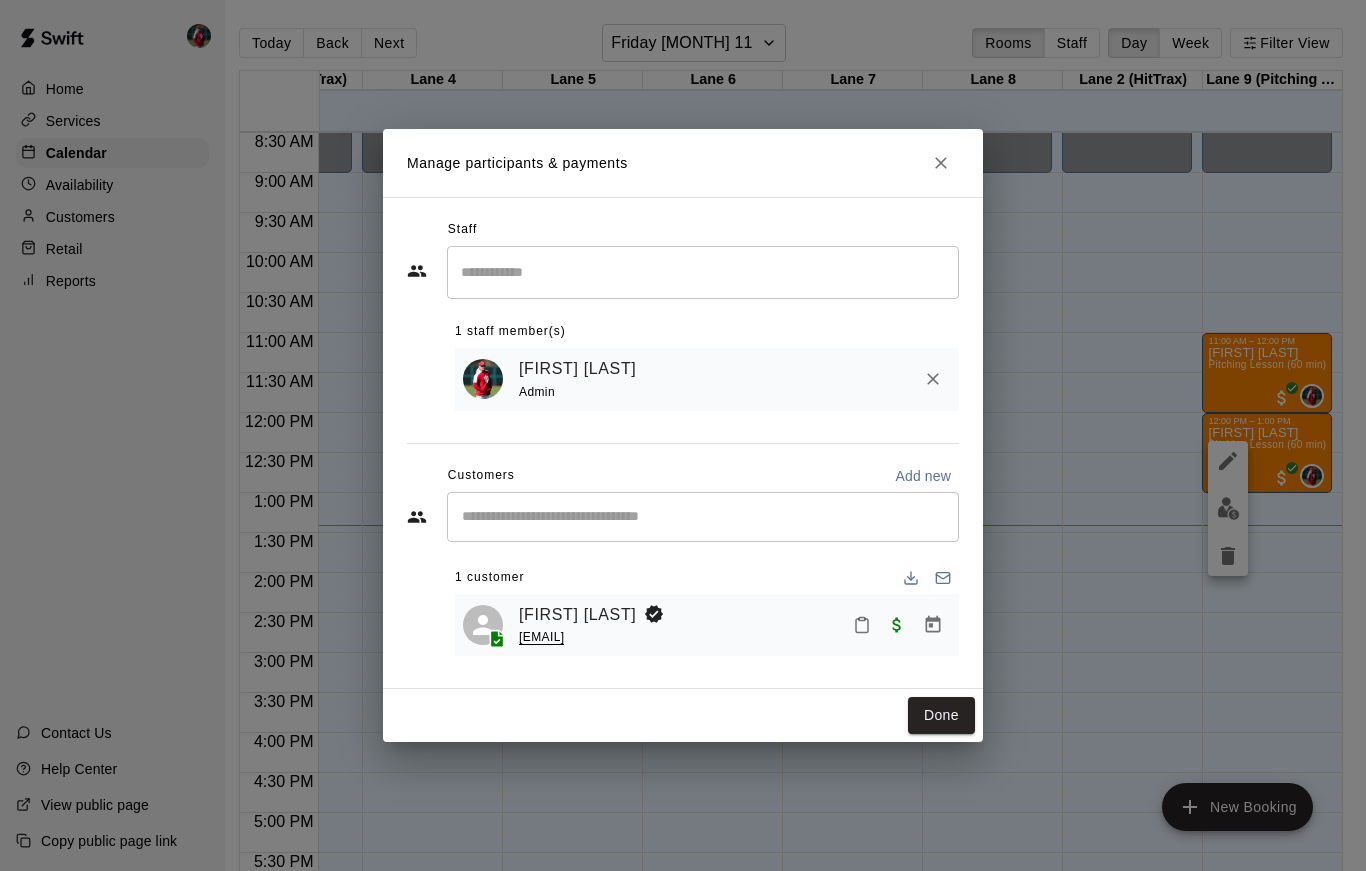 click on "Price Moore [EMAIL]" at bounding box center [735, 625] 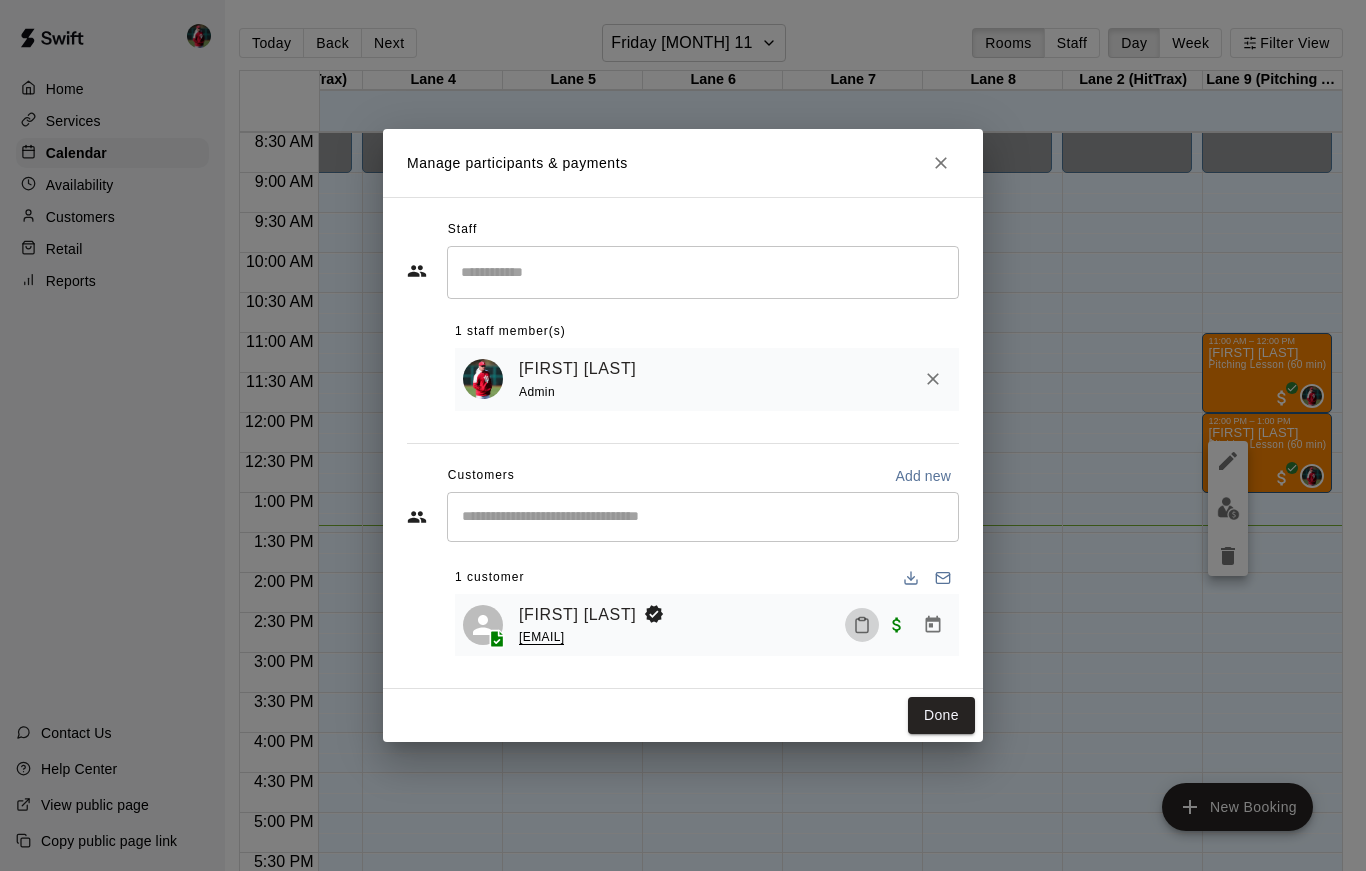 click 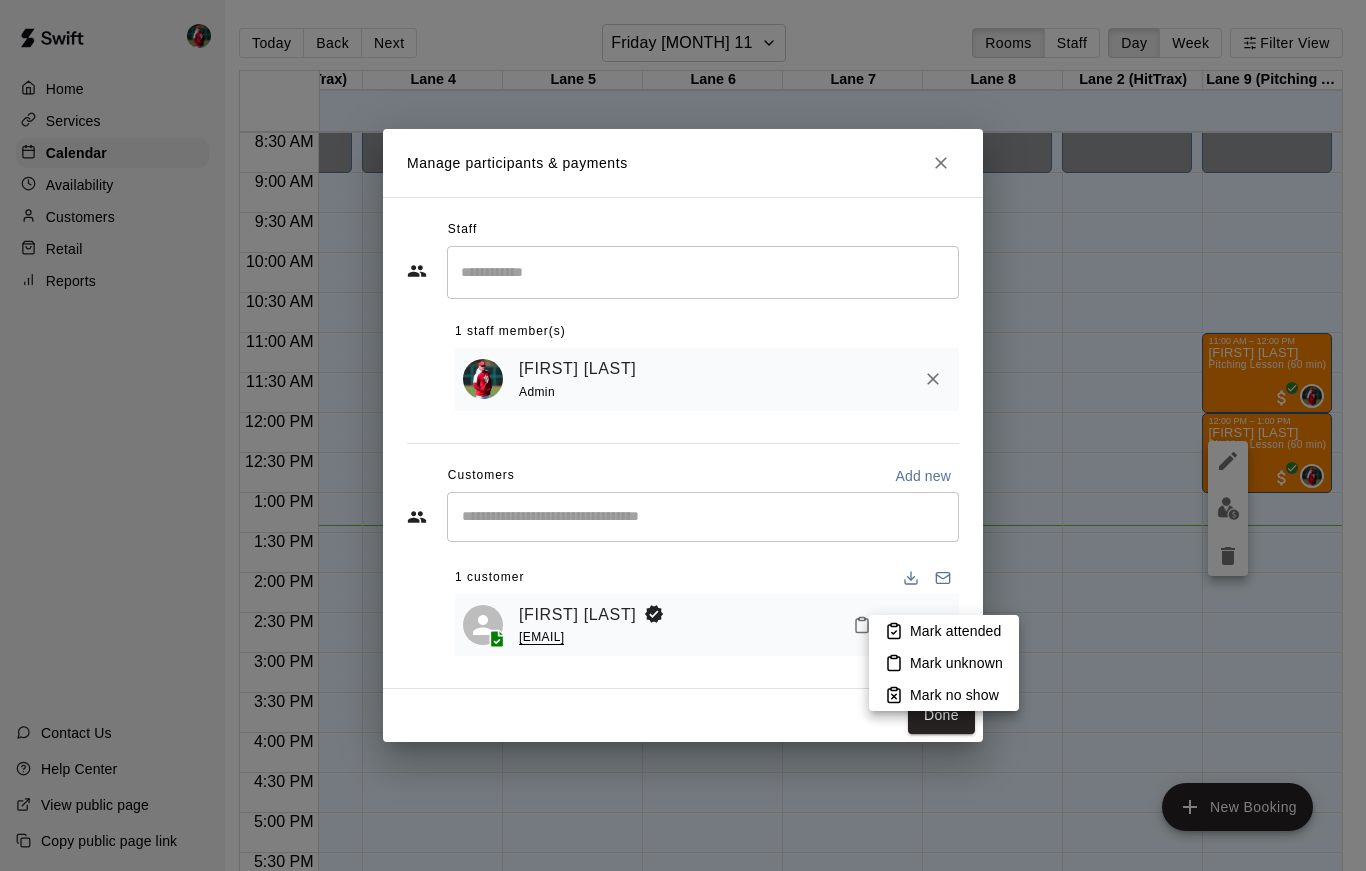 click at bounding box center (683, 435) 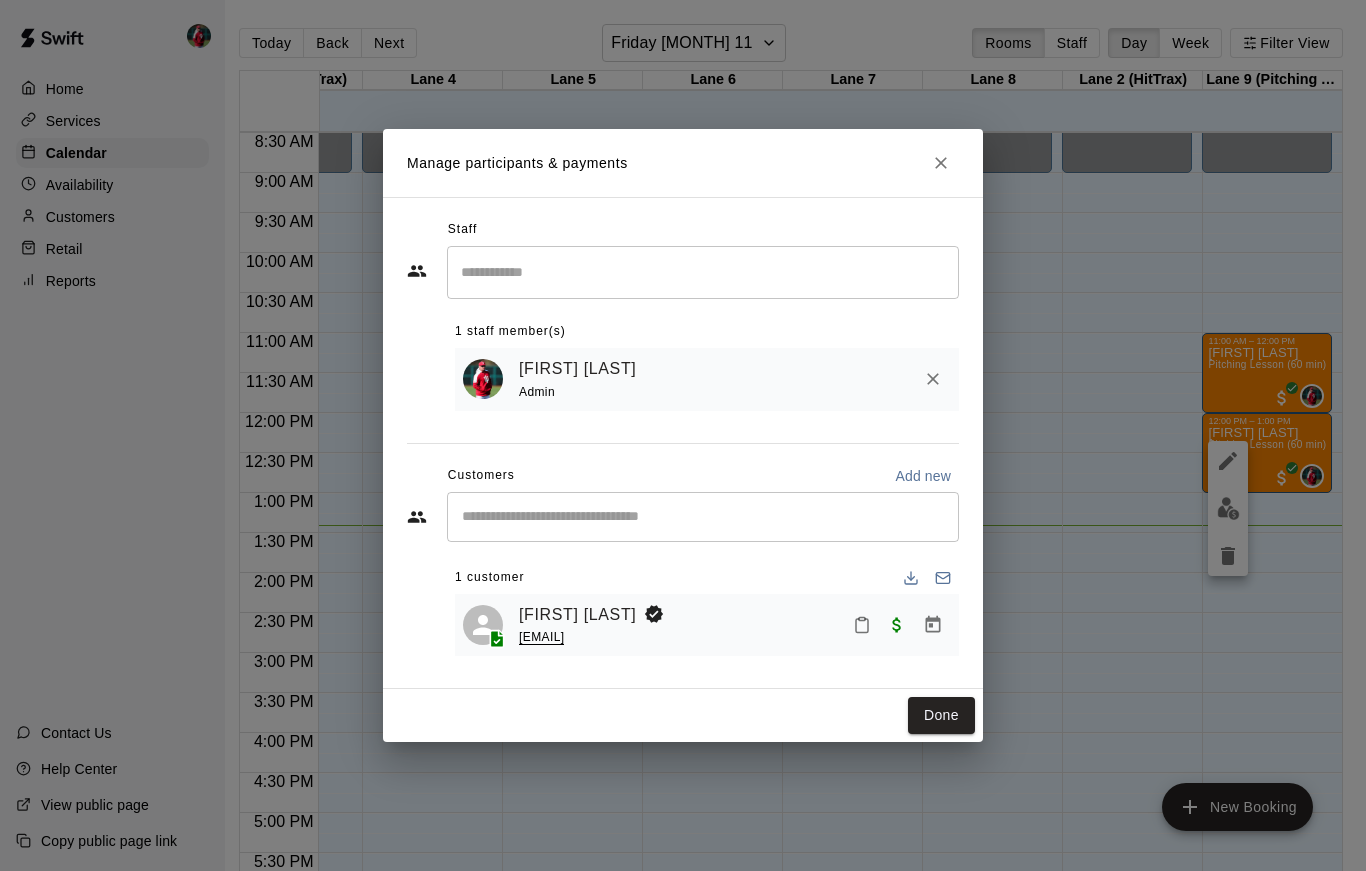 click 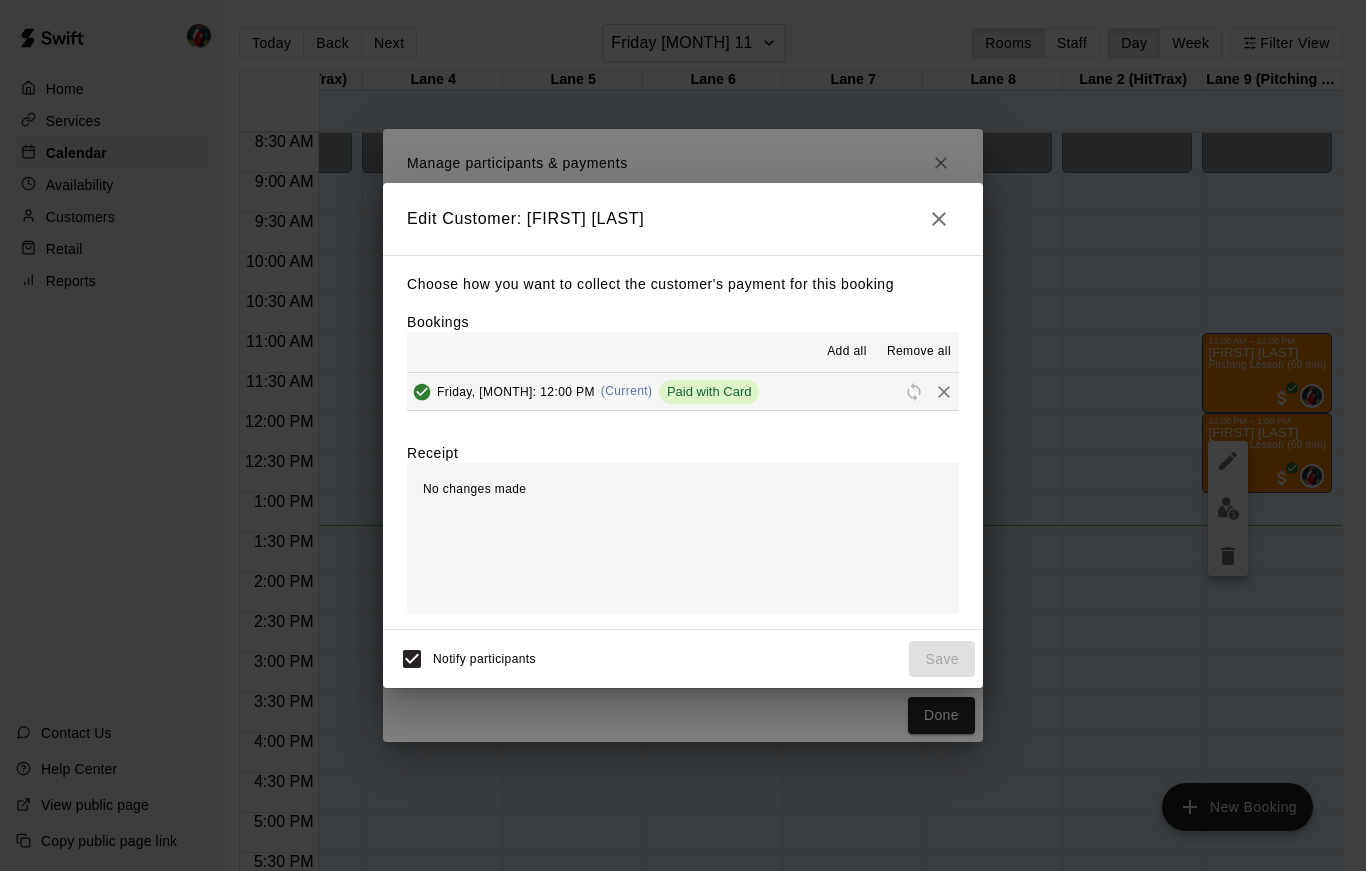 click 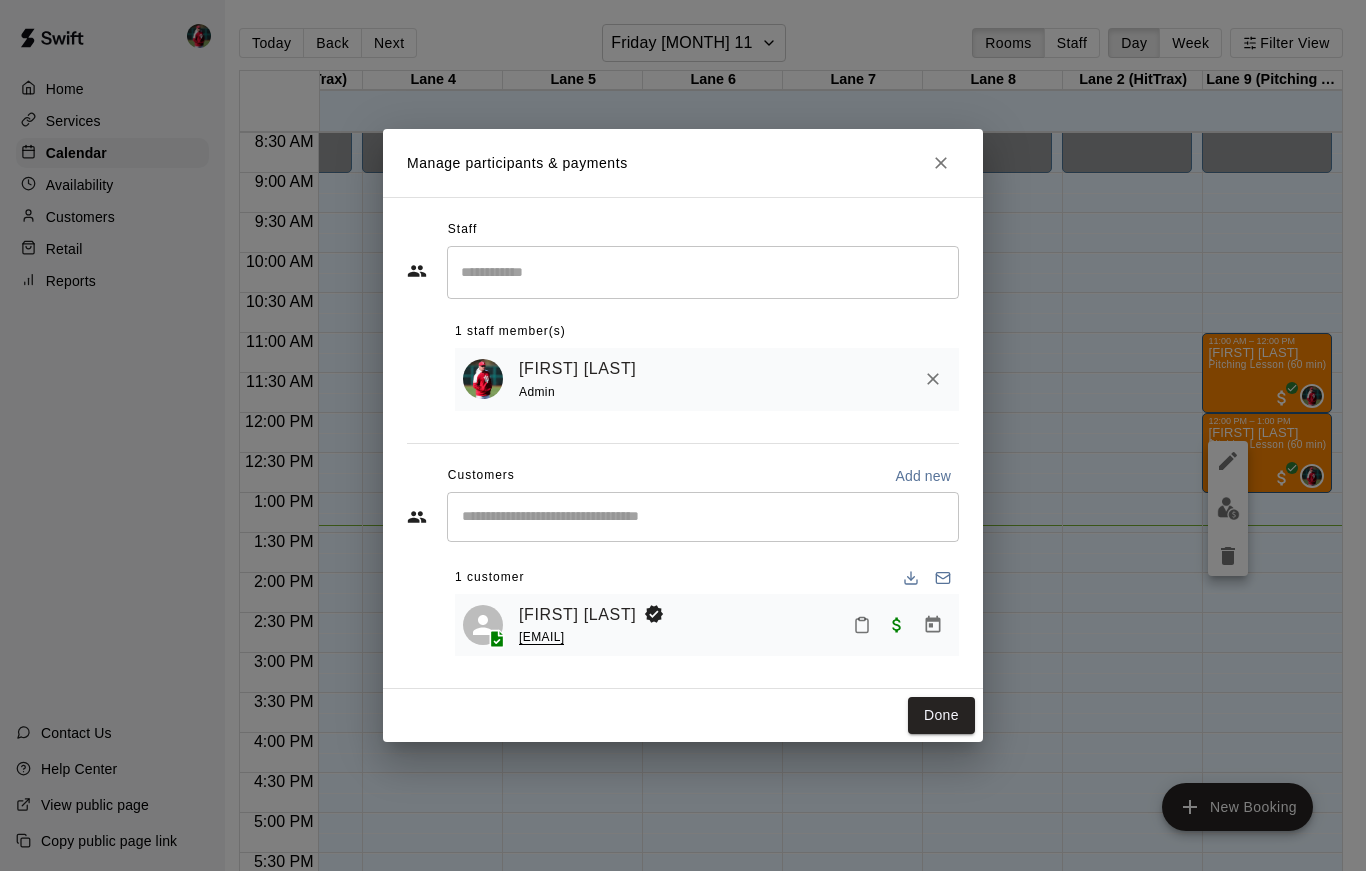 click on "Manage participants & payments Staff ​ 1   staff member(s) [FIRST] [LAST] Admin Customers Add new ​ 1   customer  Price Moore [EMAIL] Done" at bounding box center [683, 435] 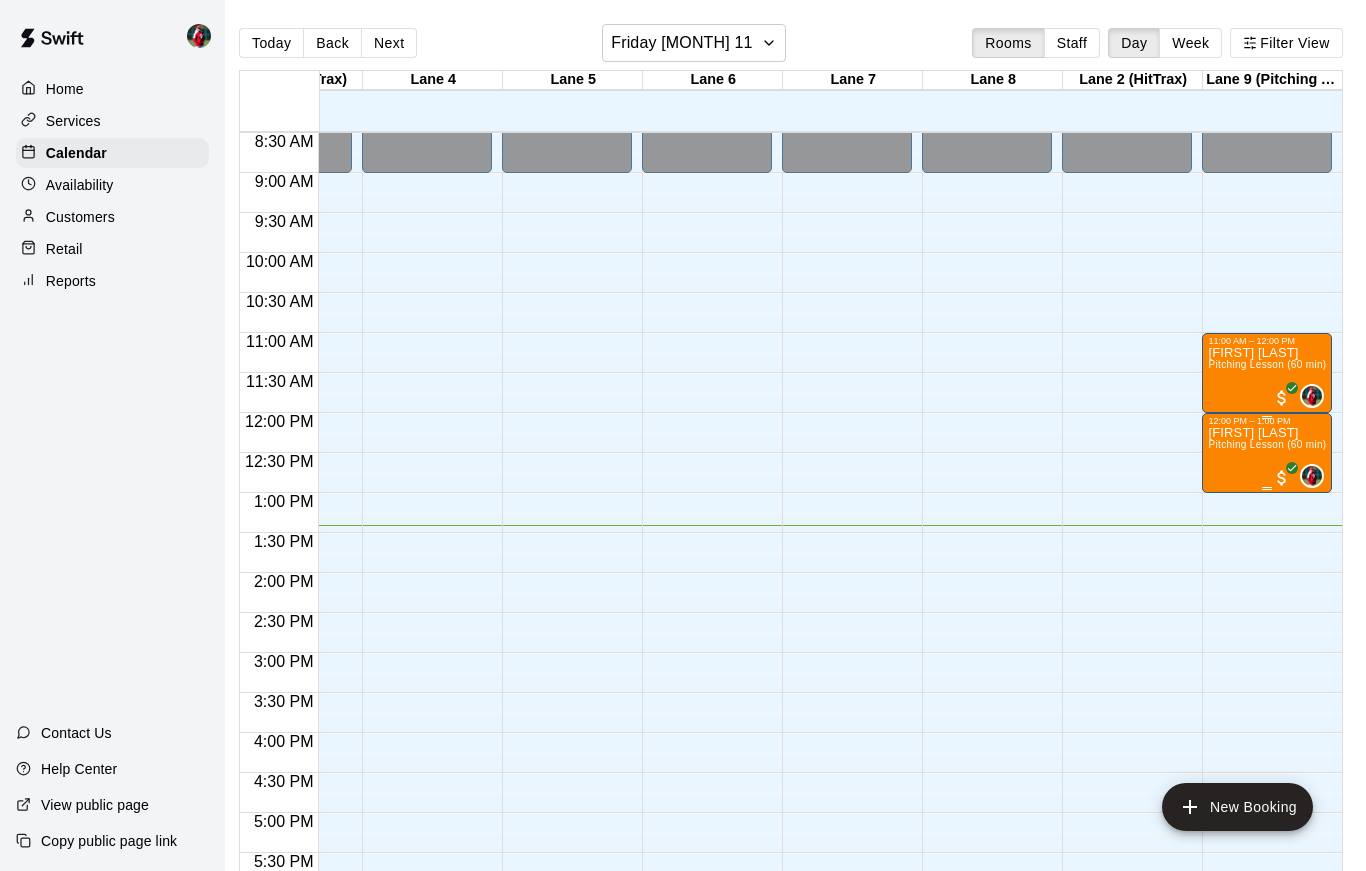 click on "Price Moore Pitching Lesson (60 min)- [FIRST] [LAST]" at bounding box center (1267, 861) 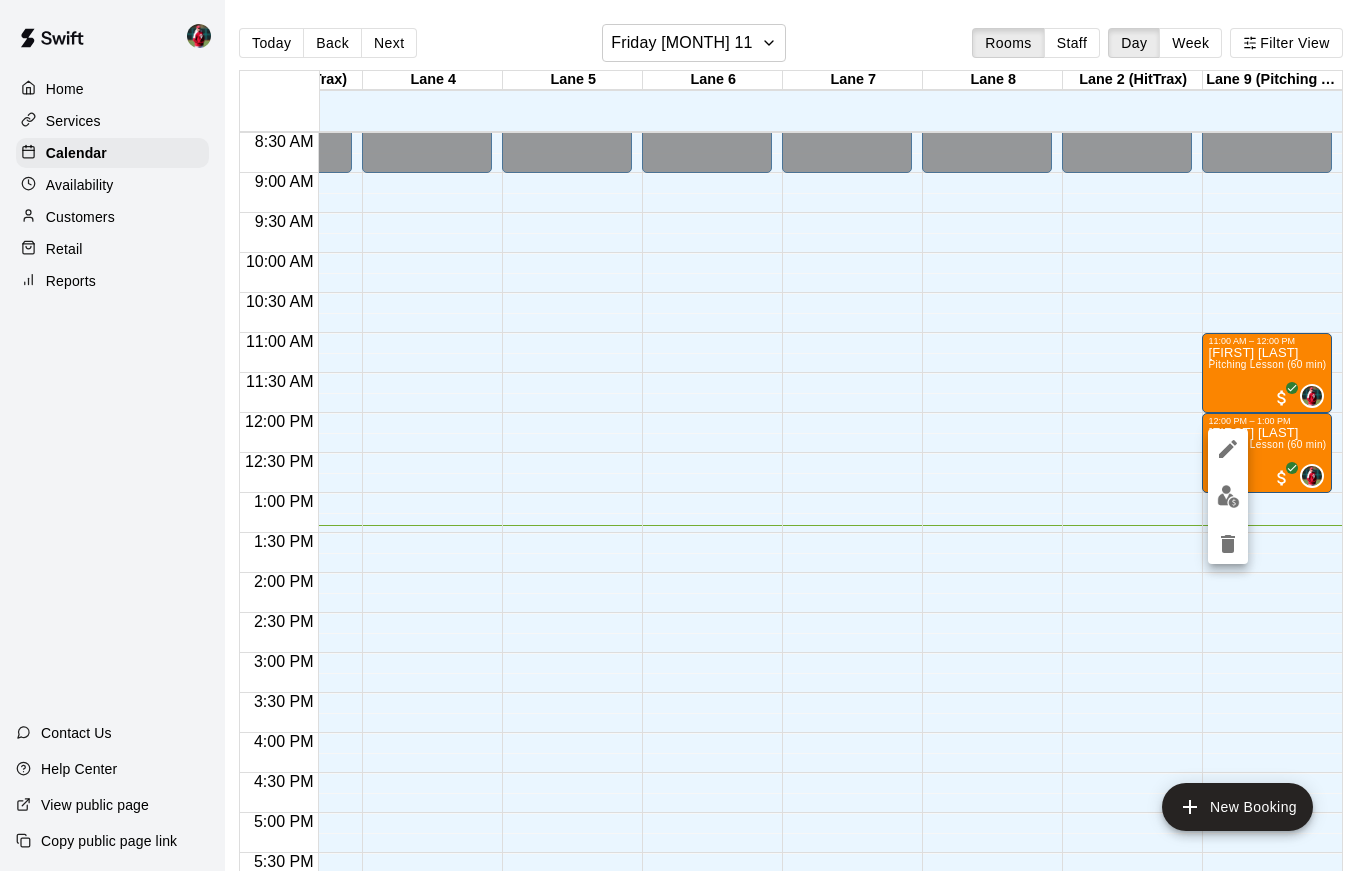 click at bounding box center (1228, 496) 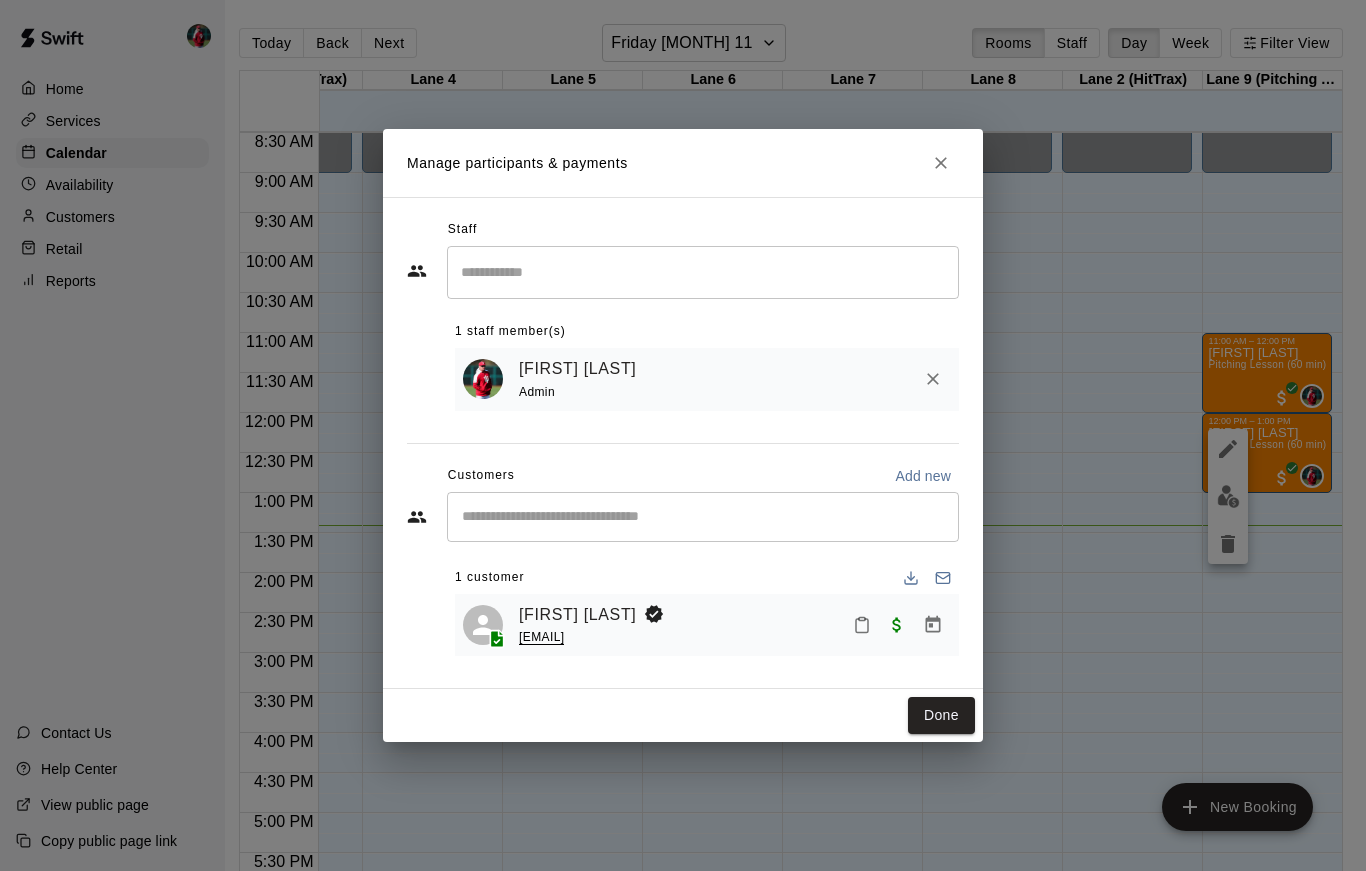 click at bounding box center (897, 623) 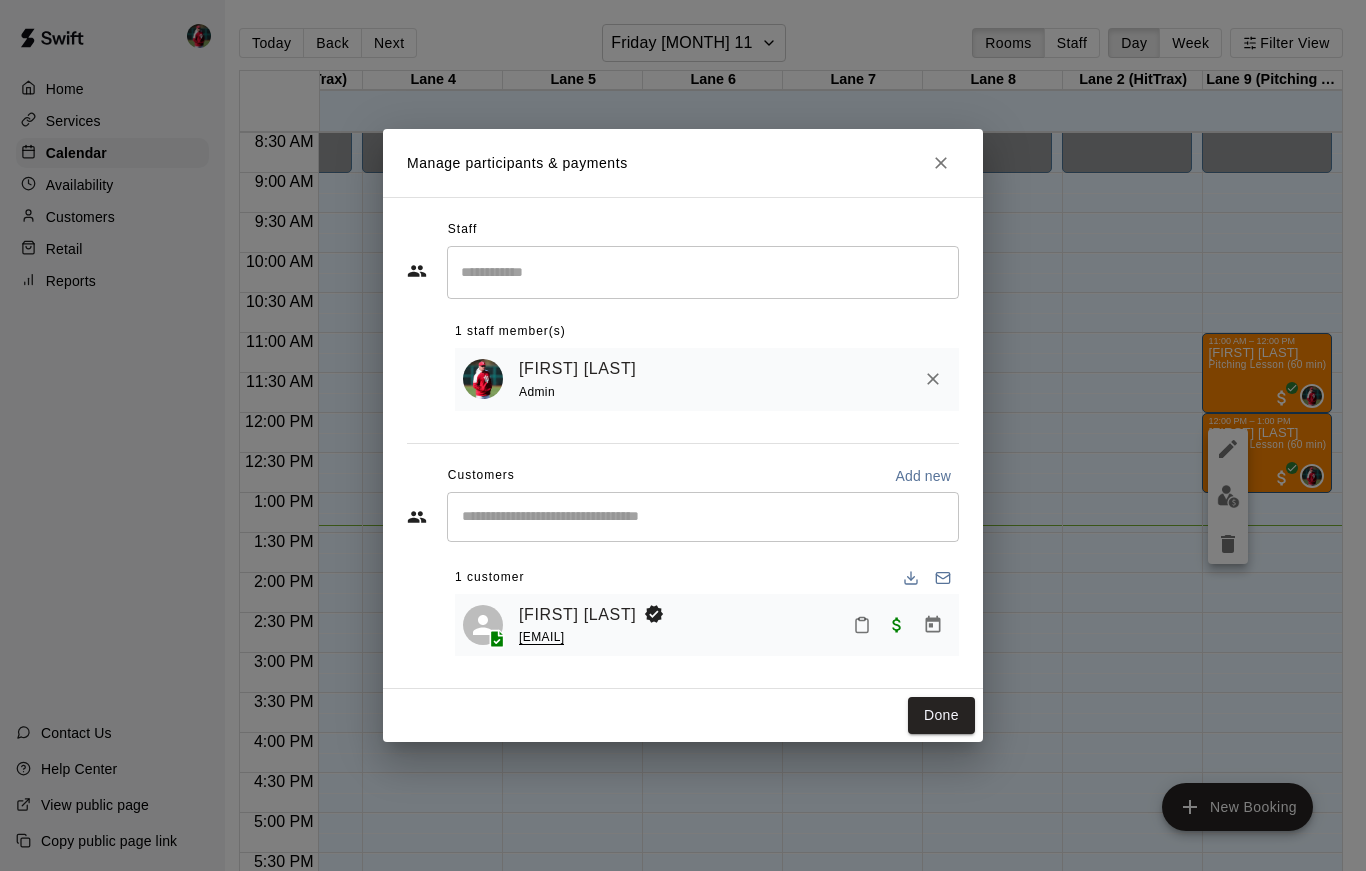 click at bounding box center [897, 623] 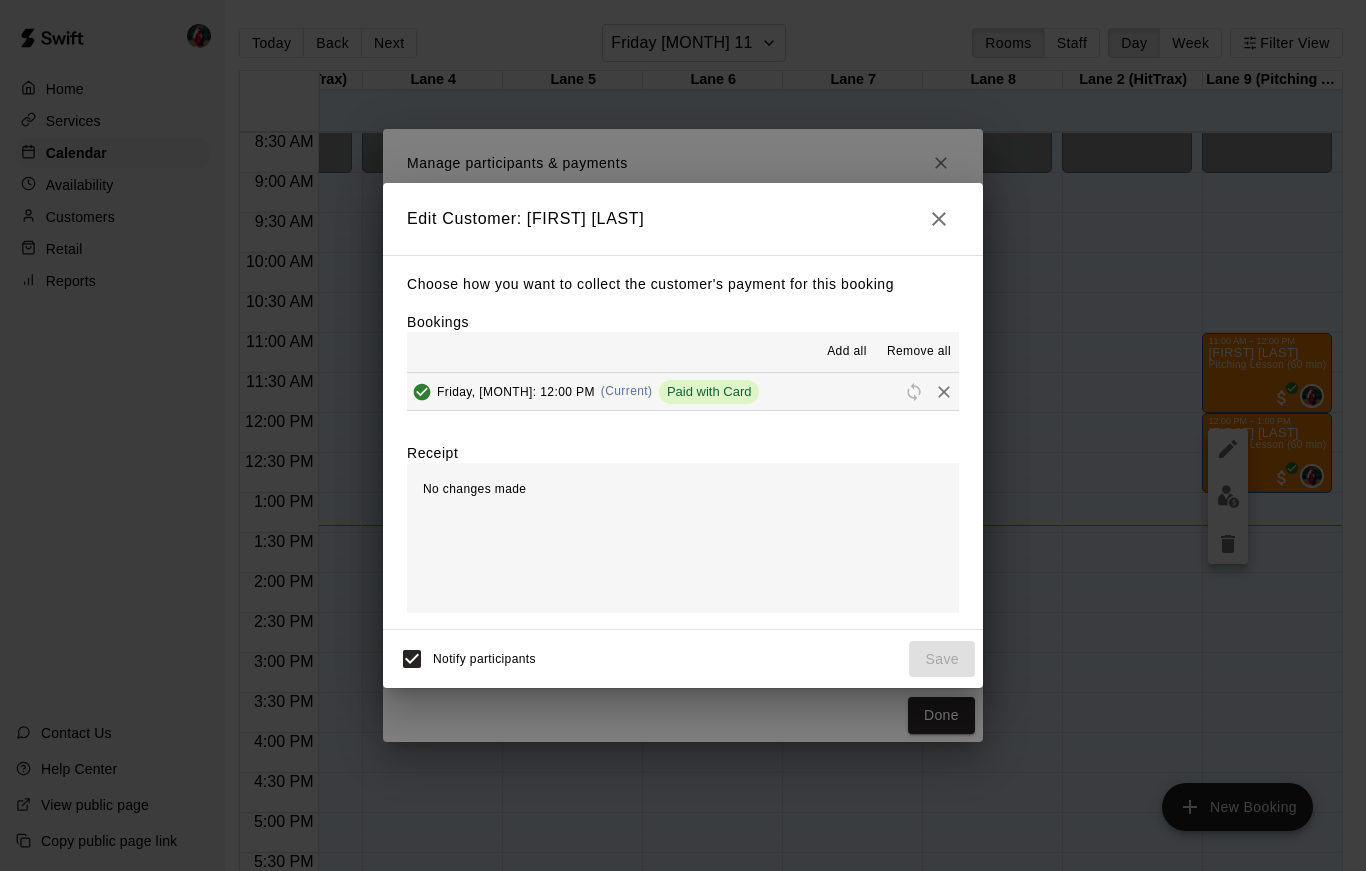 click on "Remove all" at bounding box center (919, 352) 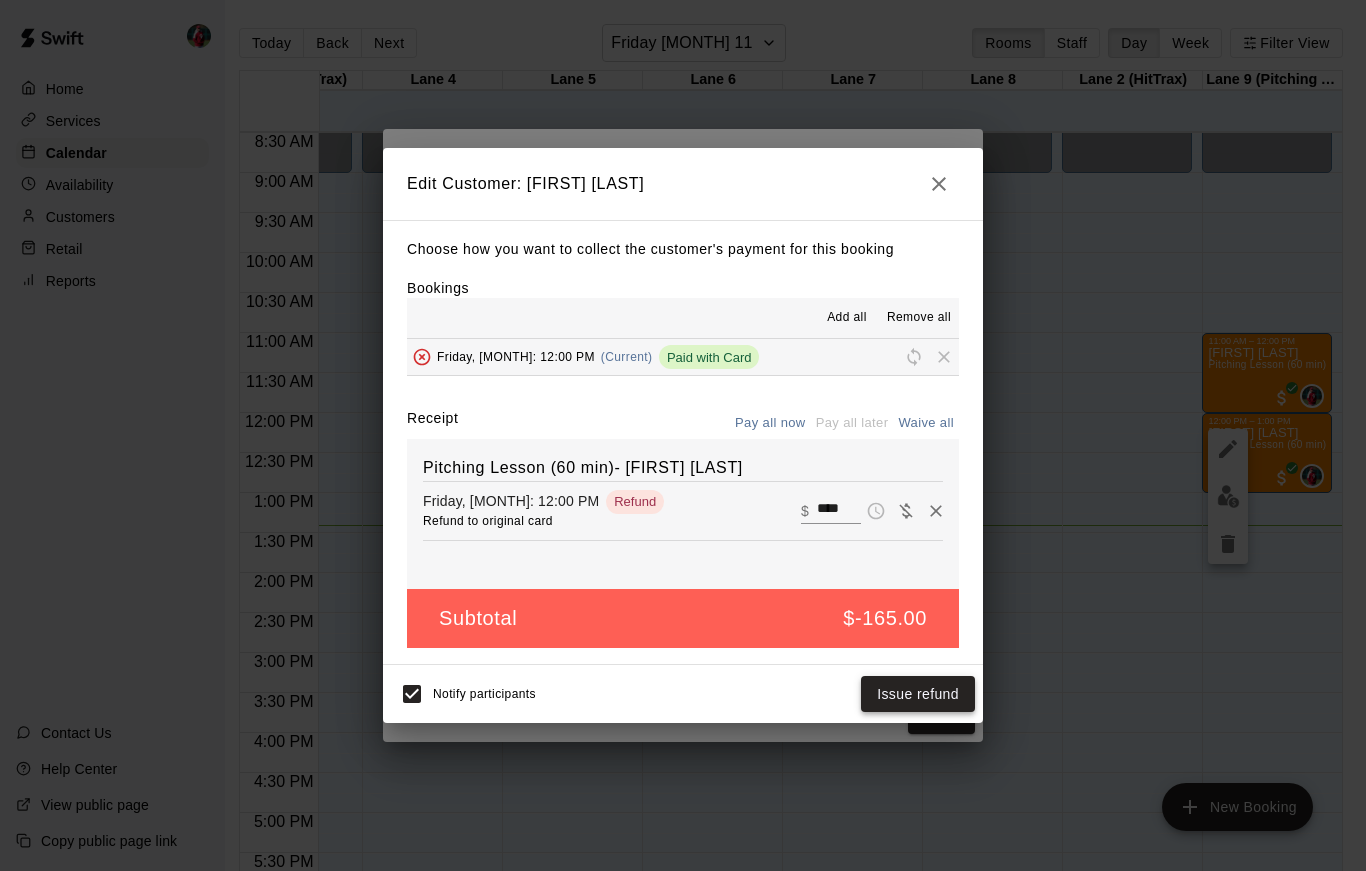 click on "Issue refund" at bounding box center (918, 694) 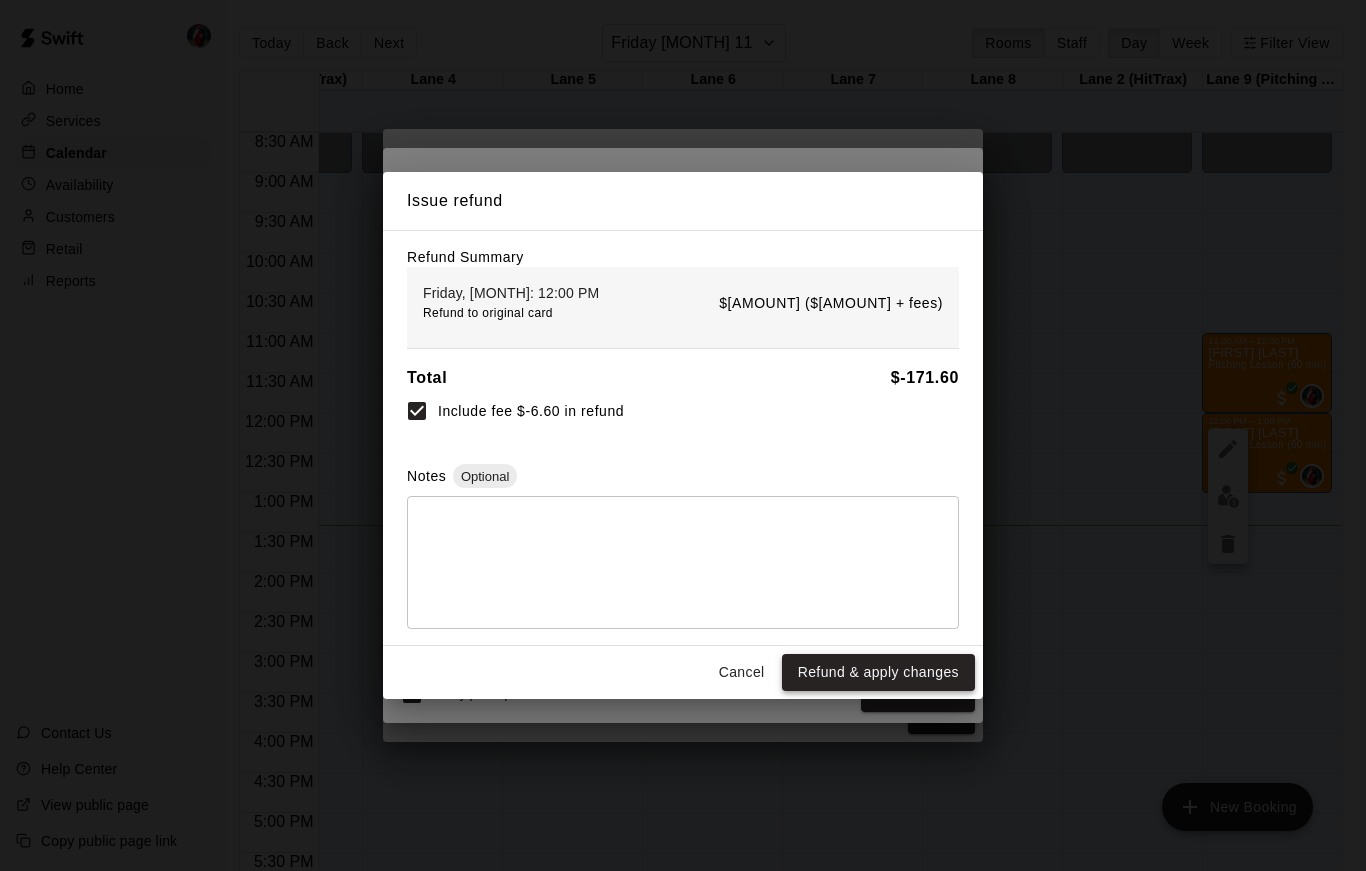 click on "Refund & apply changes" at bounding box center (878, 672) 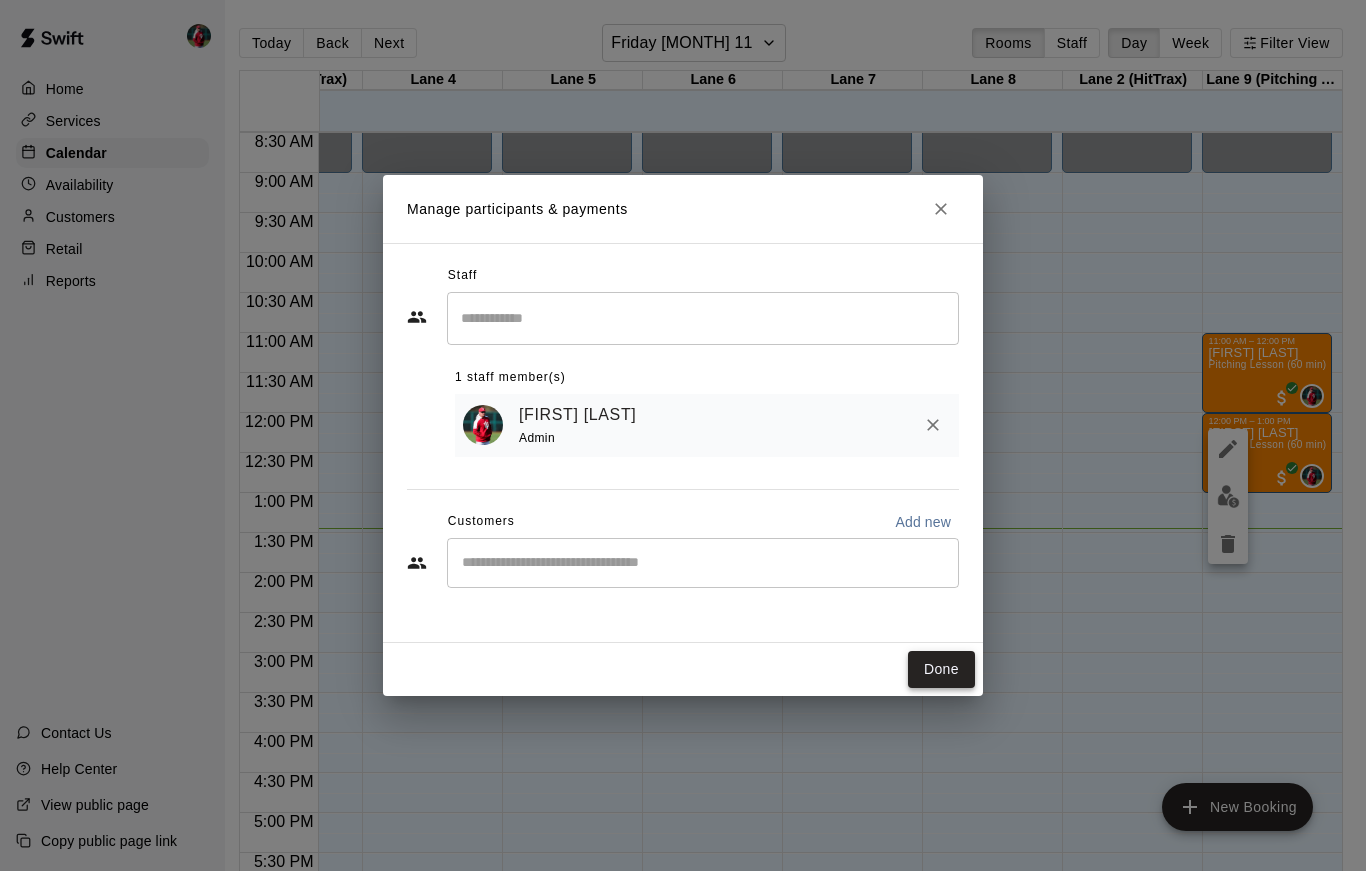 click on "Done" at bounding box center [941, 669] 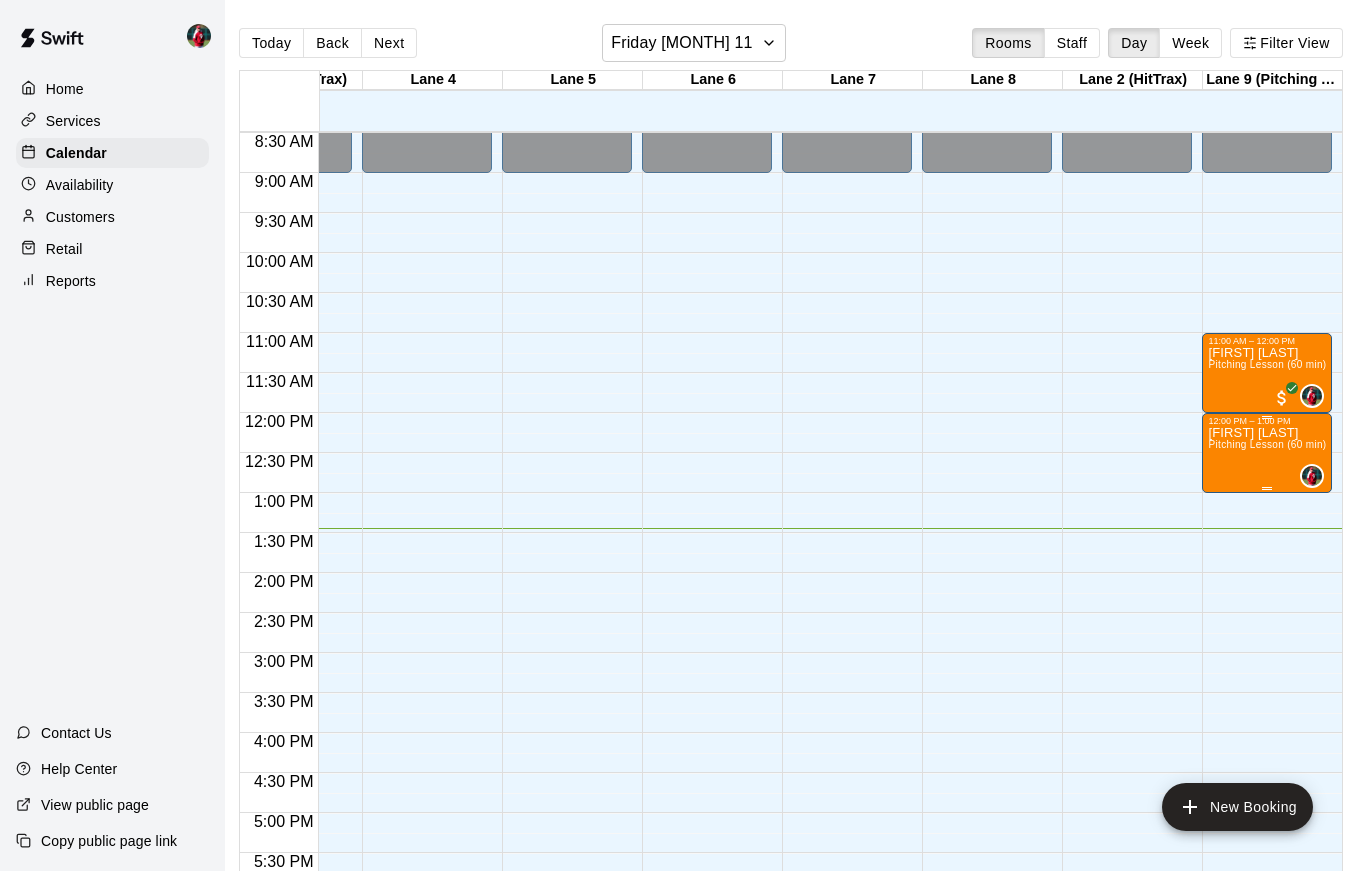 click on "Price Moore Pitching Lesson (60 min)- [FIRST] [LAST]" at bounding box center (1267, 861) 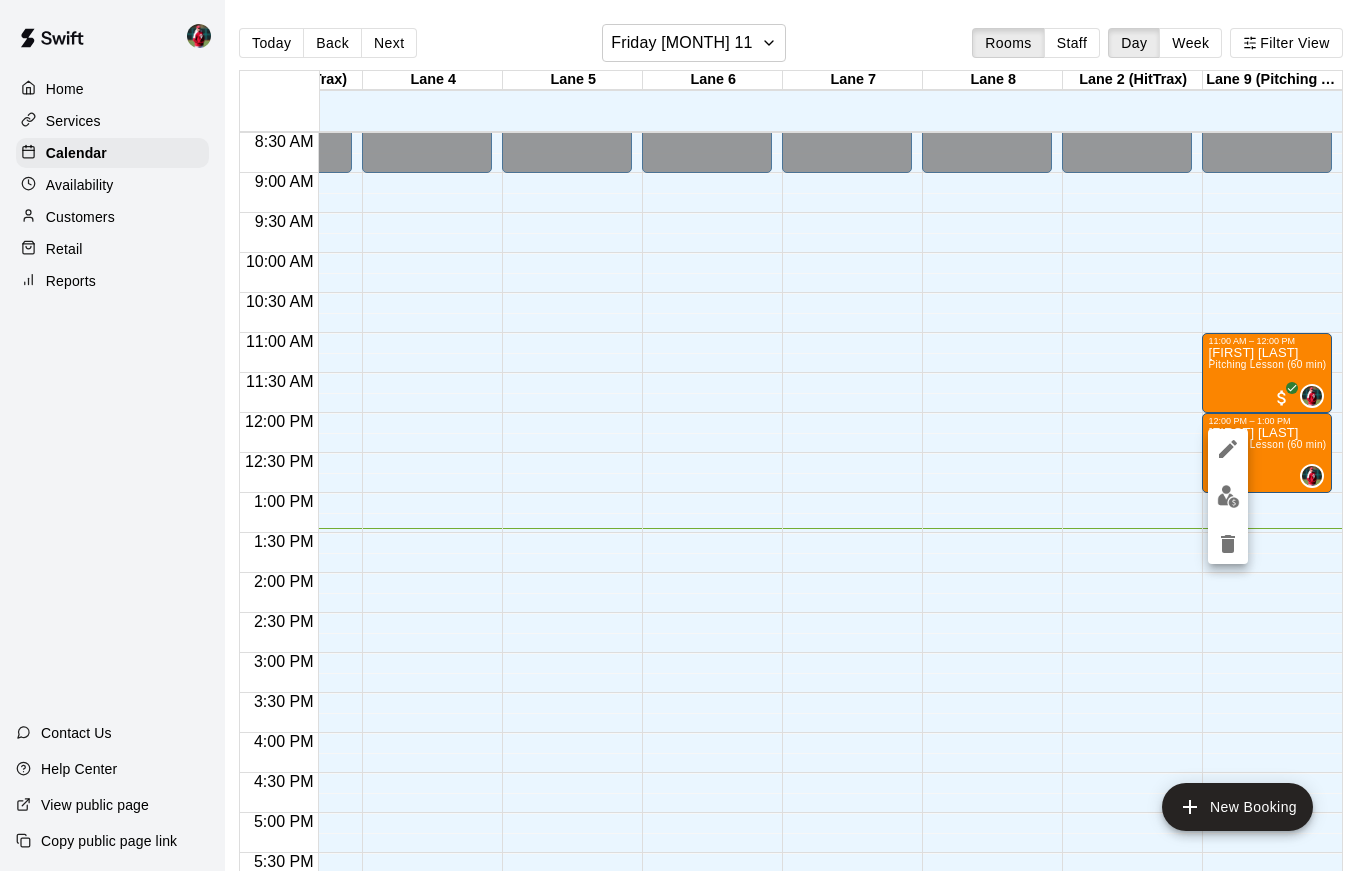 click 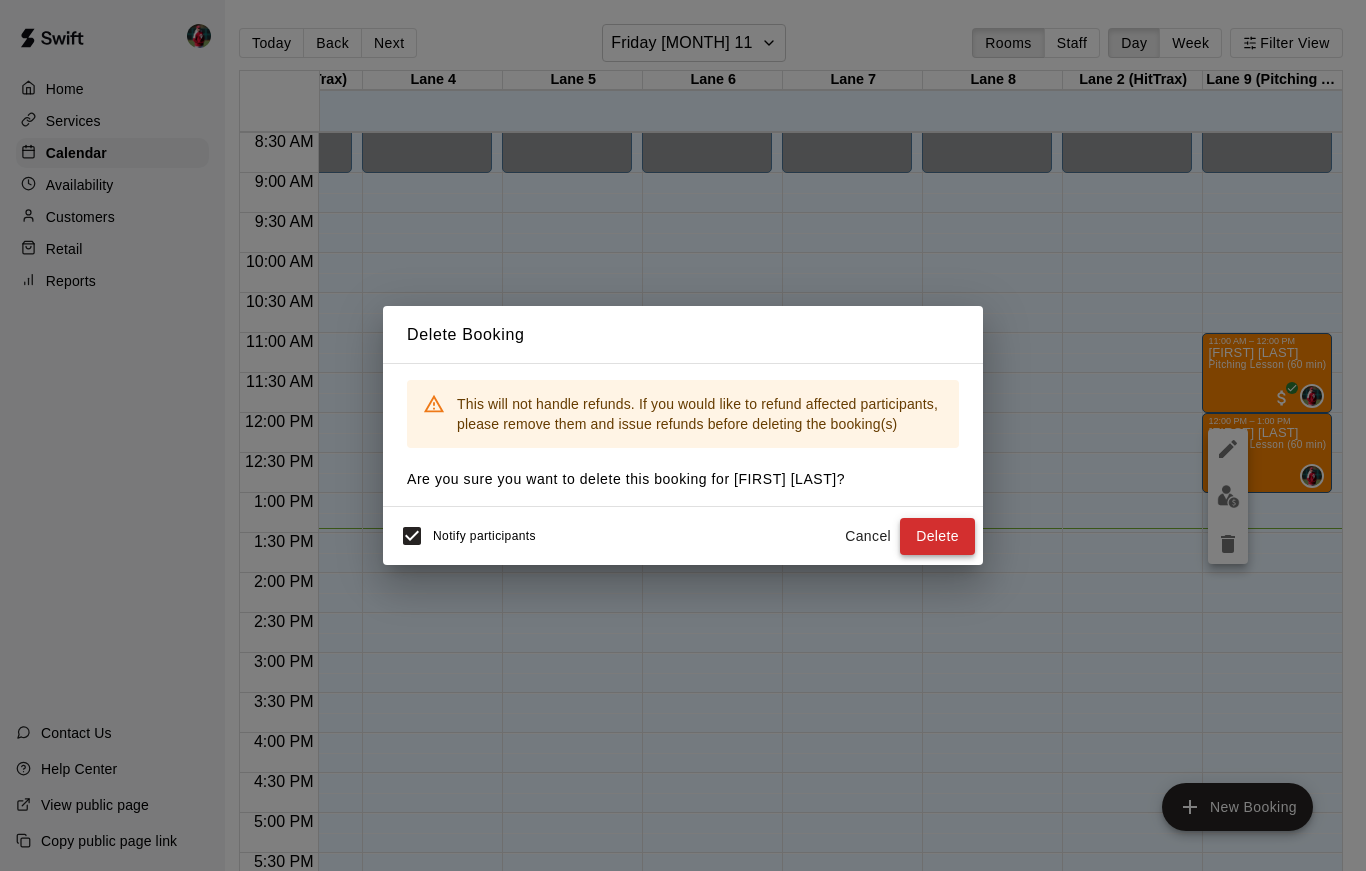 click on "Delete" at bounding box center (937, 536) 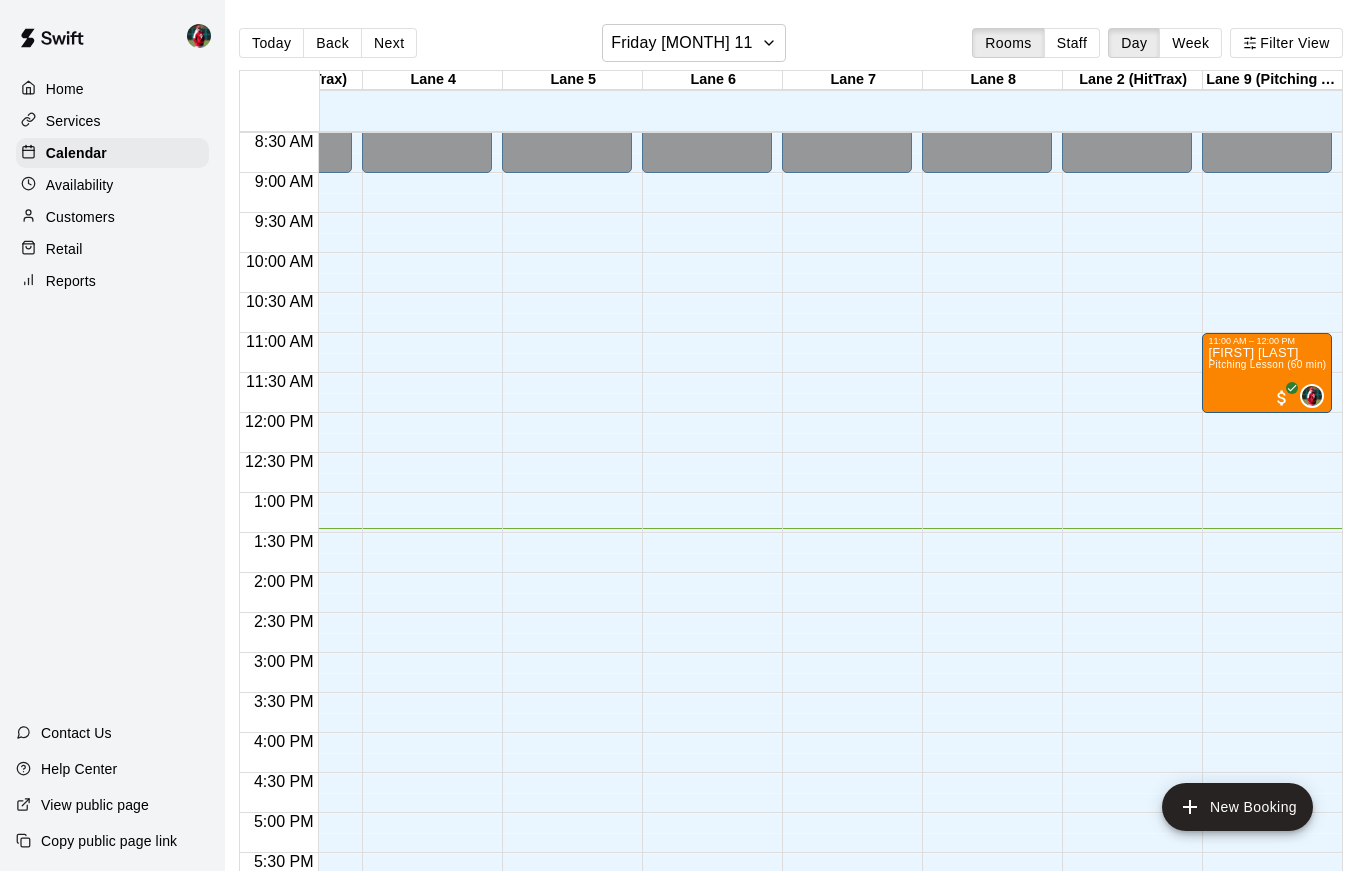 click on "Availability" at bounding box center [80, 185] 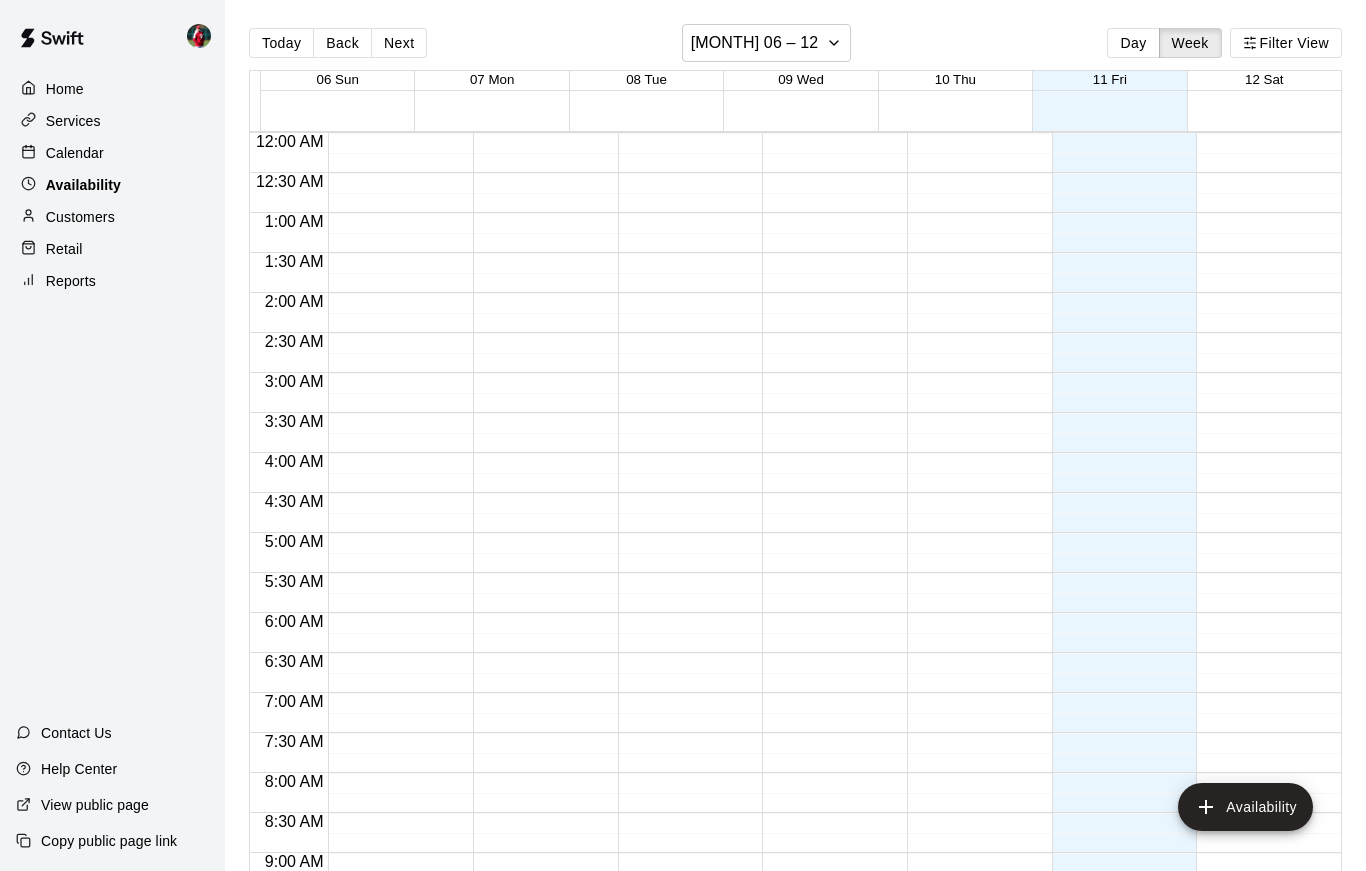 scroll, scrollTop: 0, scrollLeft: 0, axis: both 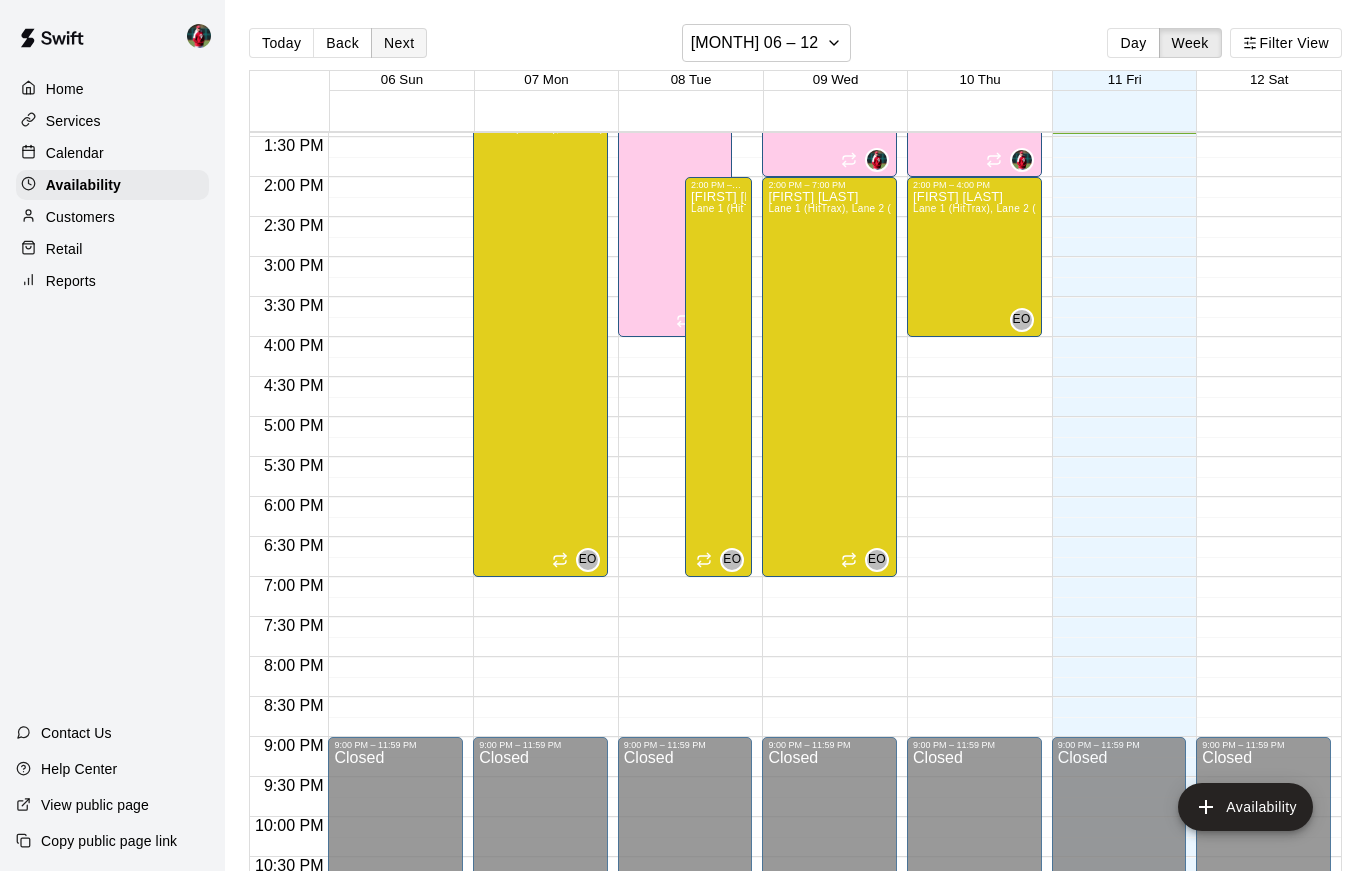 click on "Next" at bounding box center (399, 43) 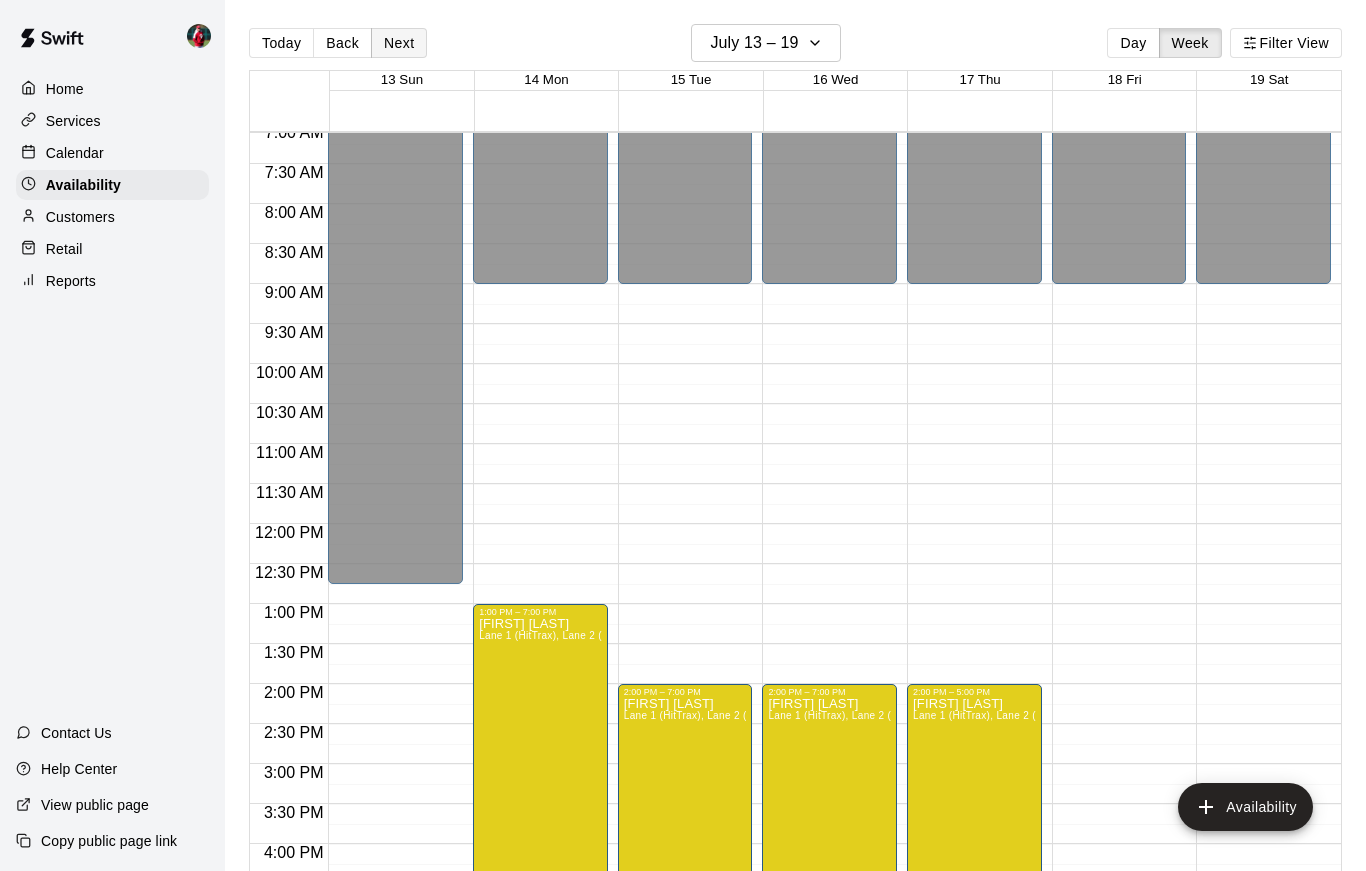 scroll, scrollTop: 576, scrollLeft: 0, axis: vertical 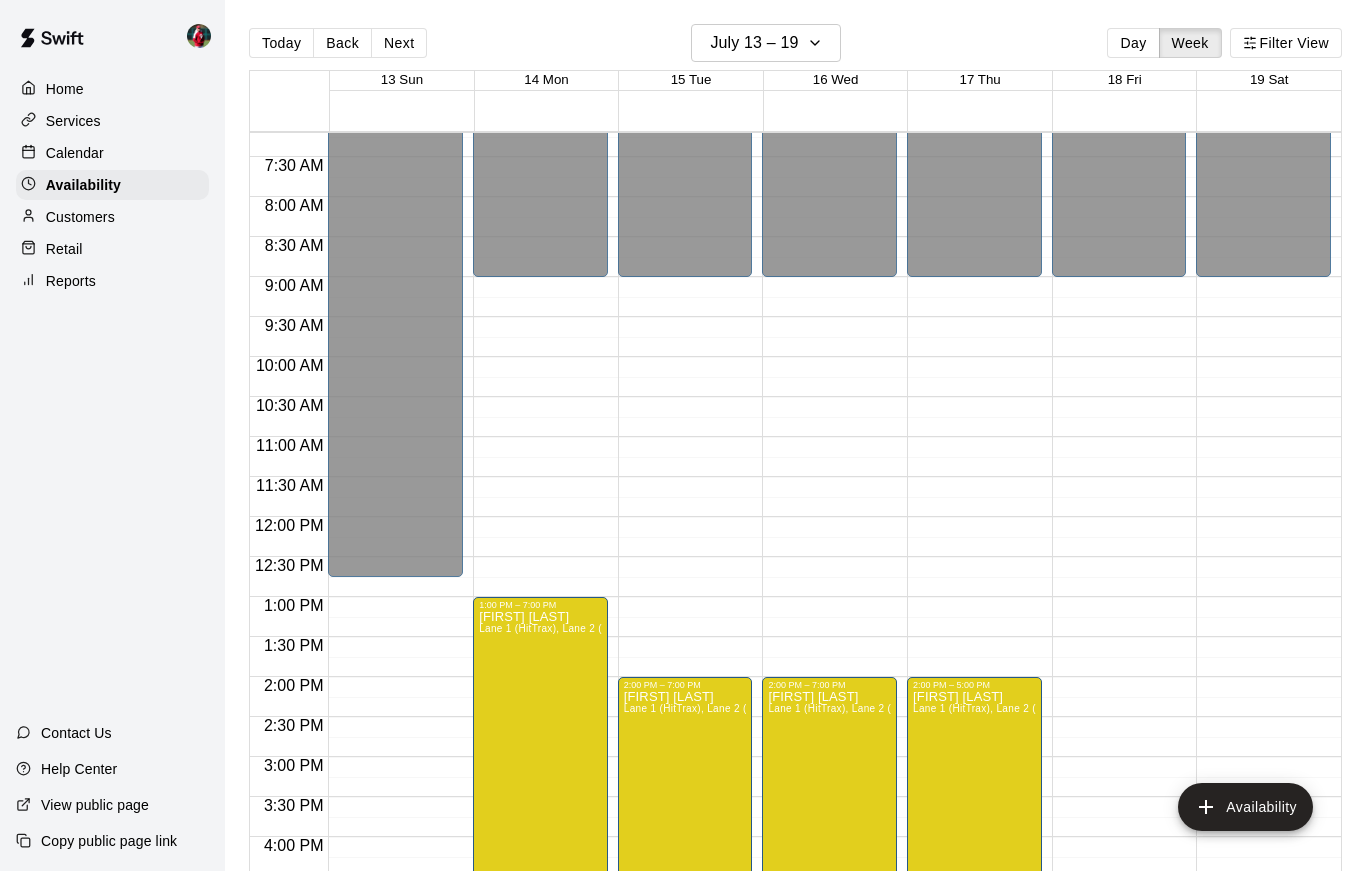click on "12:00 AM – 9:00 AM Closed 1:00 PM – 7:00 PM [FIRST] [LAST] Lane 1 (HitTrax), Lane 2 (HitTrax), Lane 3 (HitTrax), Lane 4, Lane 5, Lane   6, Lane 7, Lane 8, Lane  9 (Pitching Area), Area 10 EO 9:00 PM – 11:59 PM Closed" at bounding box center (540, 517) 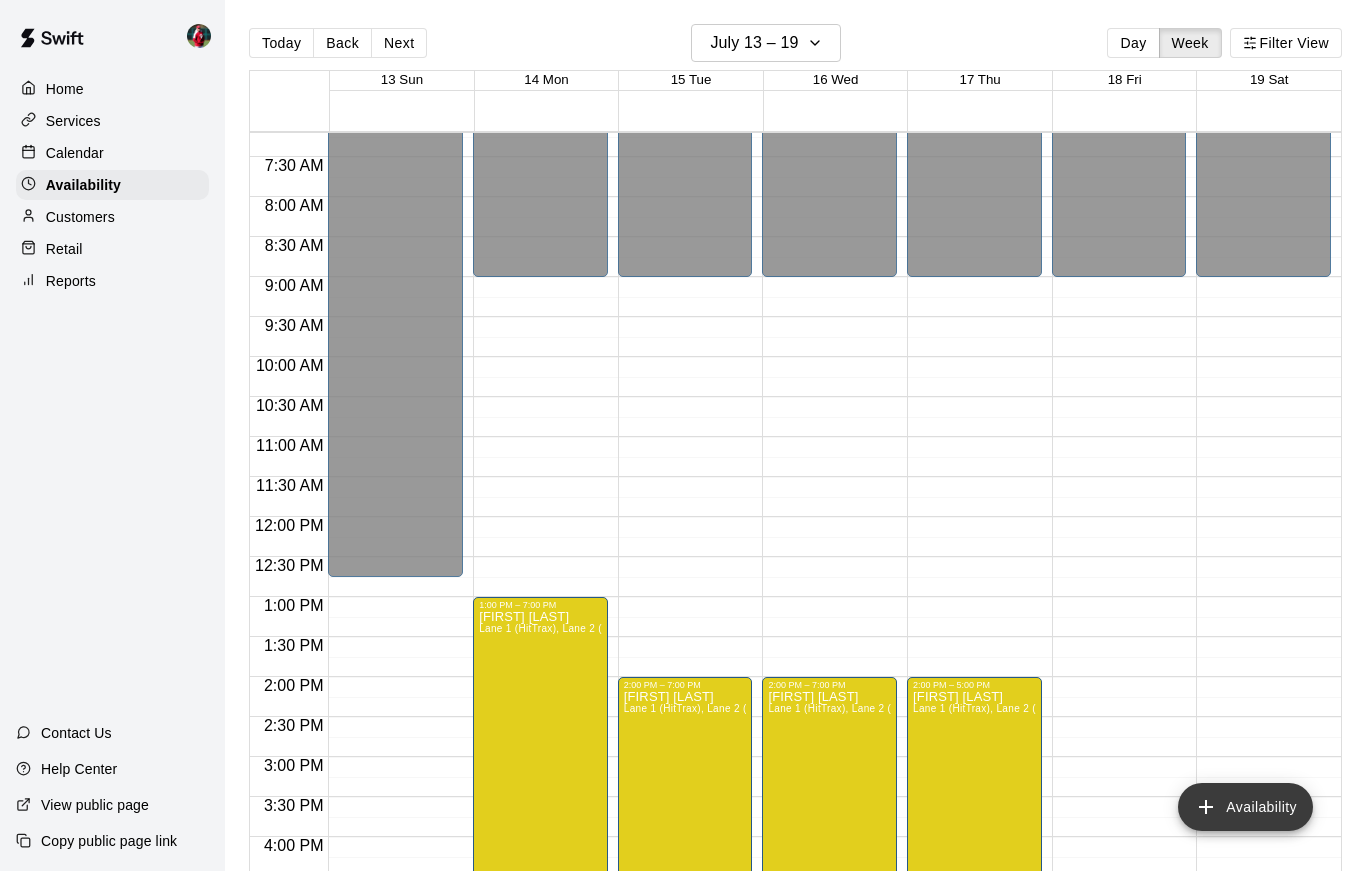 click on "Availability" at bounding box center [1245, 807] 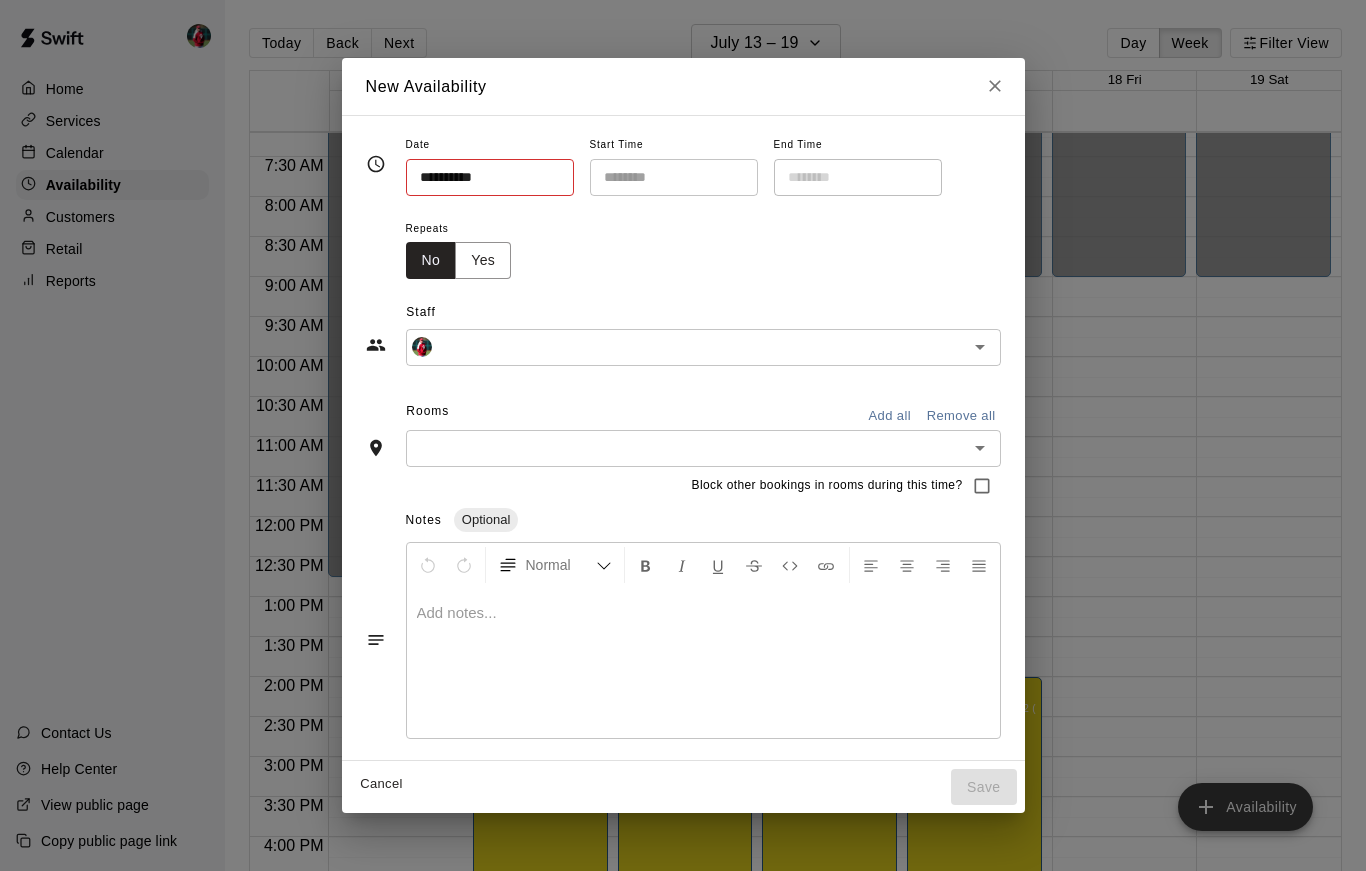 type on "**********" 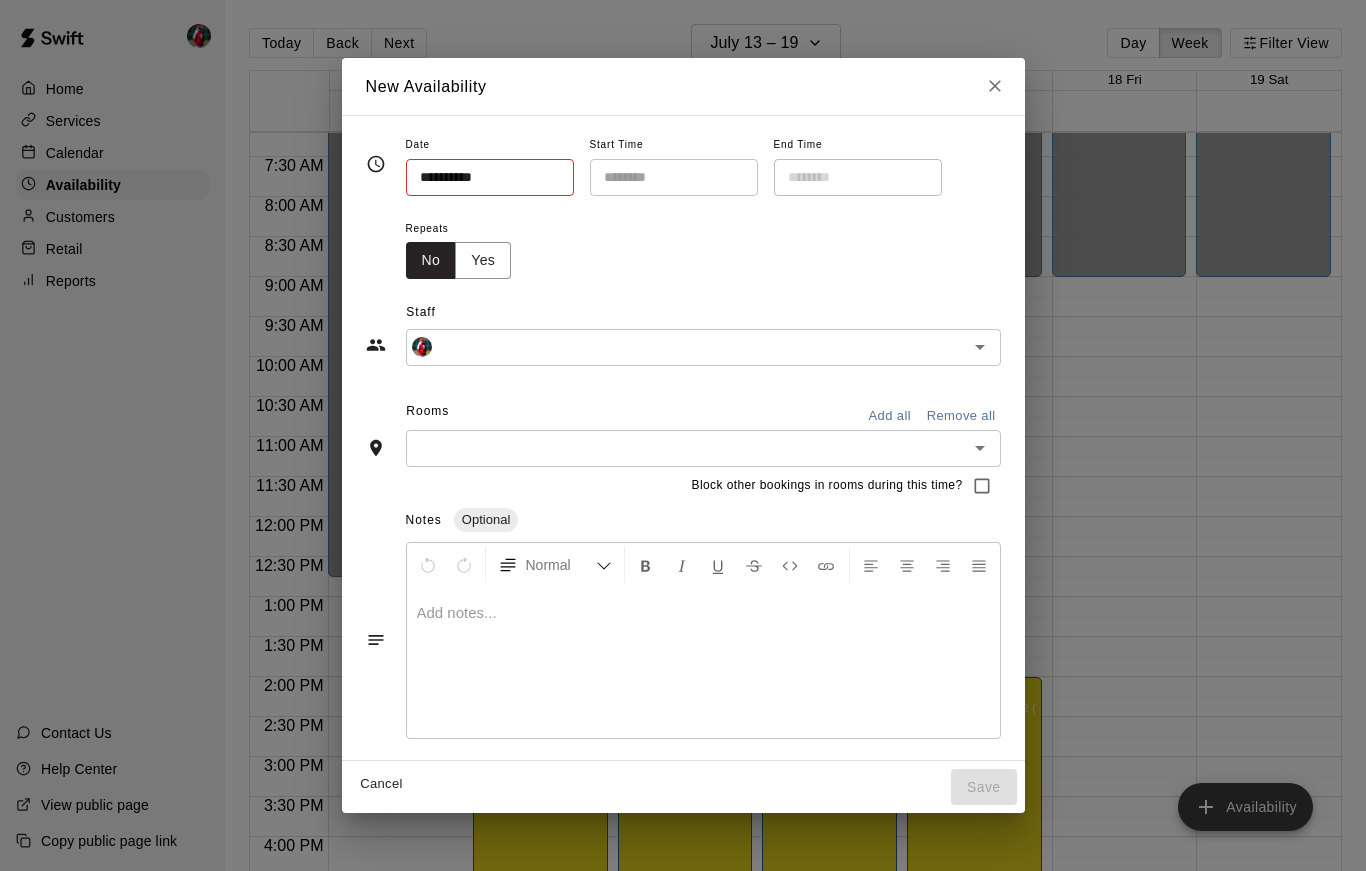 type on "********" 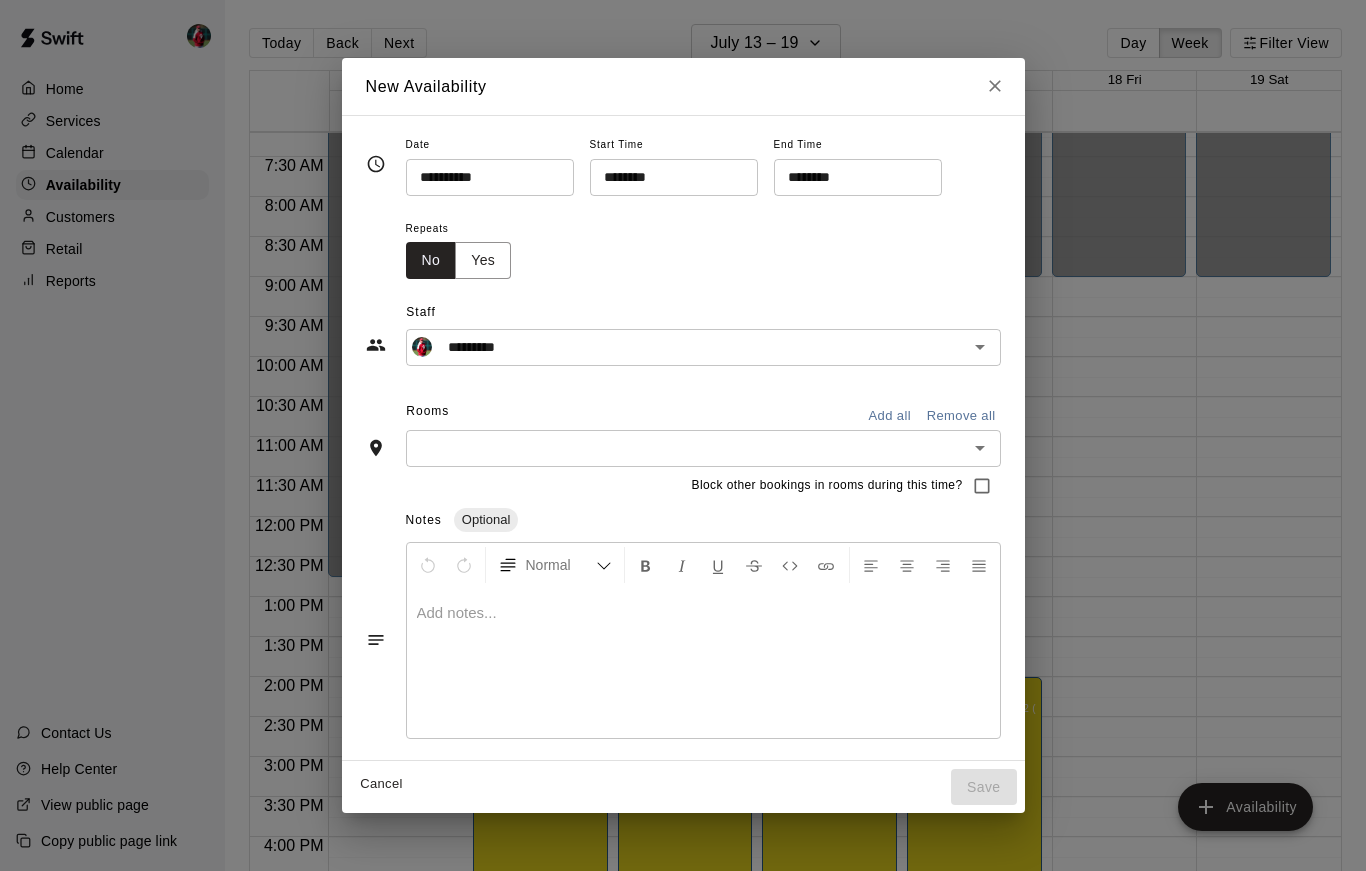 click on "**********" at bounding box center (483, 177) 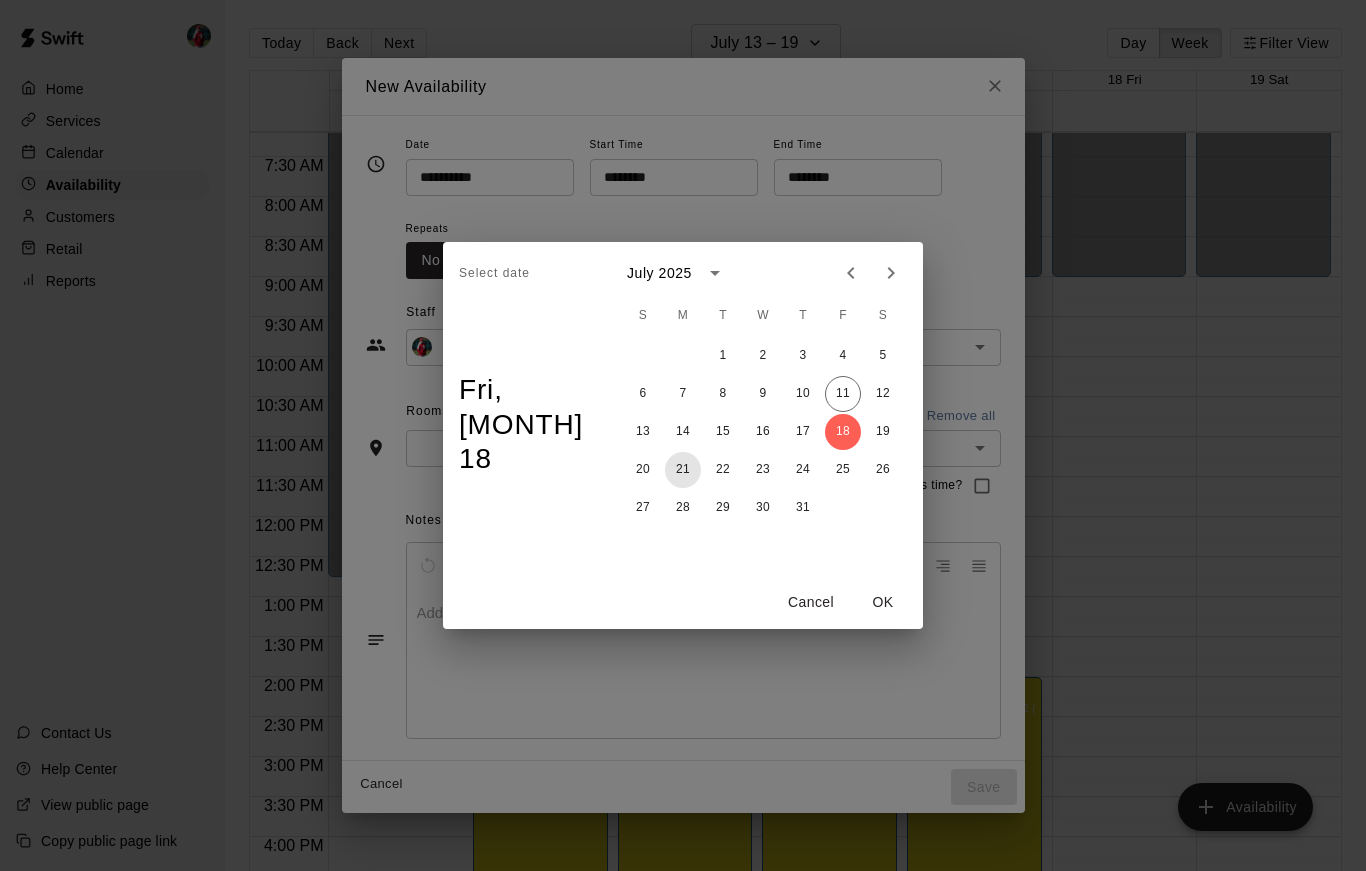 click on "21" at bounding box center [683, 470] 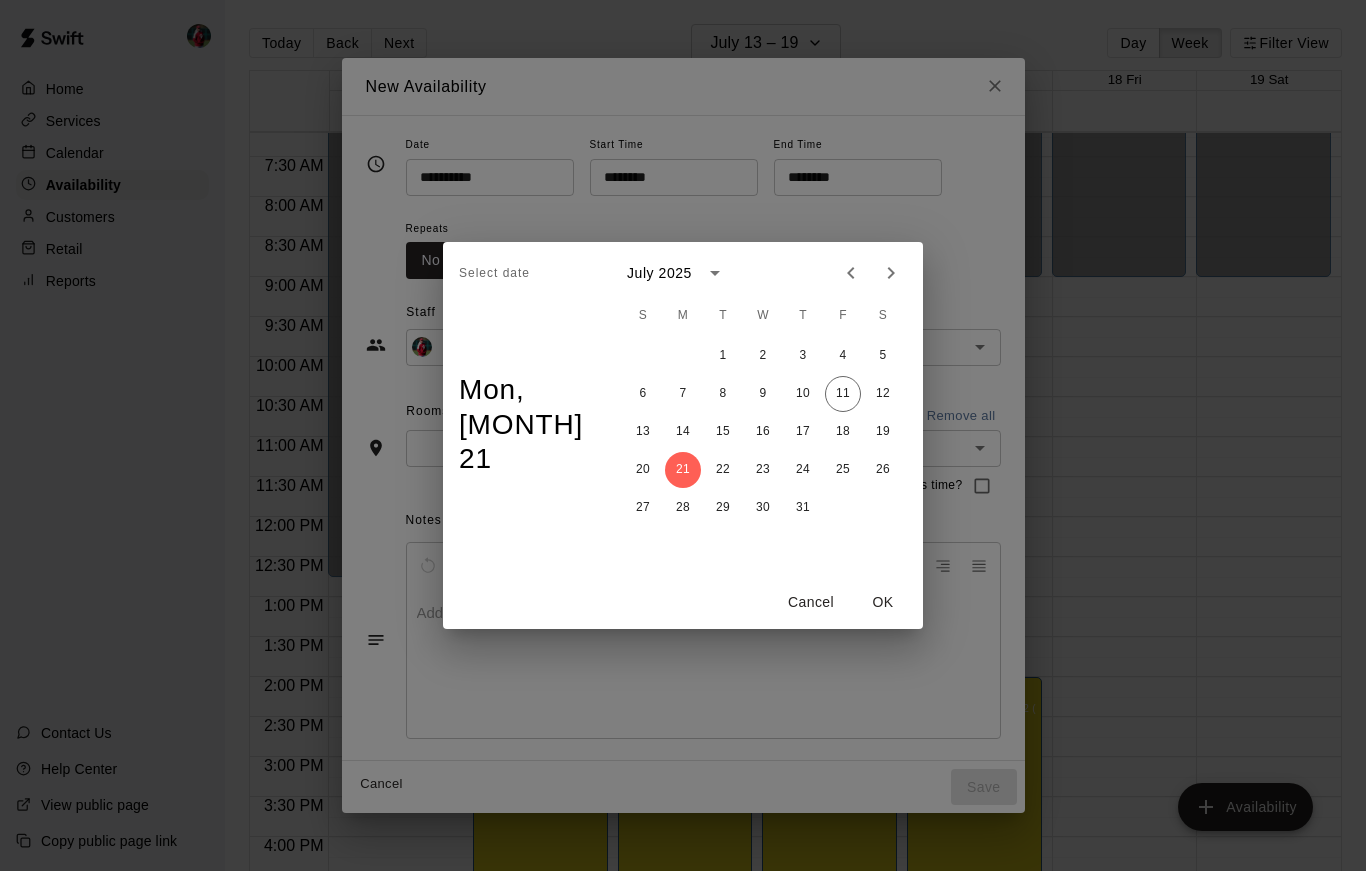 click on "OK" at bounding box center [883, 602] 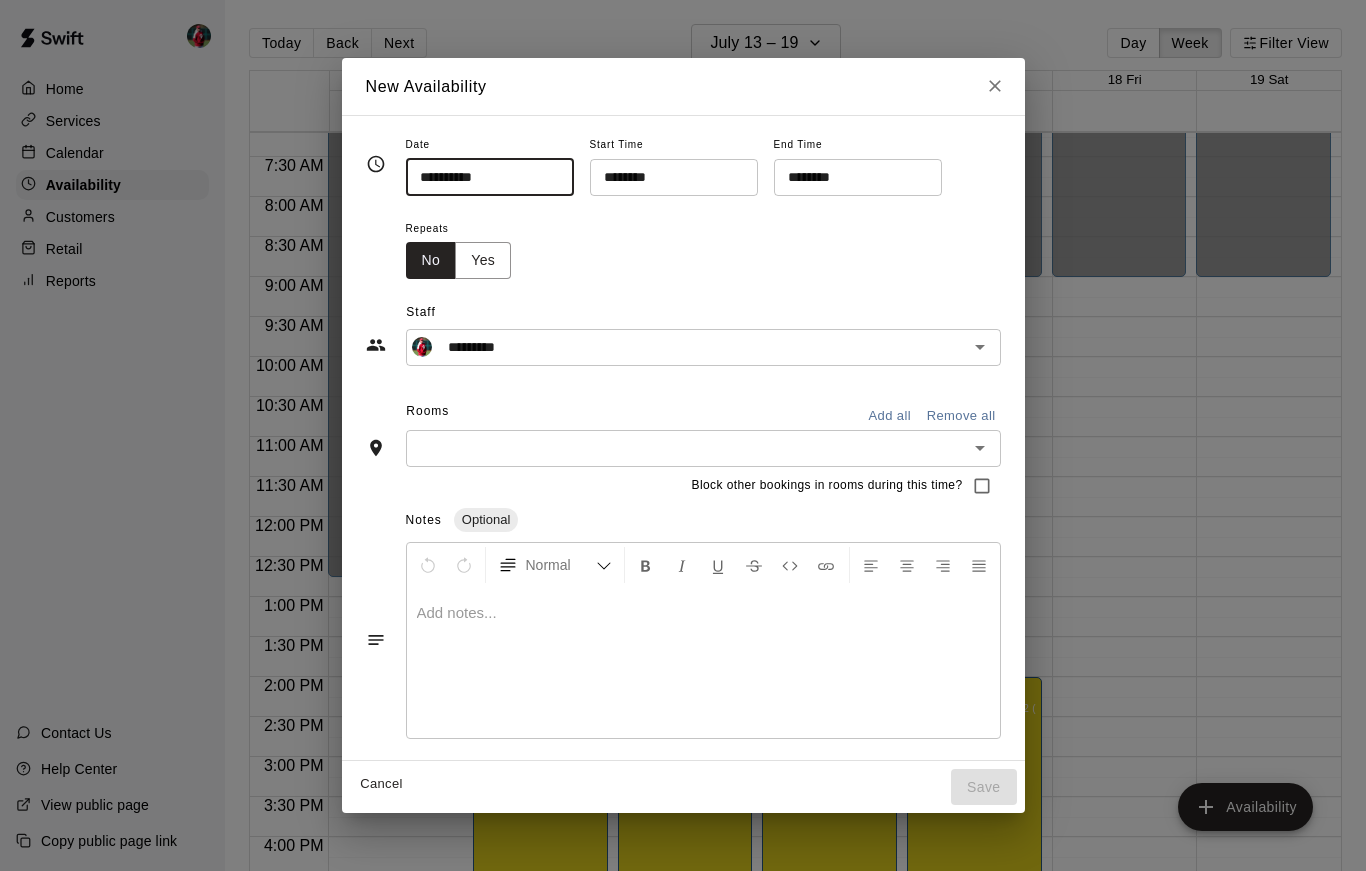 click on "********" at bounding box center [667, 177] 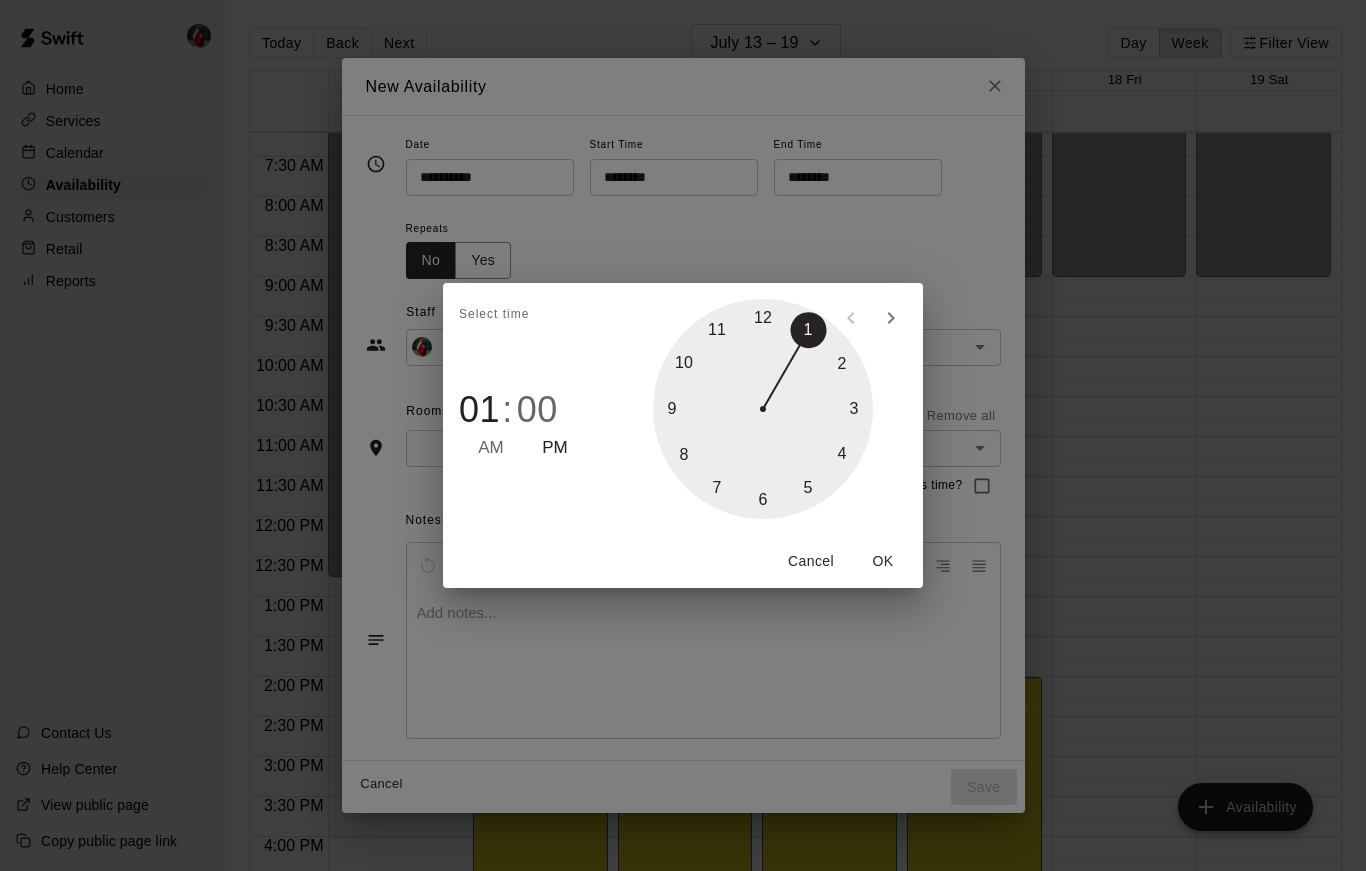 click at bounding box center (763, 409) 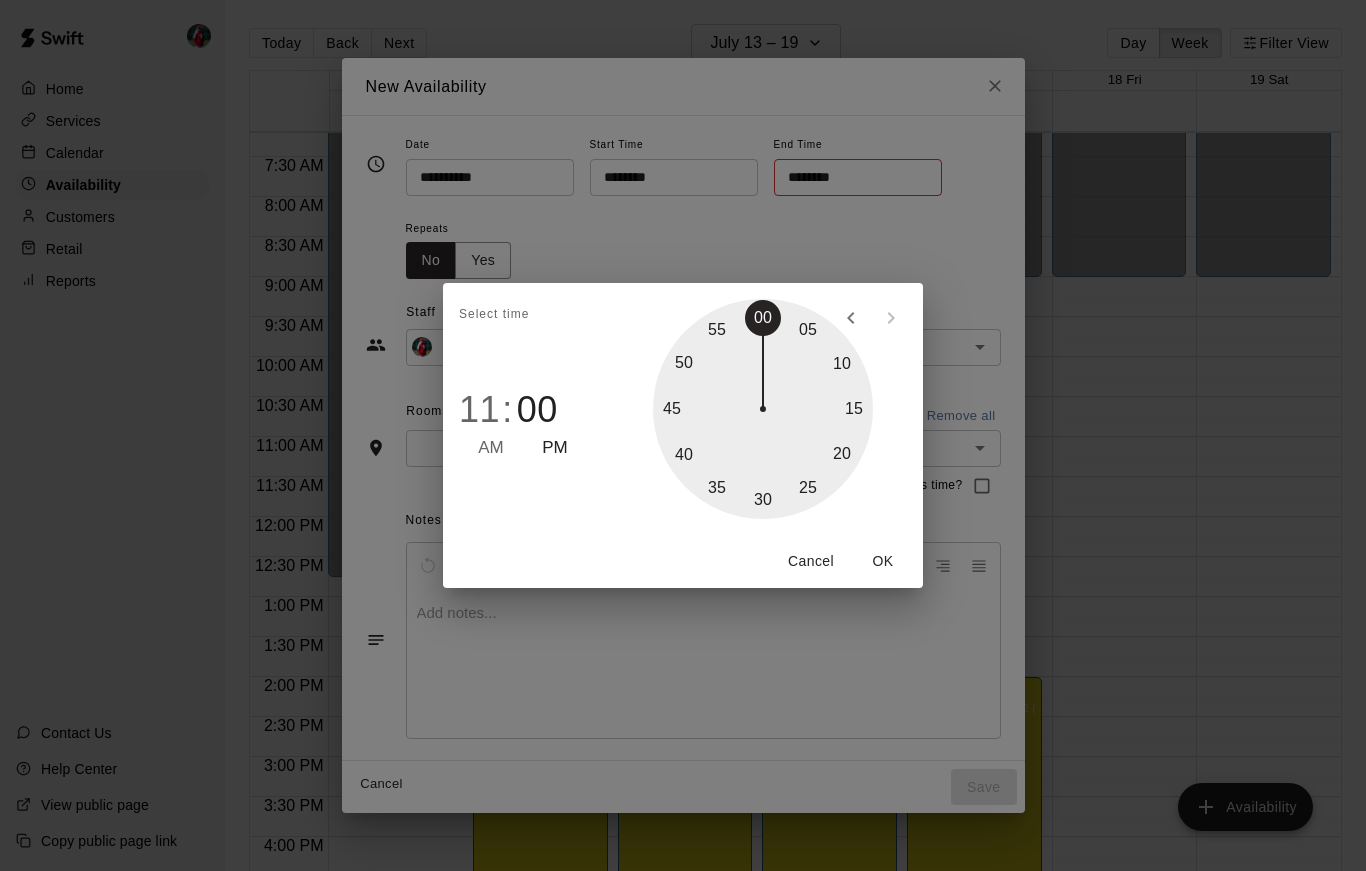 type on "********" 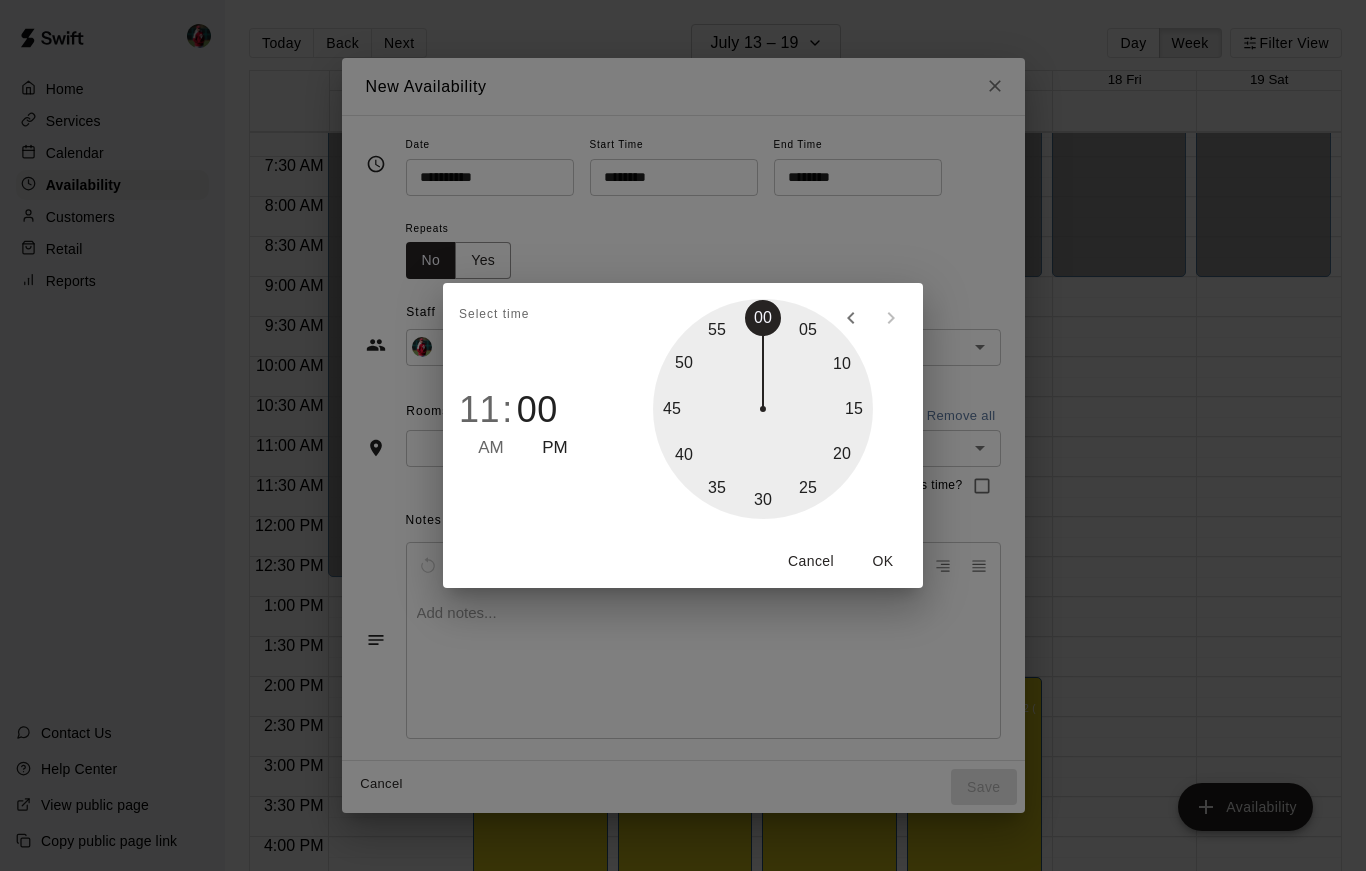 click on "AM" at bounding box center (491, 448) 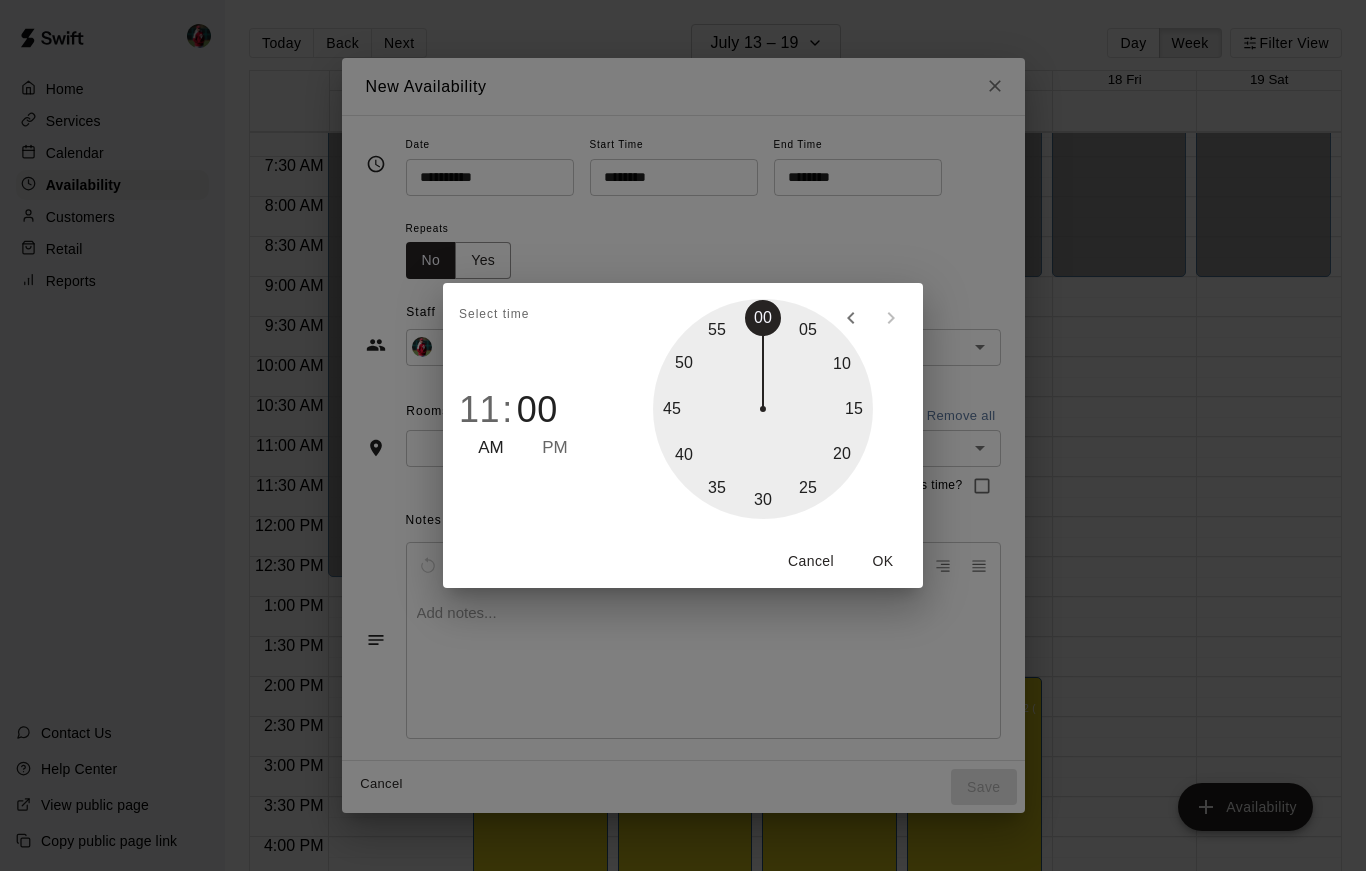 click on "11" at bounding box center (479, 410) 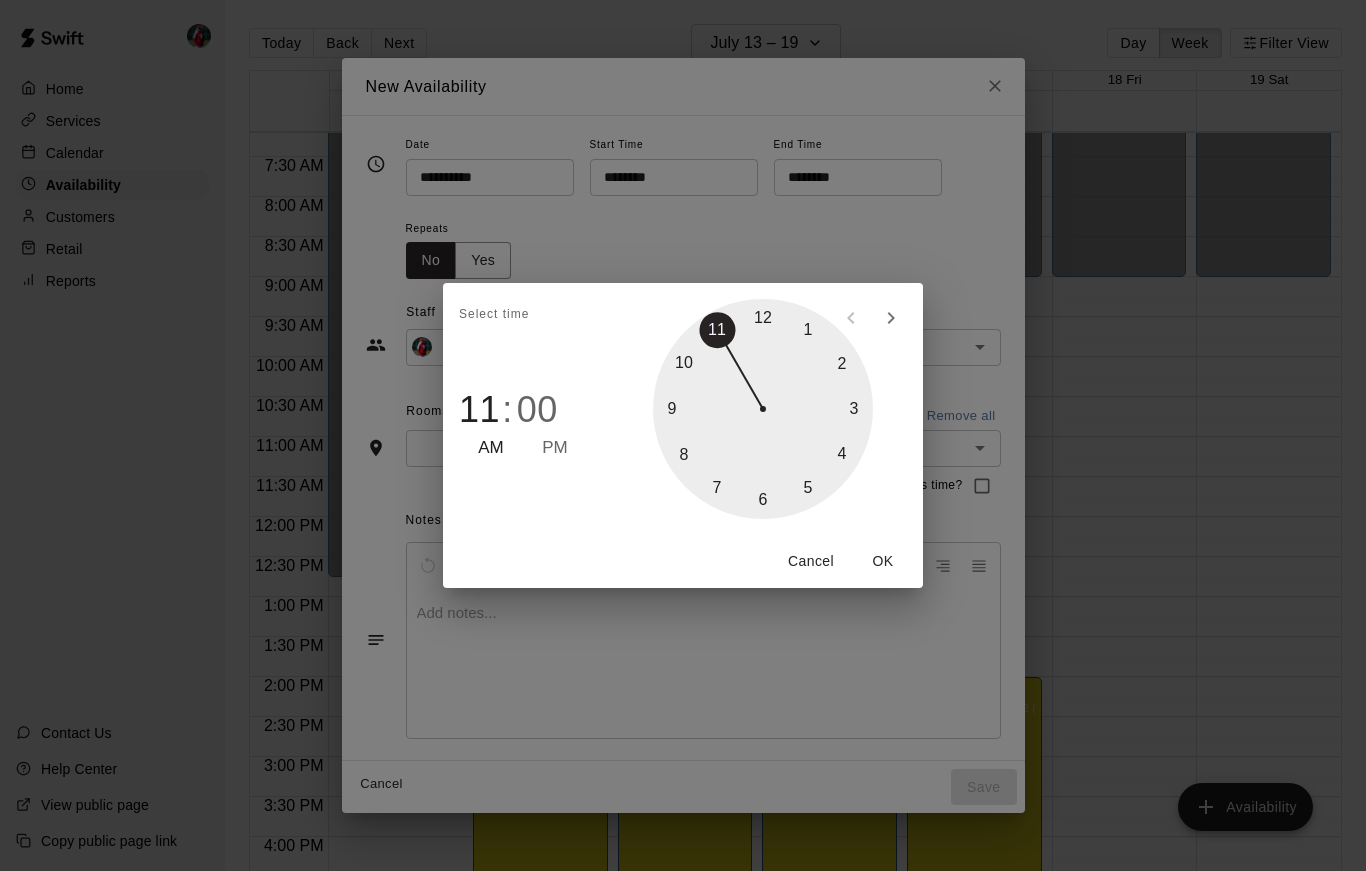 click at bounding box center (763, 409) 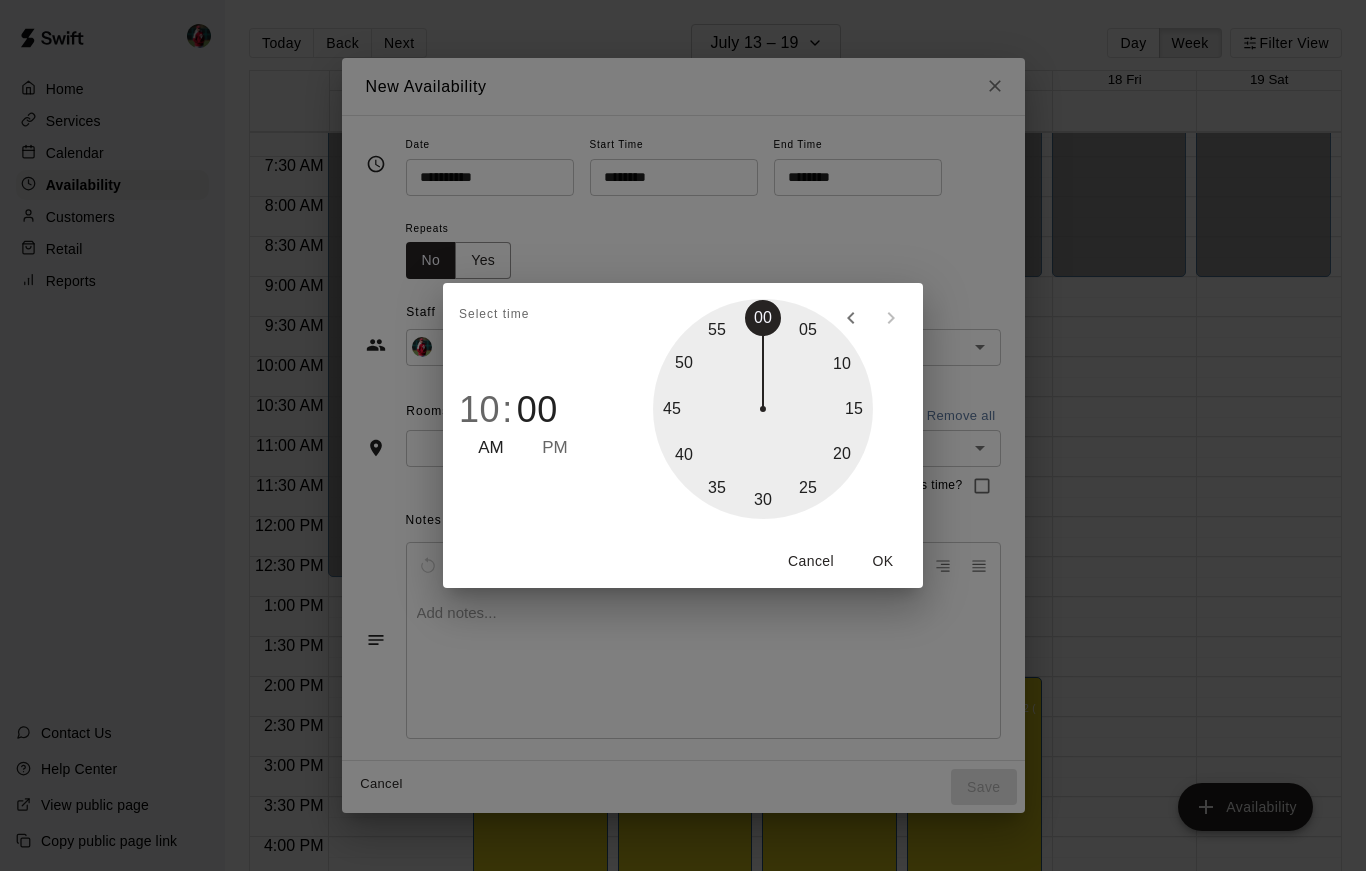 type on "********" 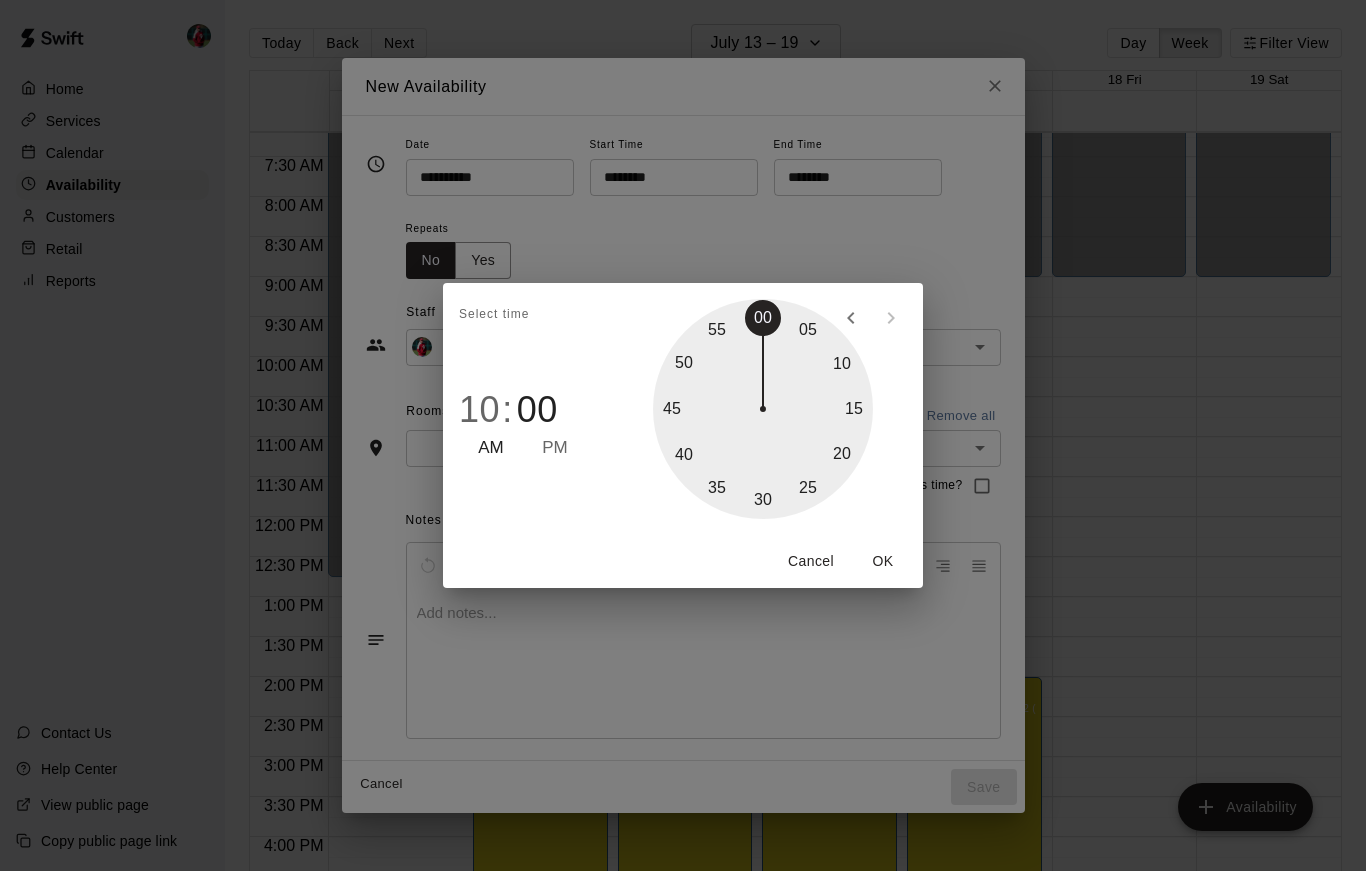 click on "OK" at bounding box center [883, 561] 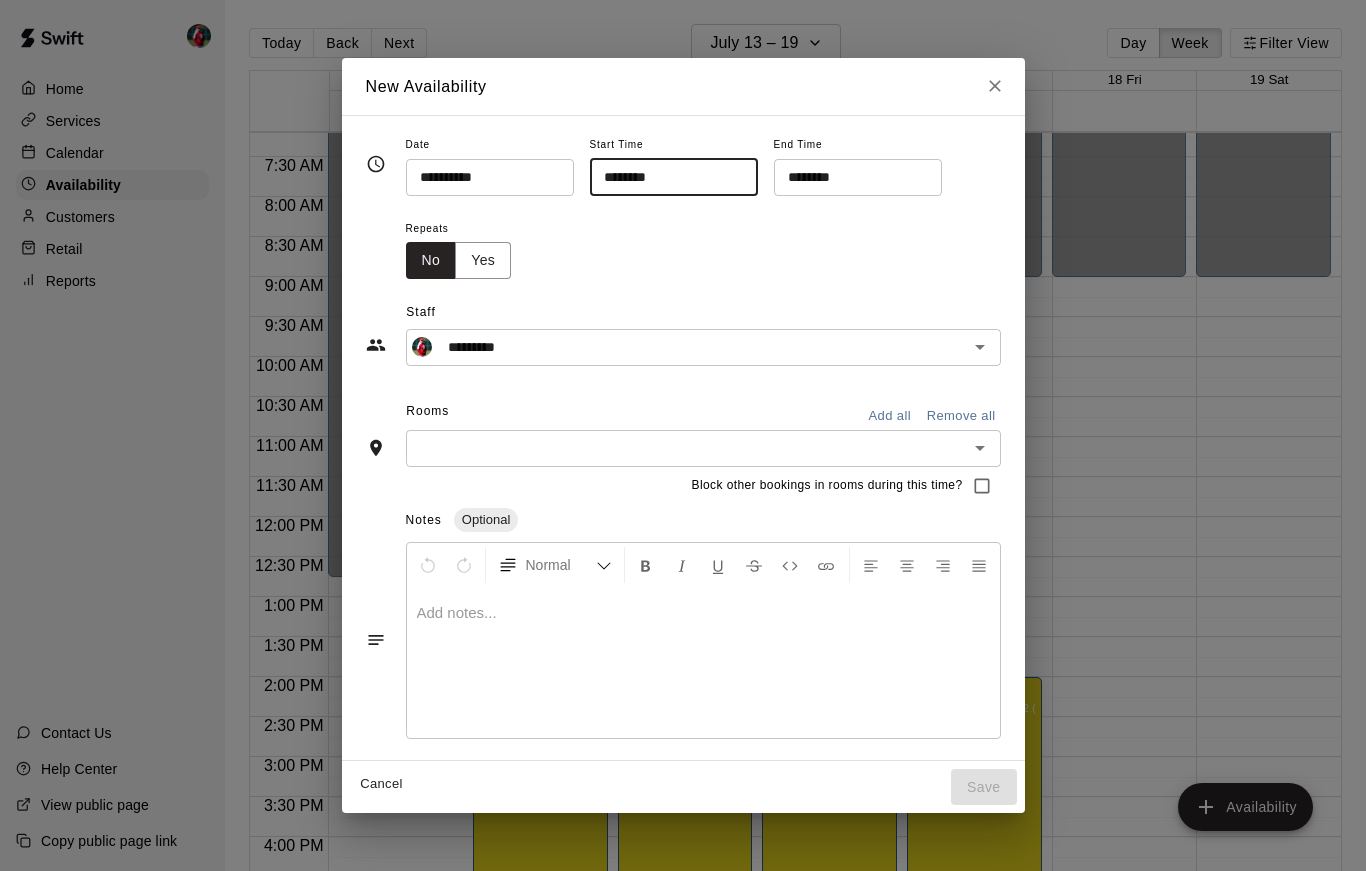 click on "********" at bounding box center (851, 177) 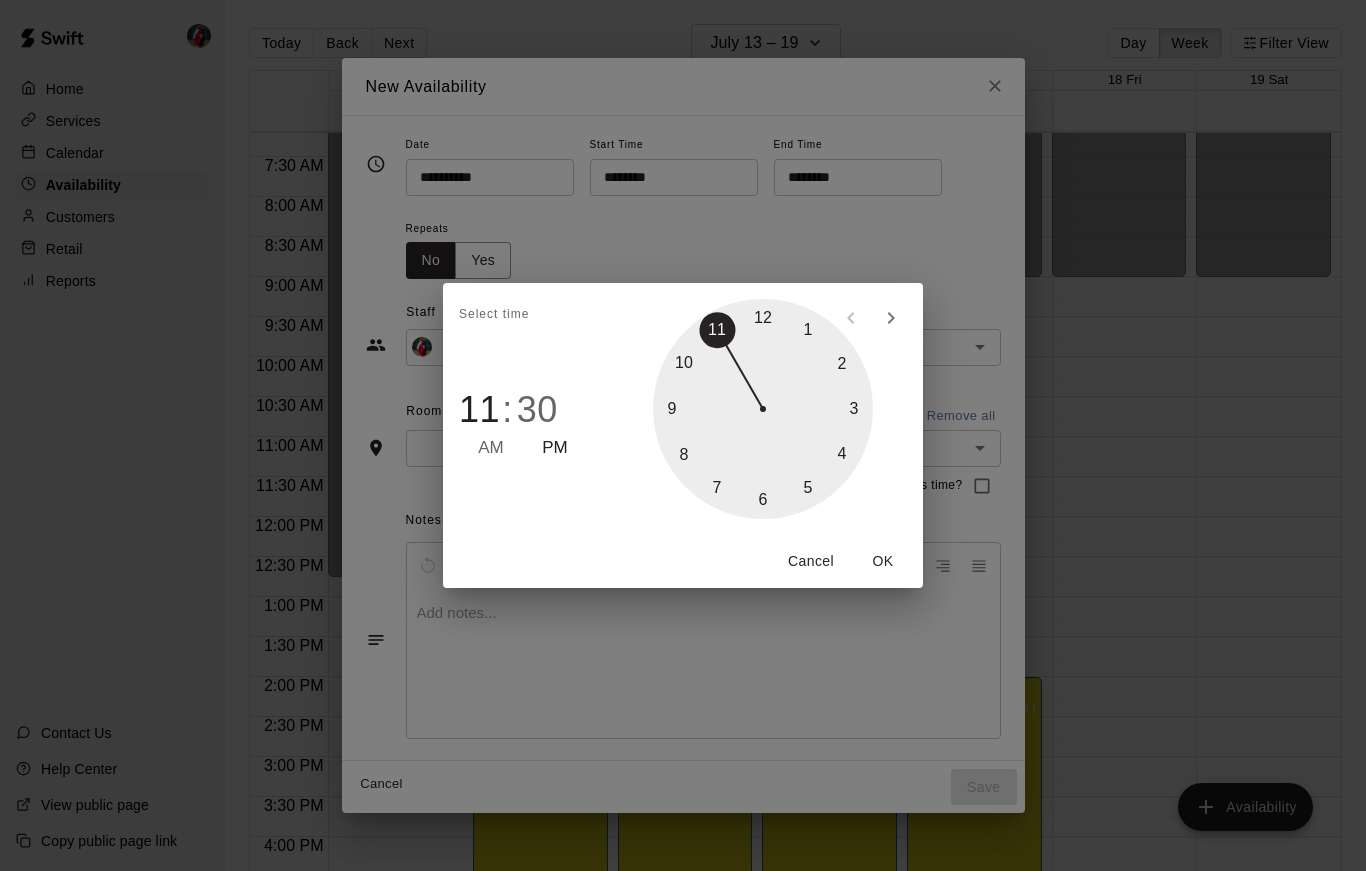 click at bounding box center [763, 409] 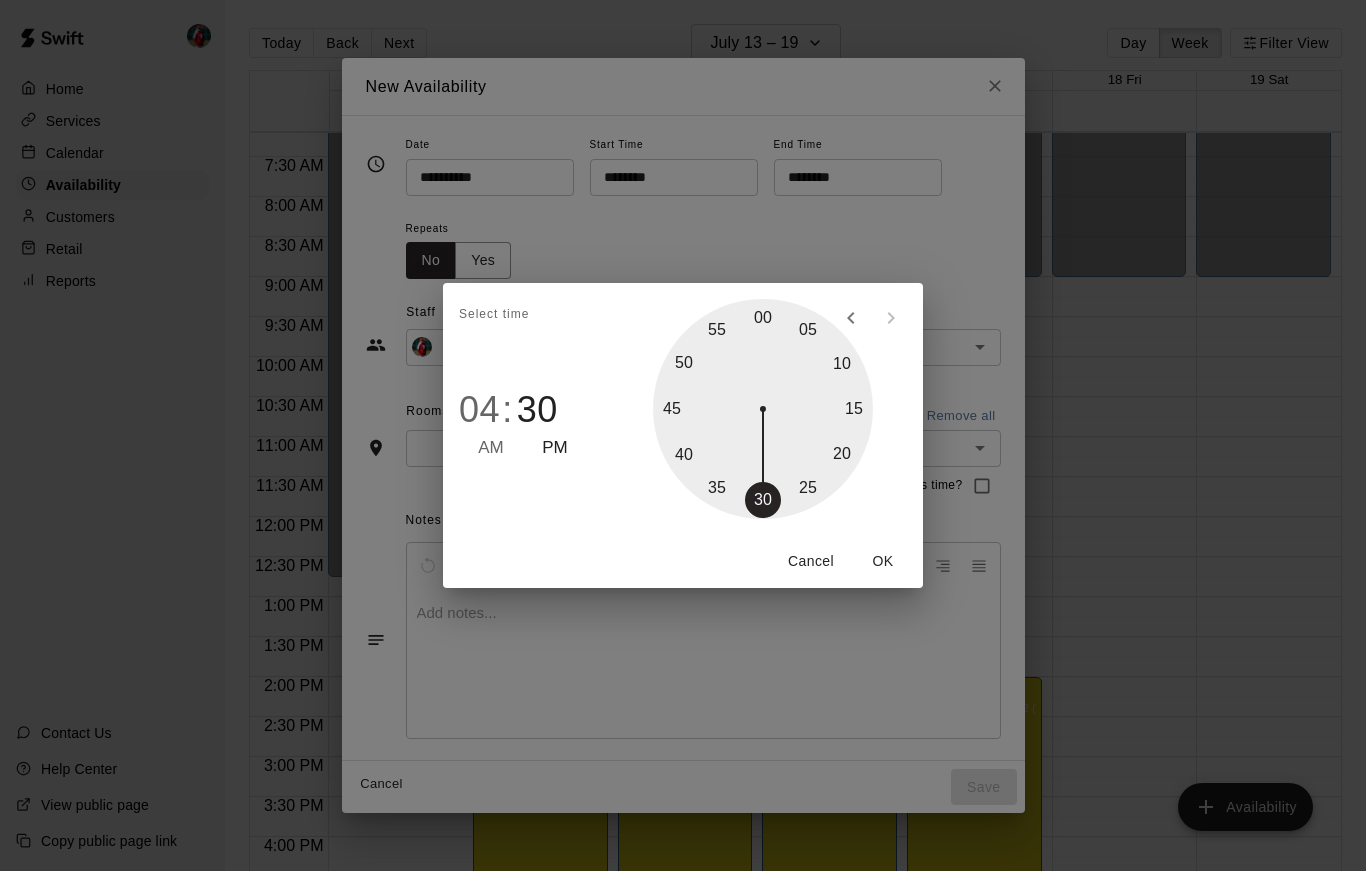 click at bounding box center [763, 409] 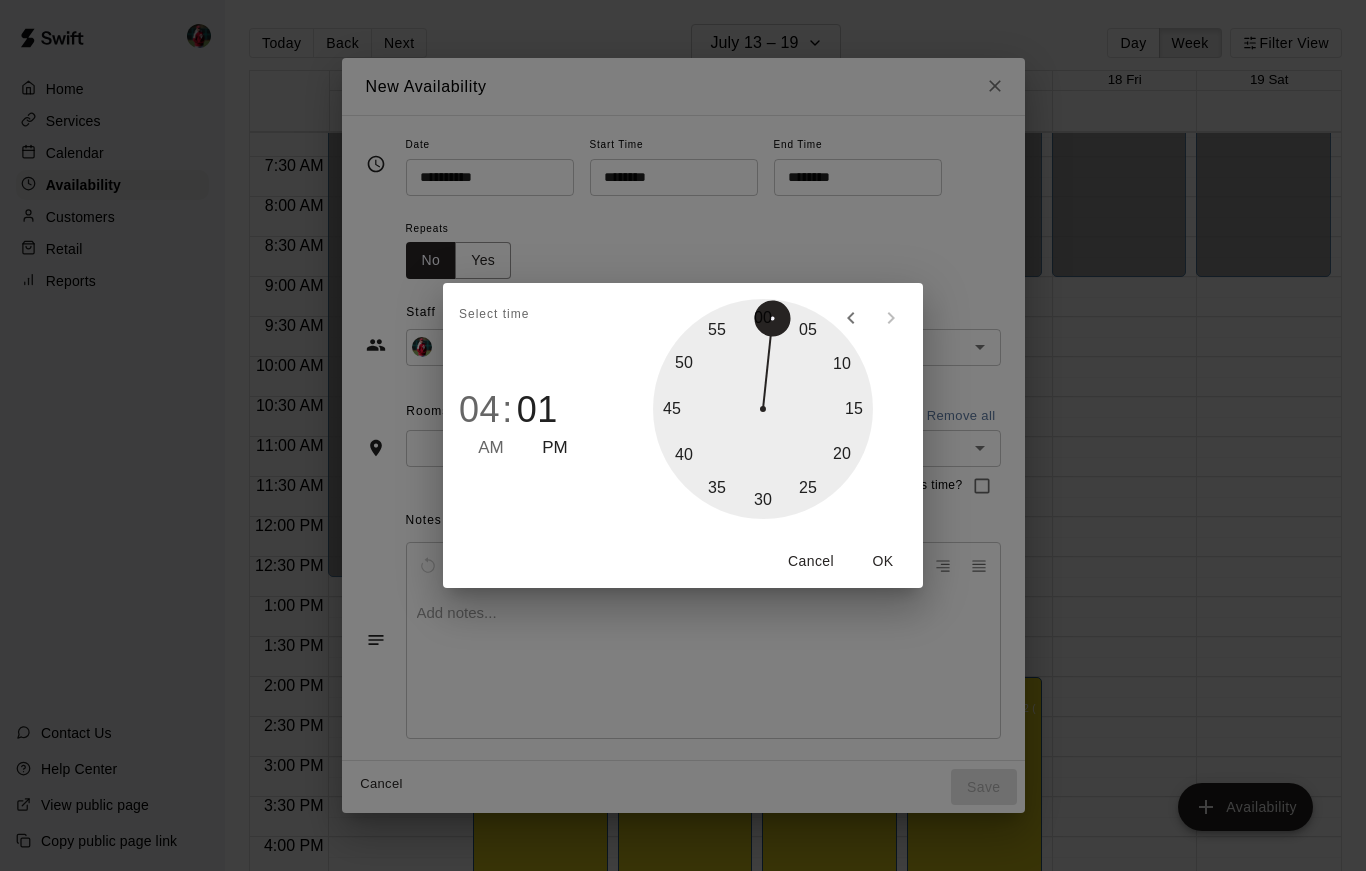 click on "OK" at bounding box center [883, 561] 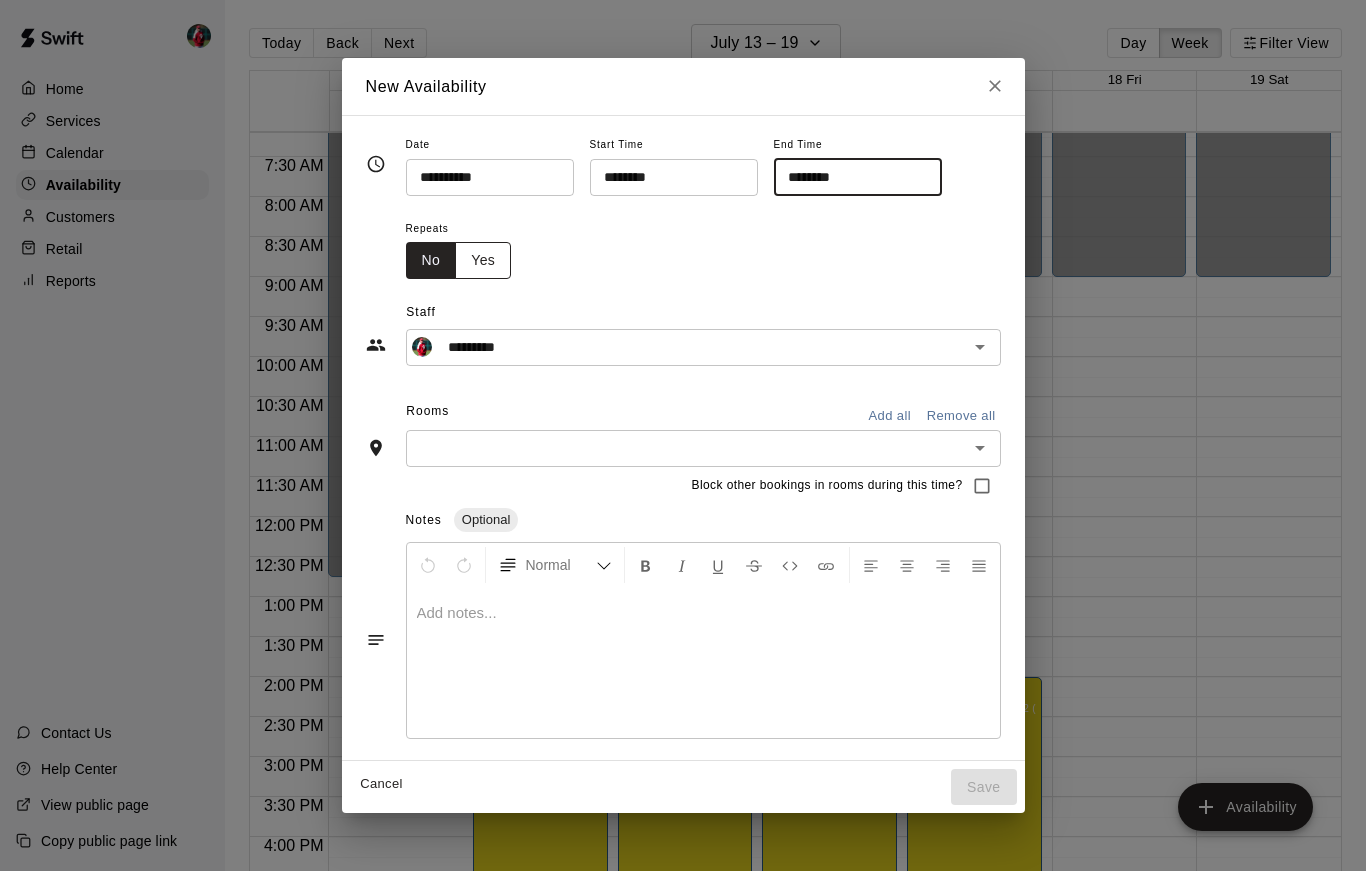 click on "Yes" at bounding box center [483, 260] 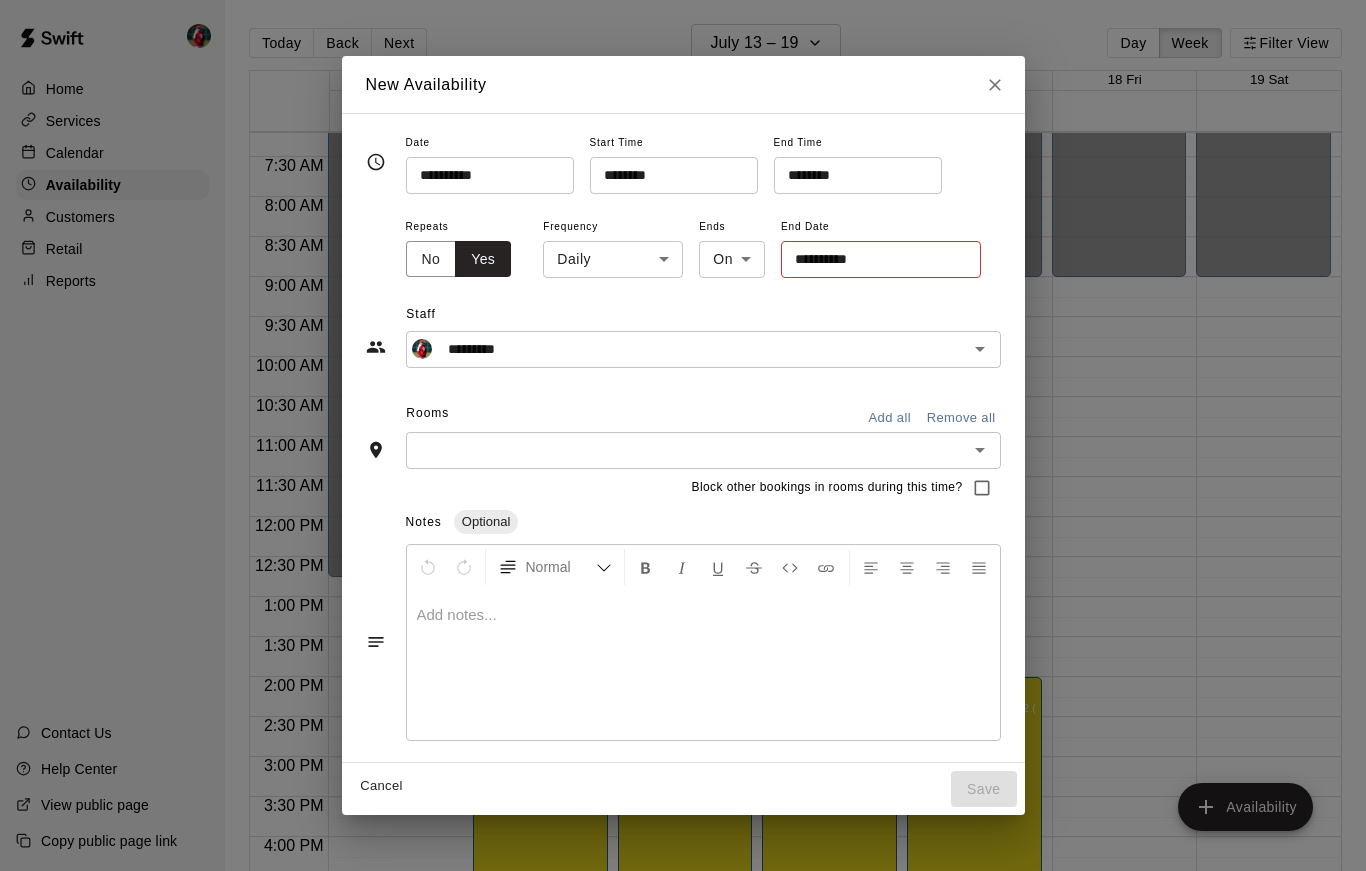click on "**********" at bounding box center [874, 259] 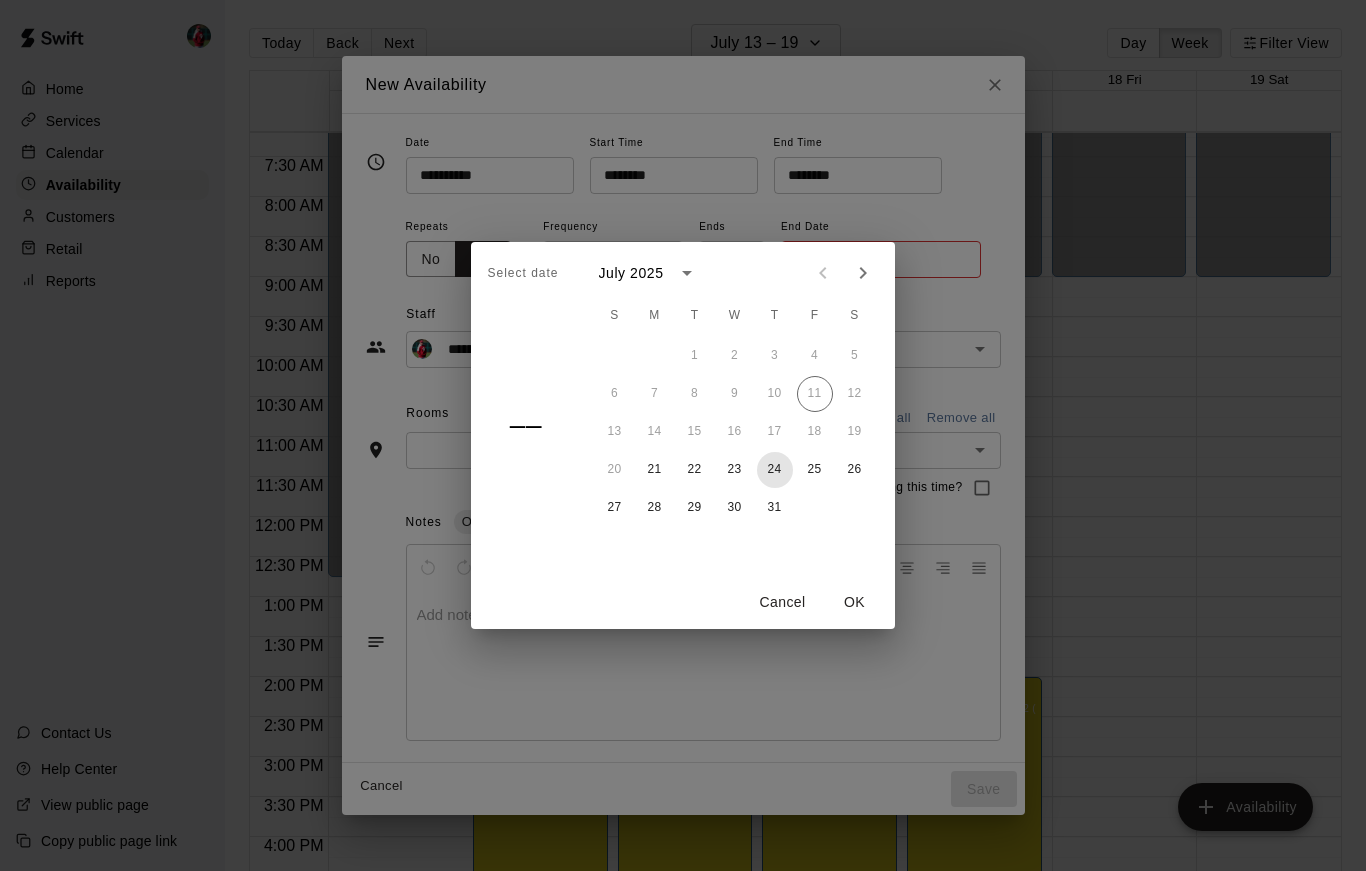 click on "24" at bounding box center (775, 470) 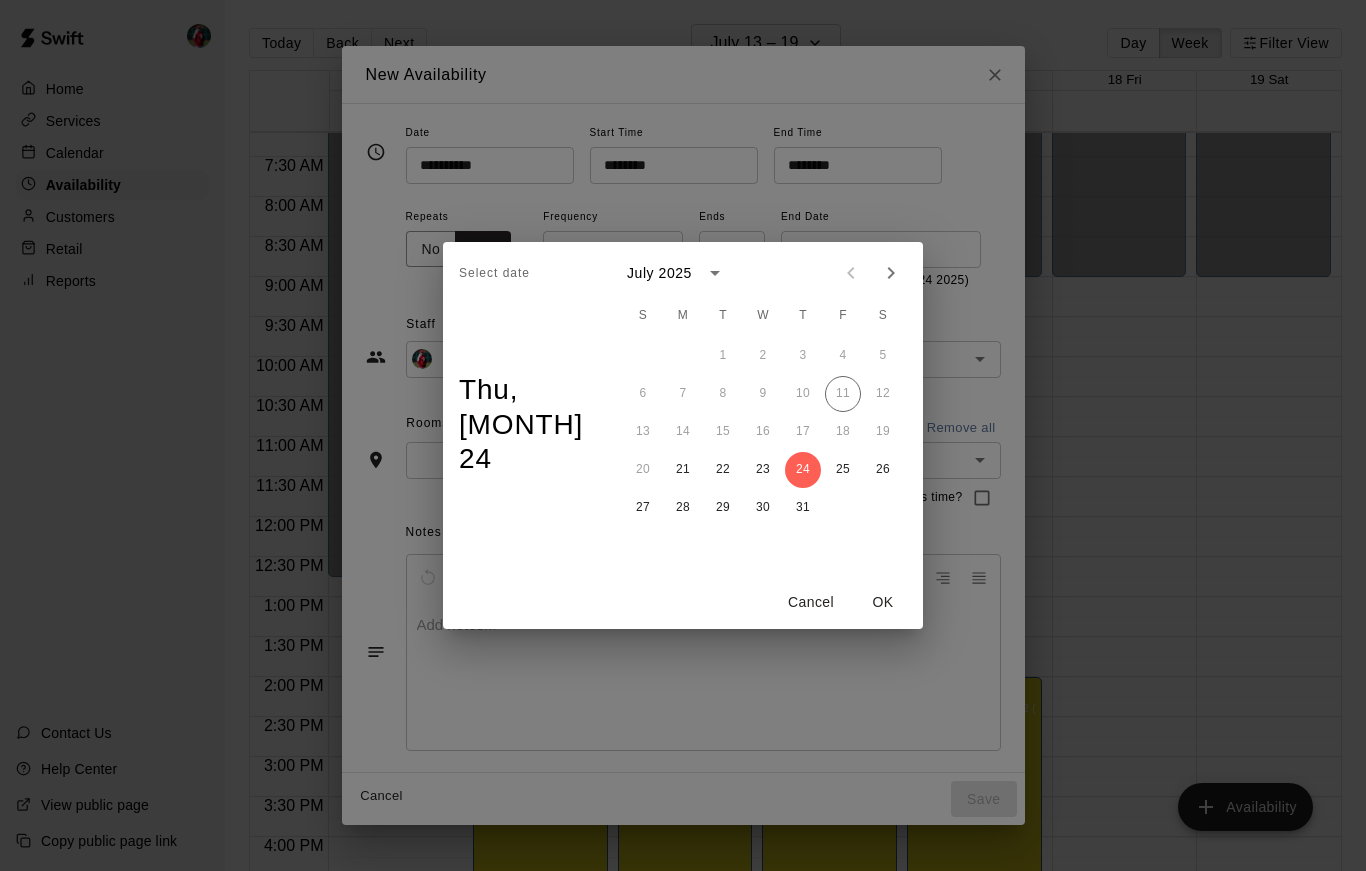 click on "OK" at bounding box center (883, 602) 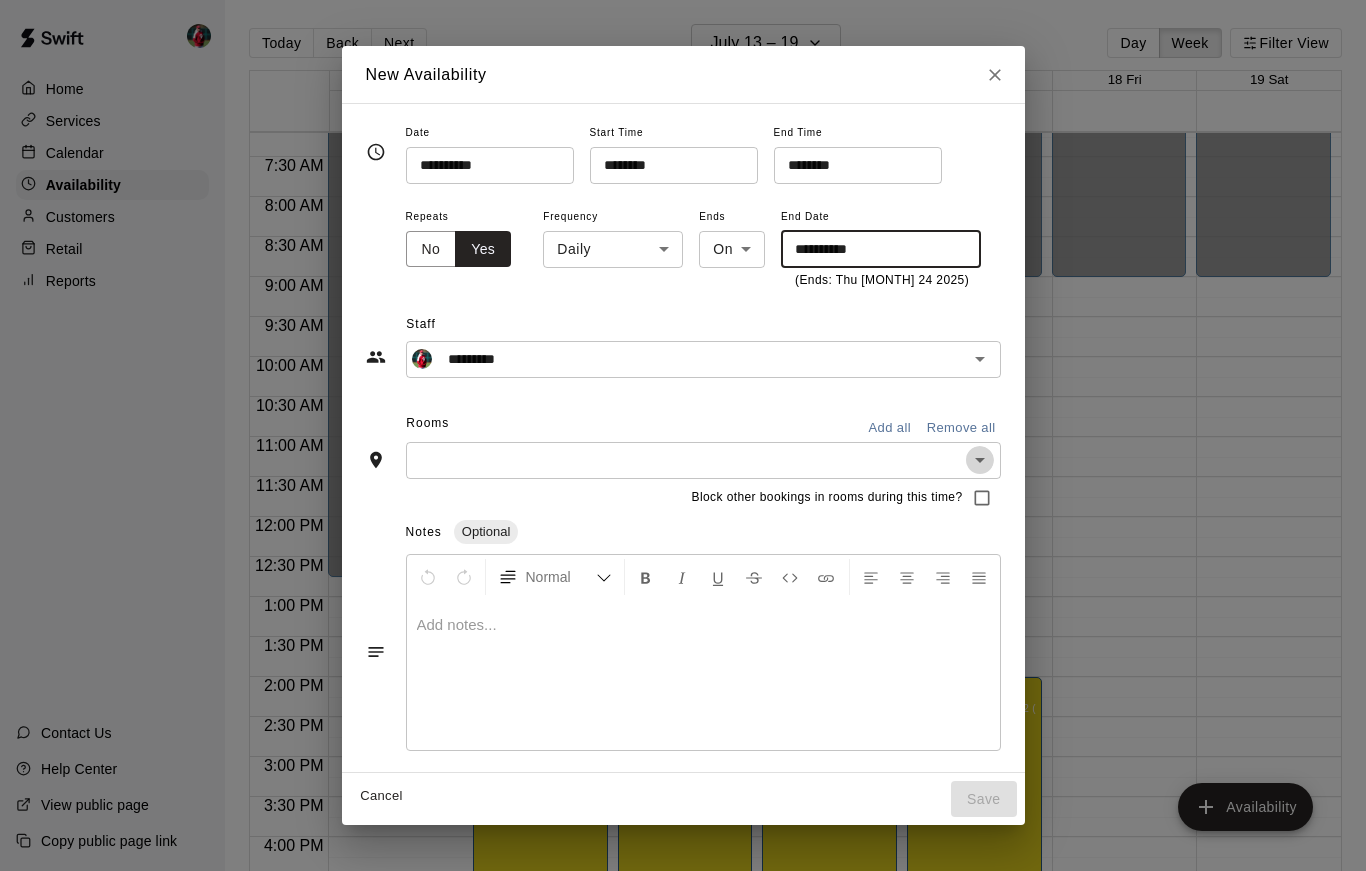 click 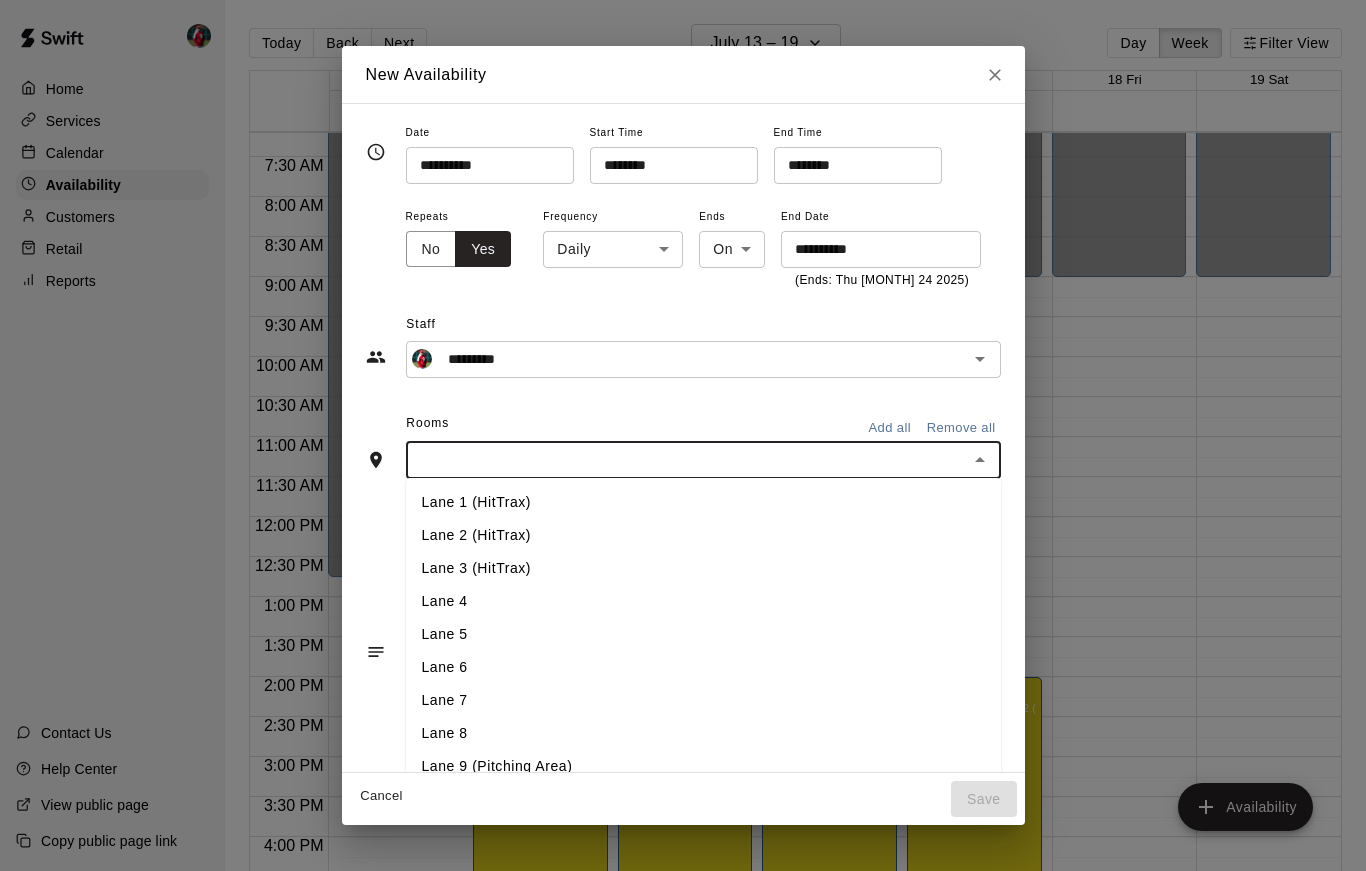 click on "Lane 9 (Pitching Area)" at bounding box center (703, 766) 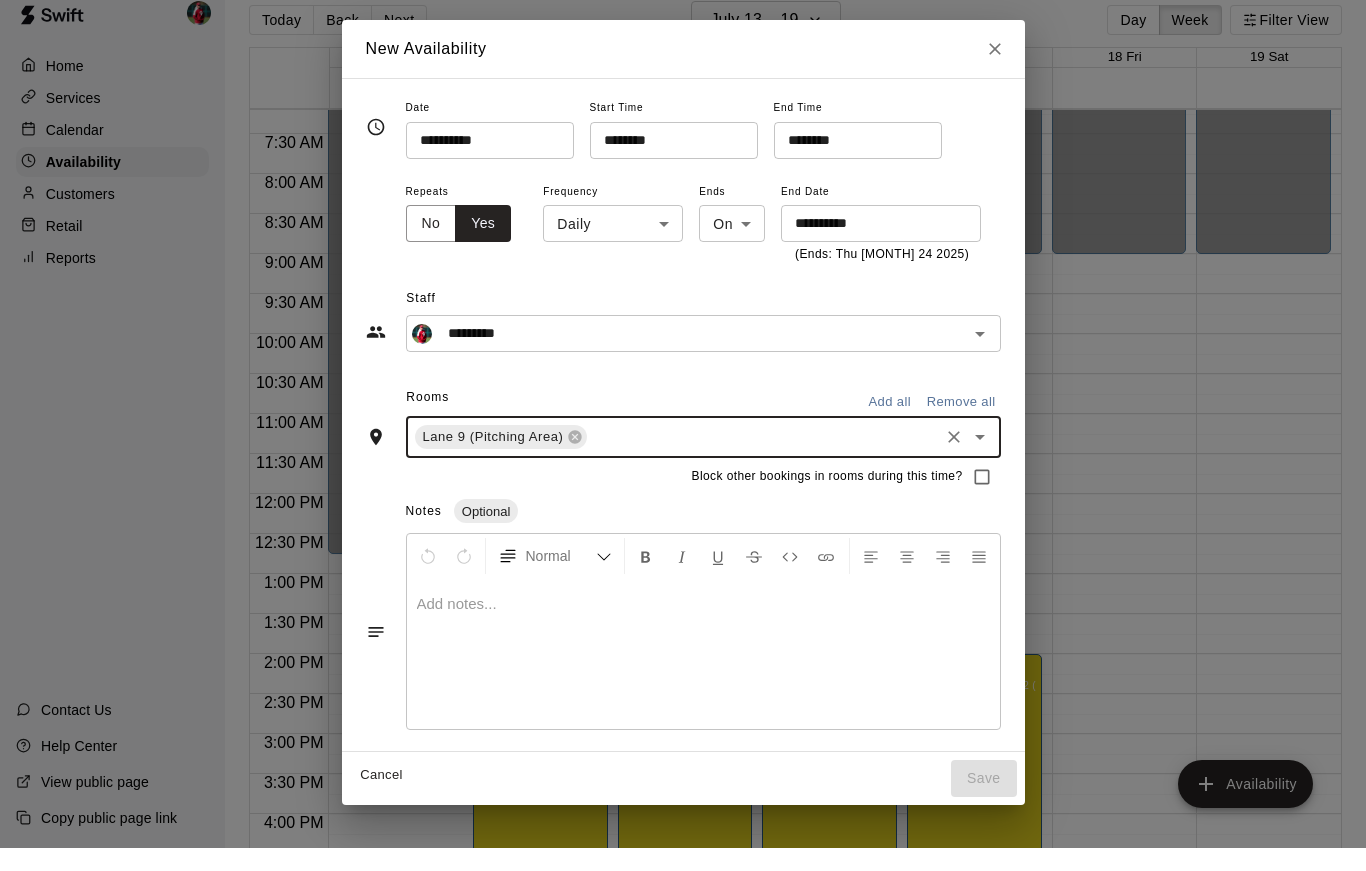 scroll, scrollTop: 32, scrollLeft: 0, axis: vertical 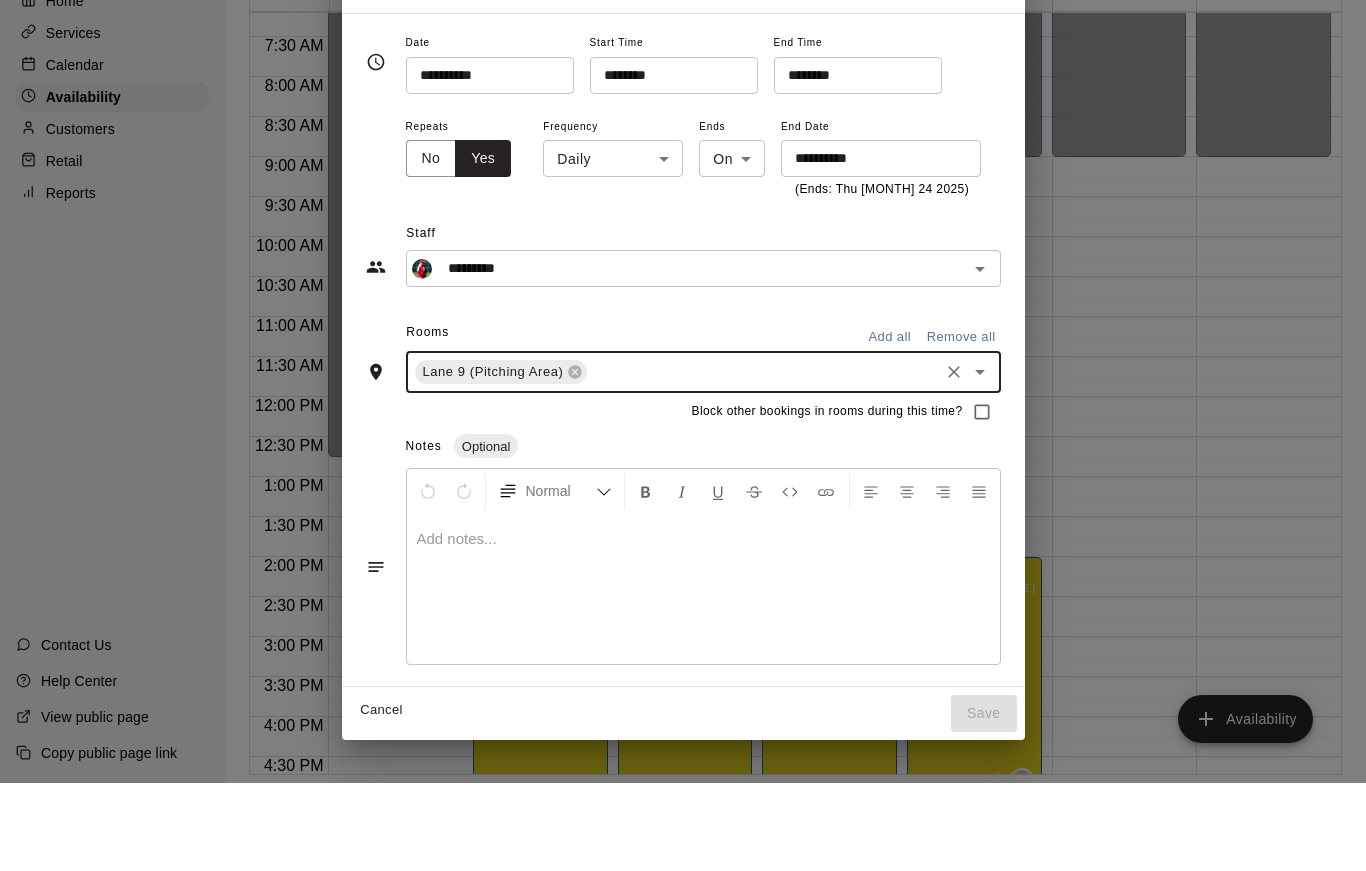 click on "********" at bounding box center [851, 163] 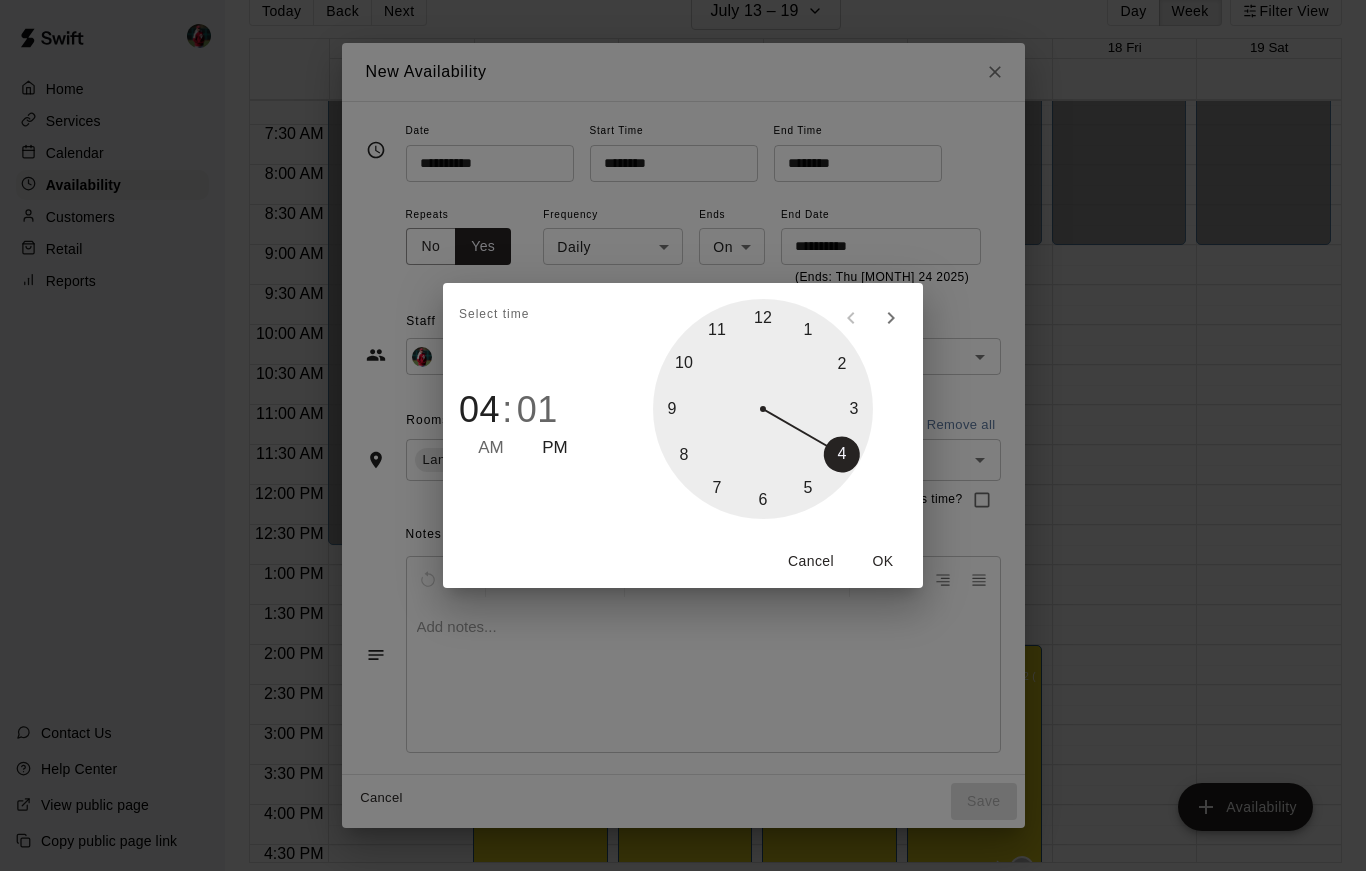 click on "PM" at bounding box center (555, 448) 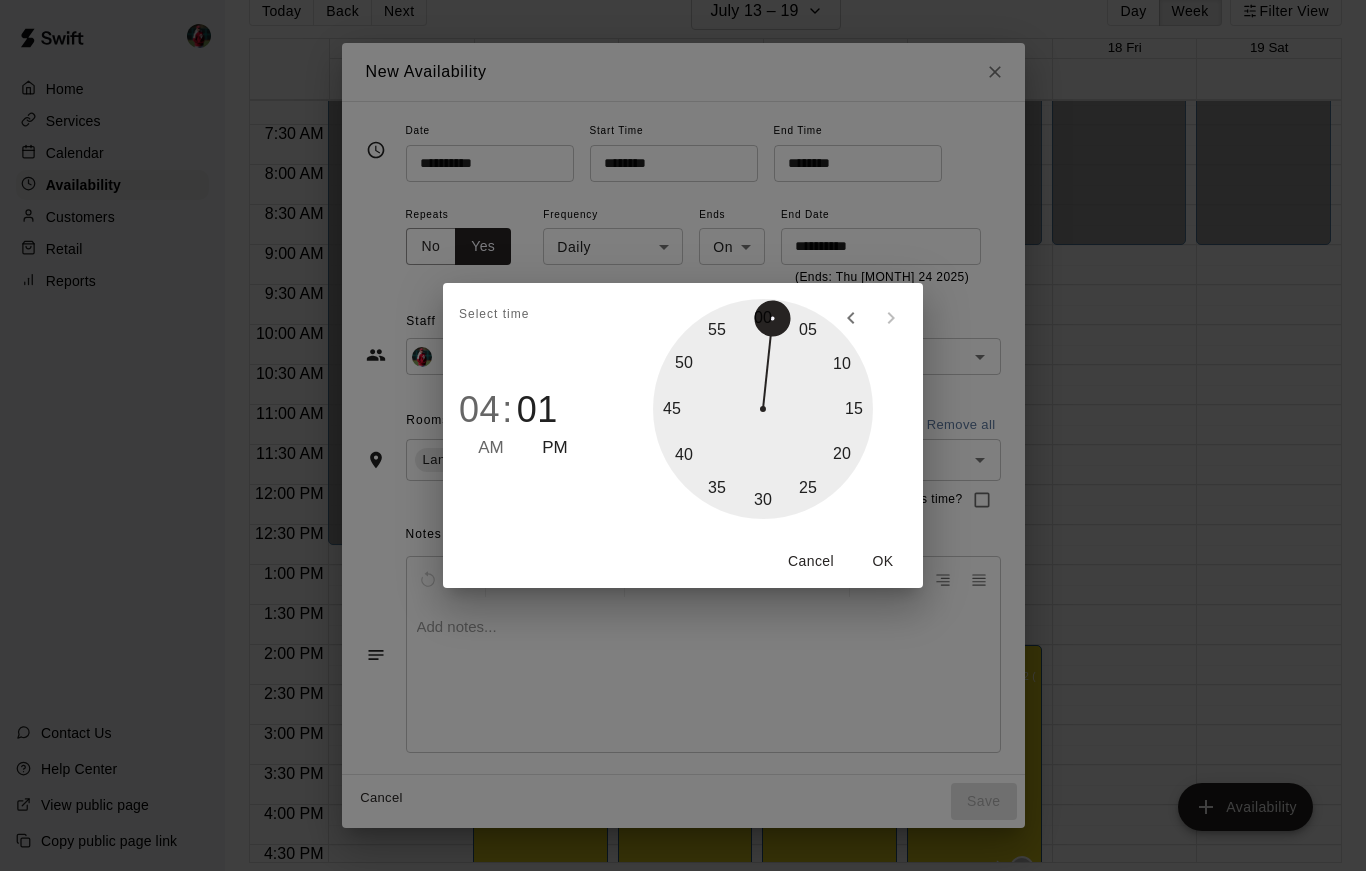 click at bounding box center [763, 409] 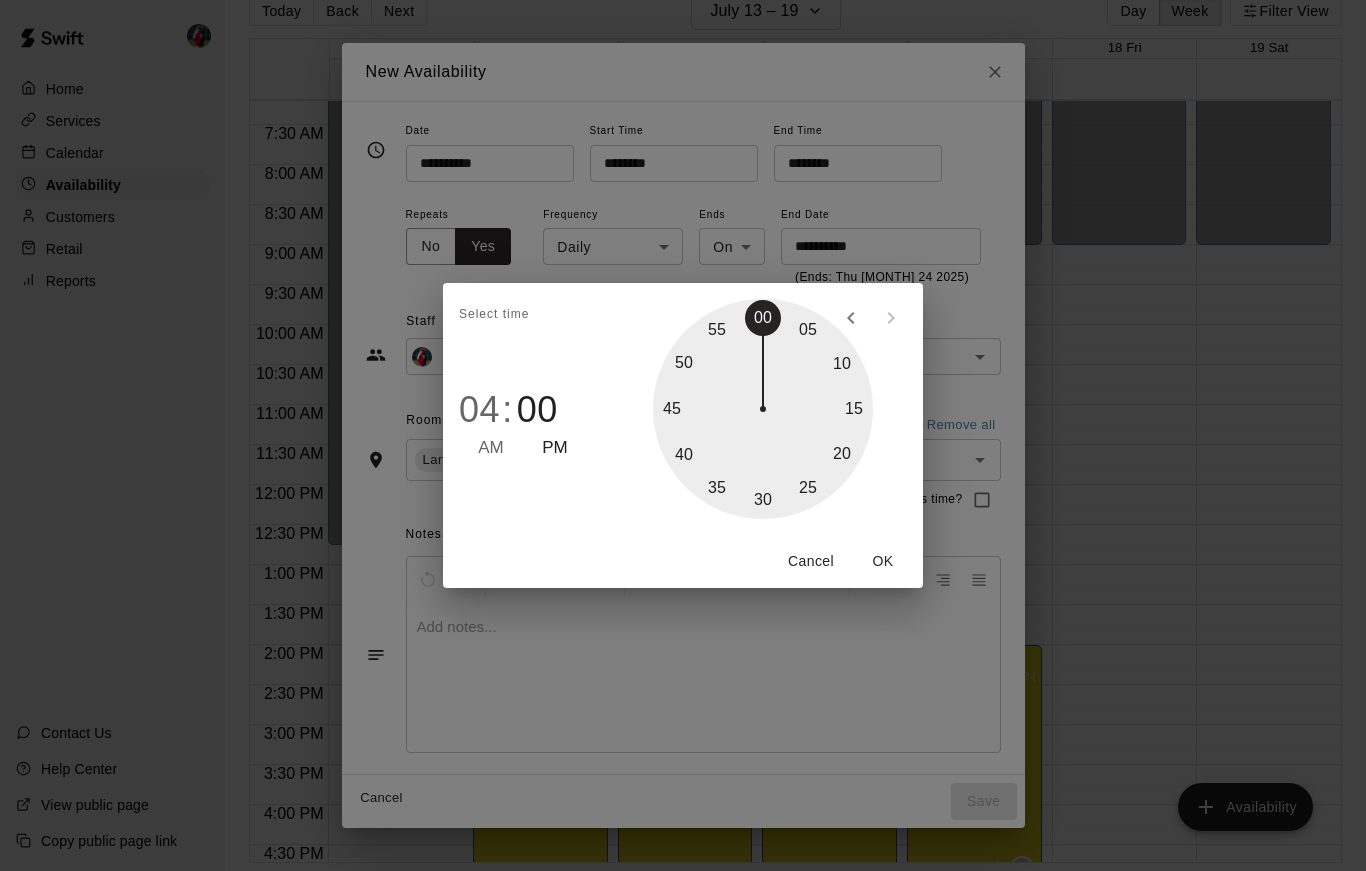 click on "OK" at bounding box center [883, 561] 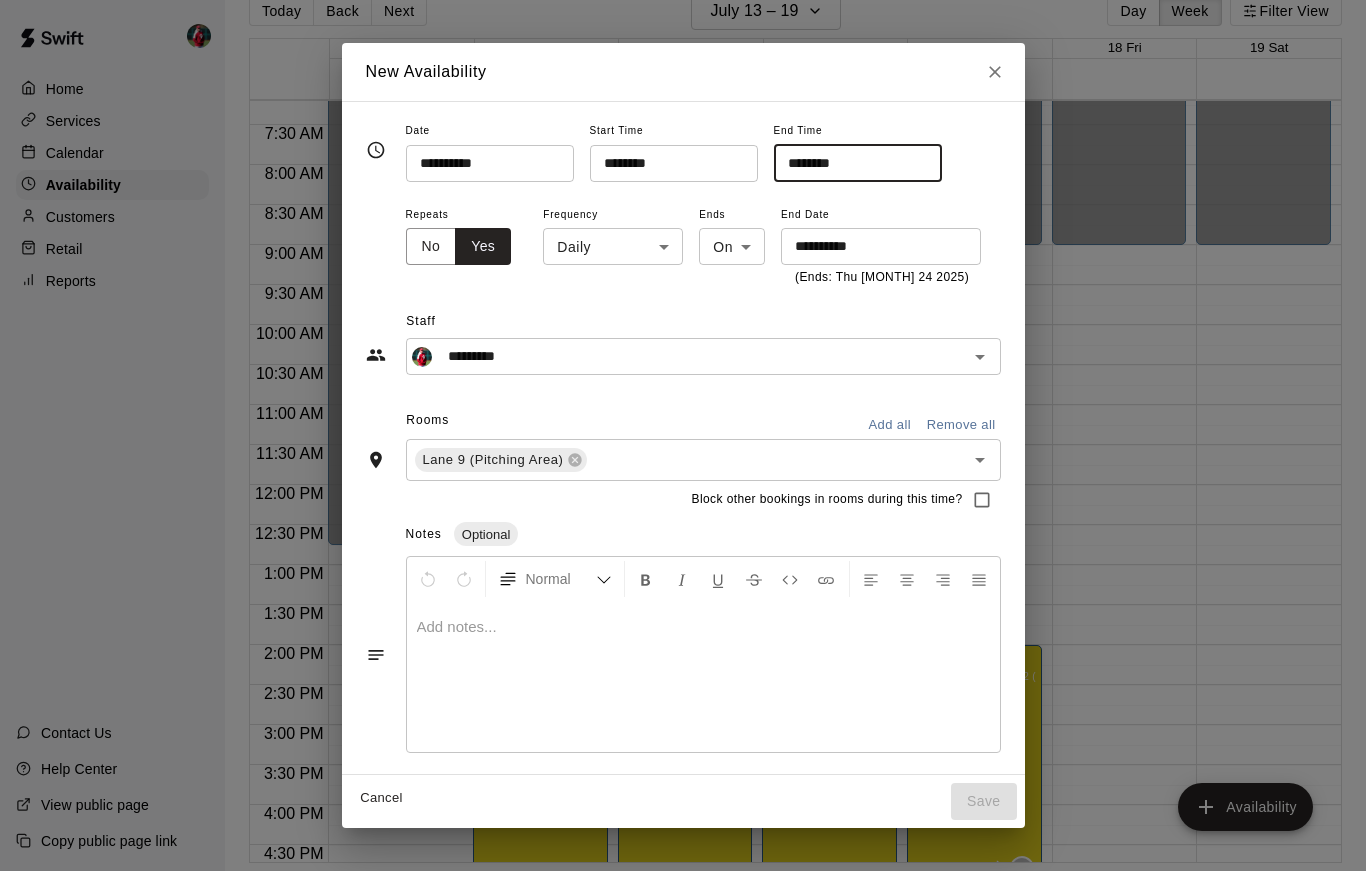 click on "********" at bounding box center (851, 163) 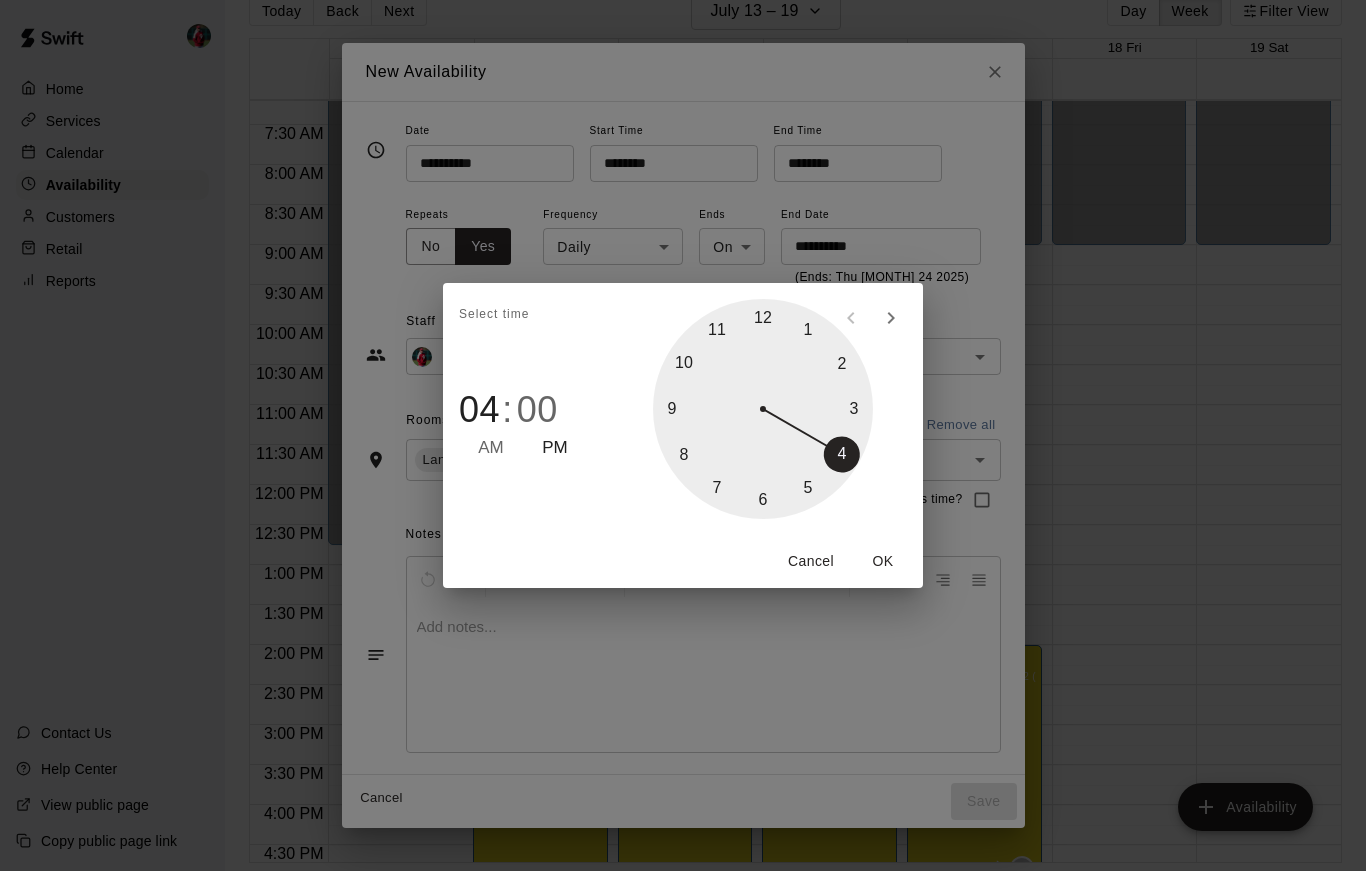click at bounding box center (763, 409) 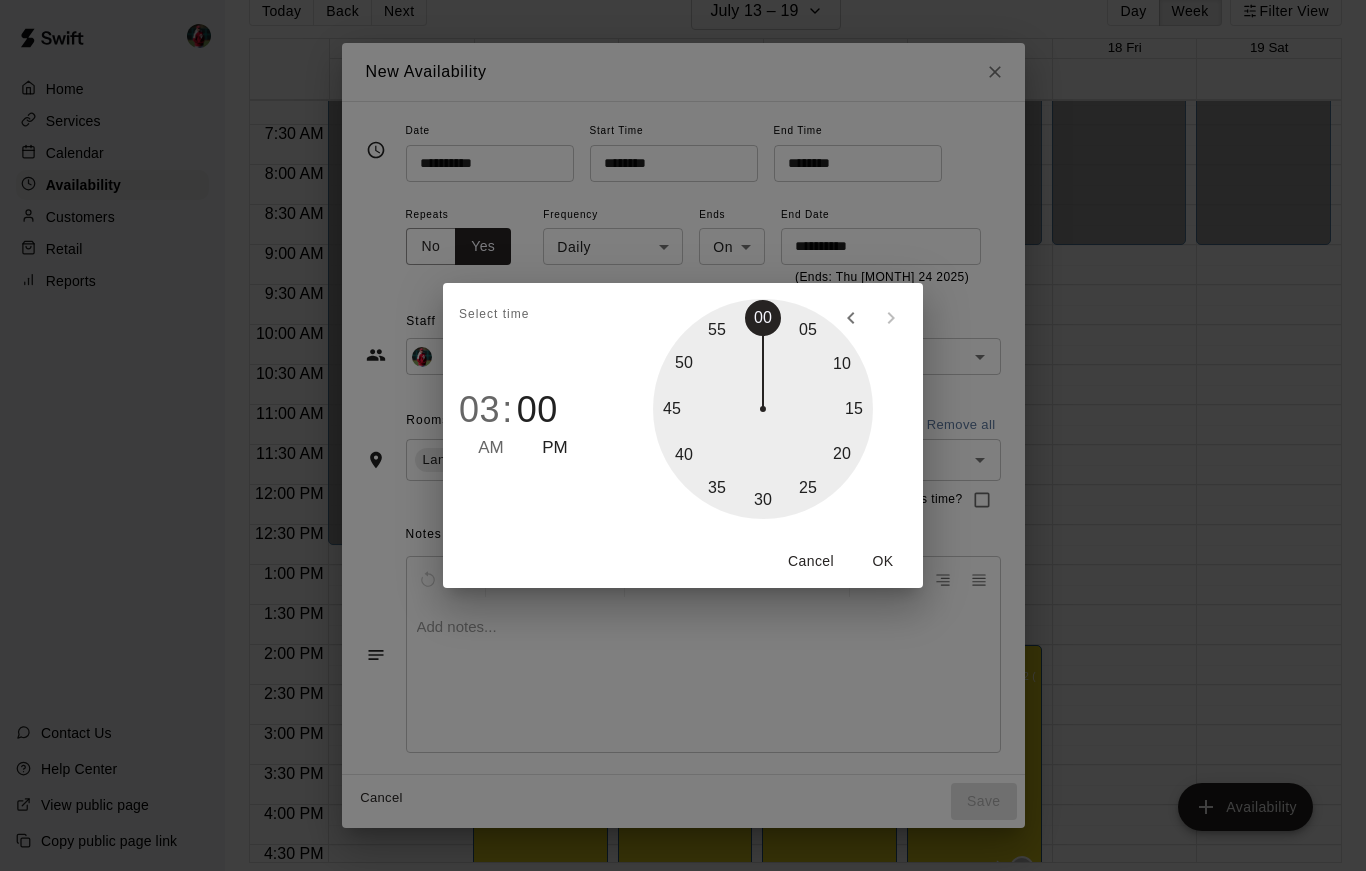 type on "********" 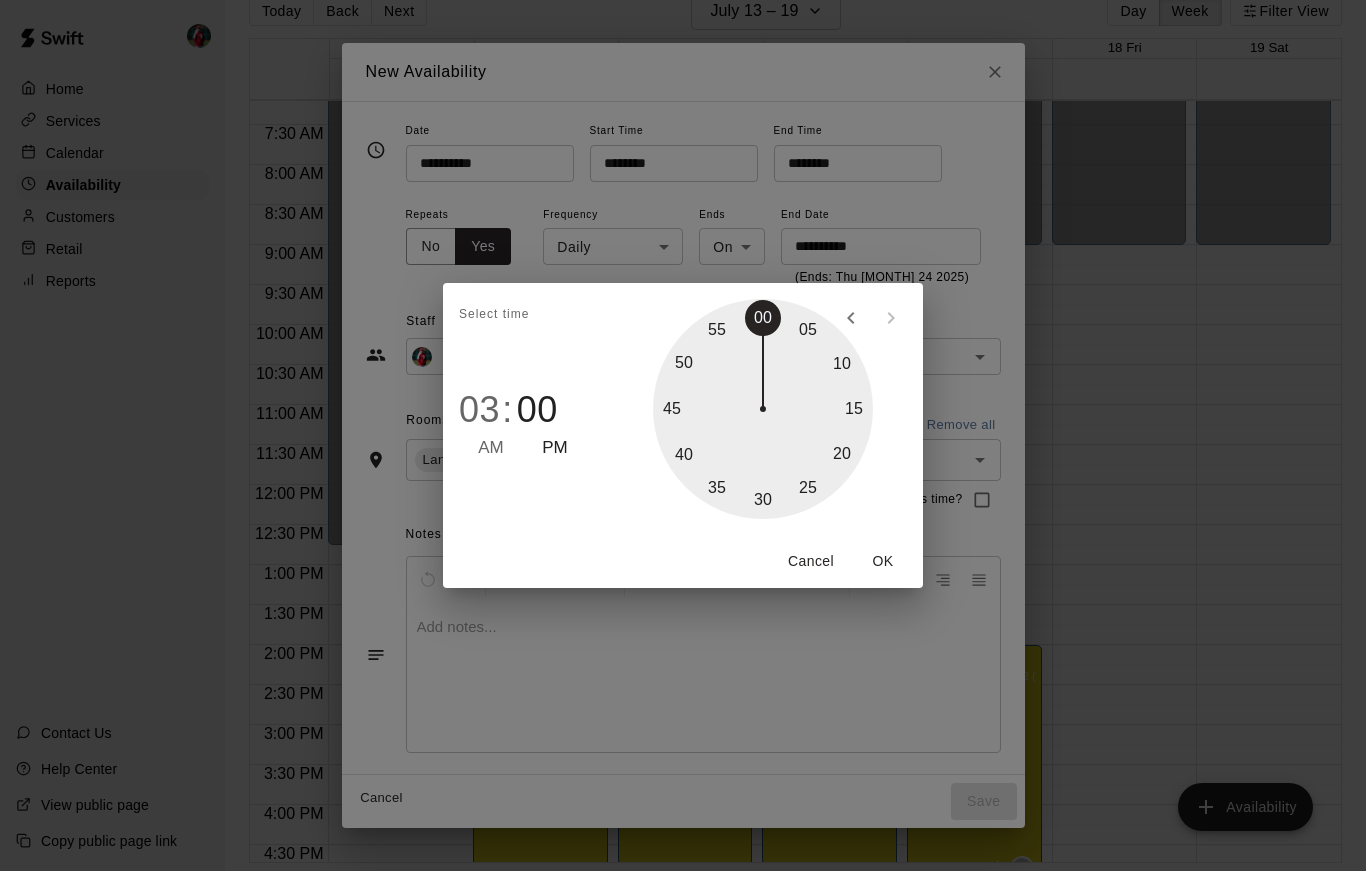 click on "OK" at bounding box center (883, 561) 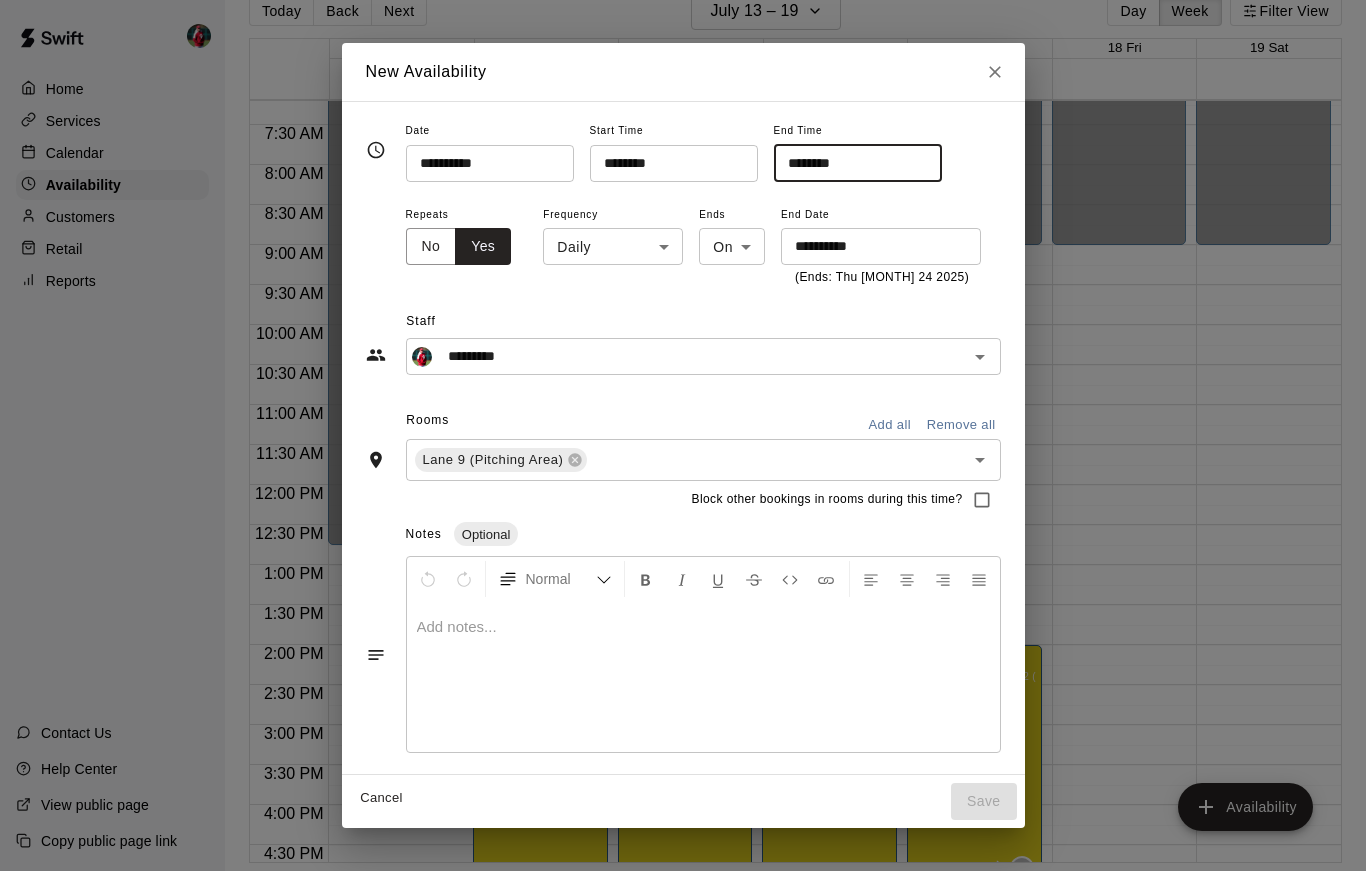 click on "*********" at bounding box center [688, 356] 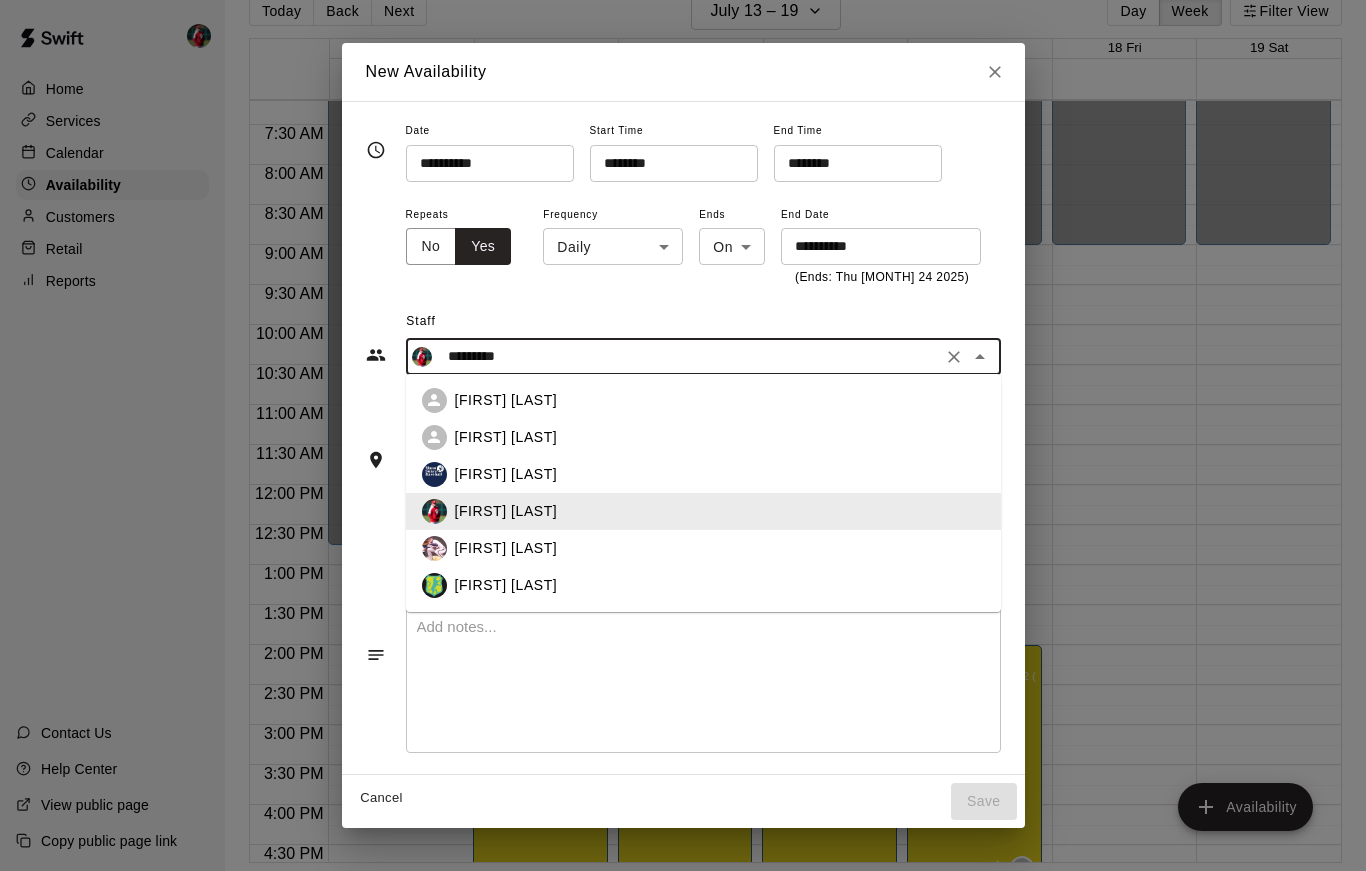 click on "********* ​" at bounding box center [703, 356] 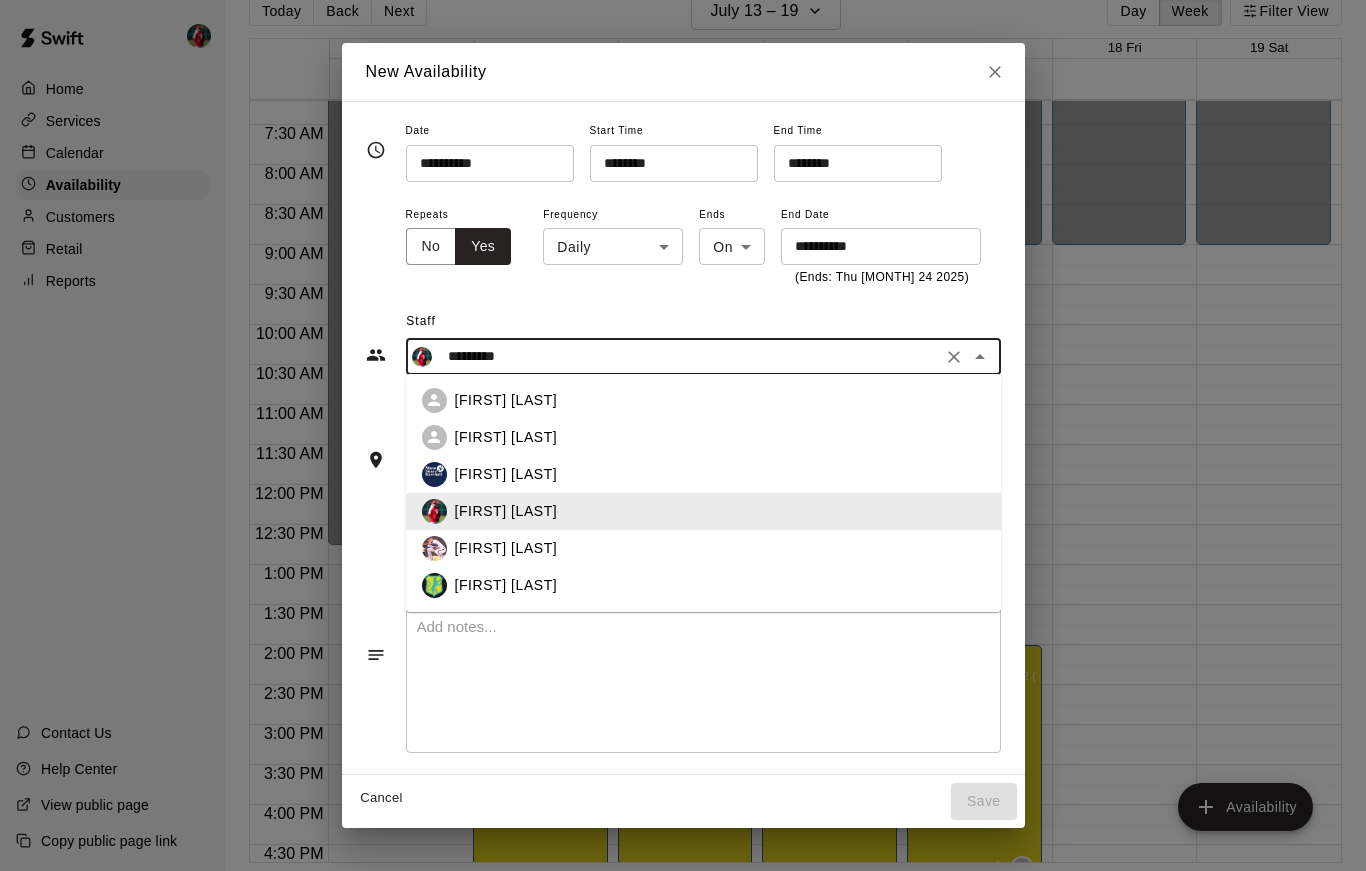 click 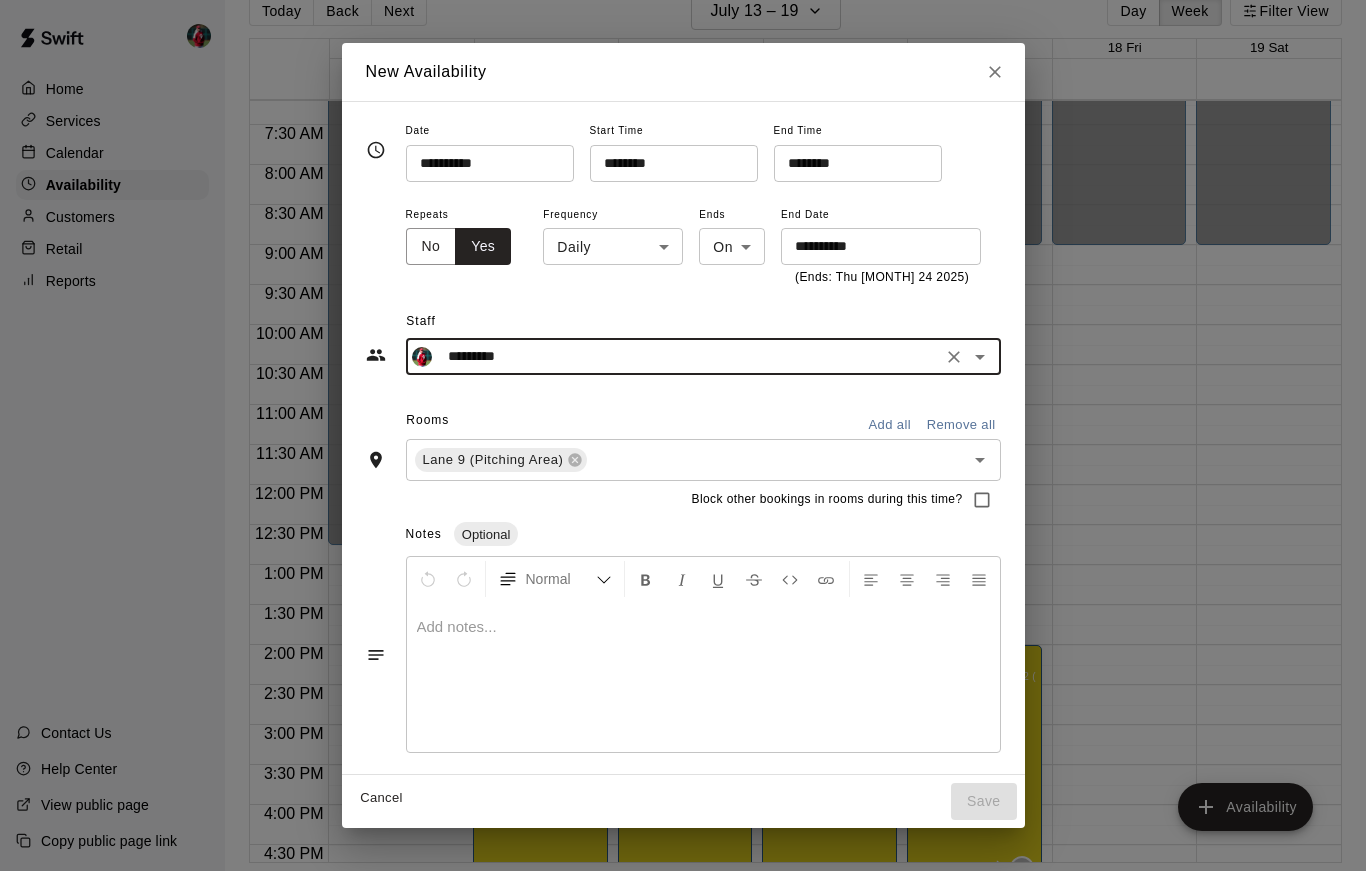 click on "Staff ********* ​" at bounding box center [683, 331] 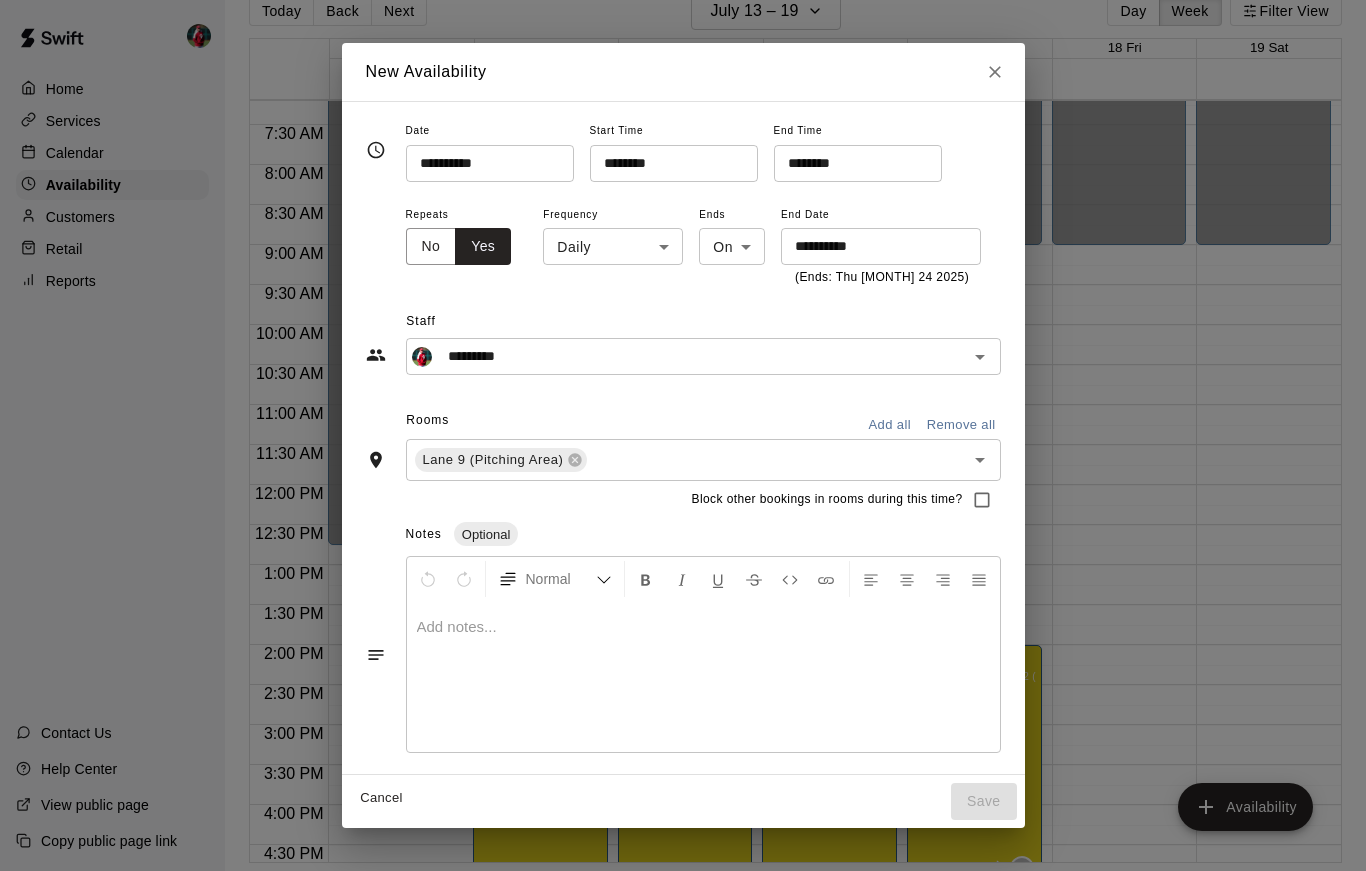 click at bounding box center (703, 677) 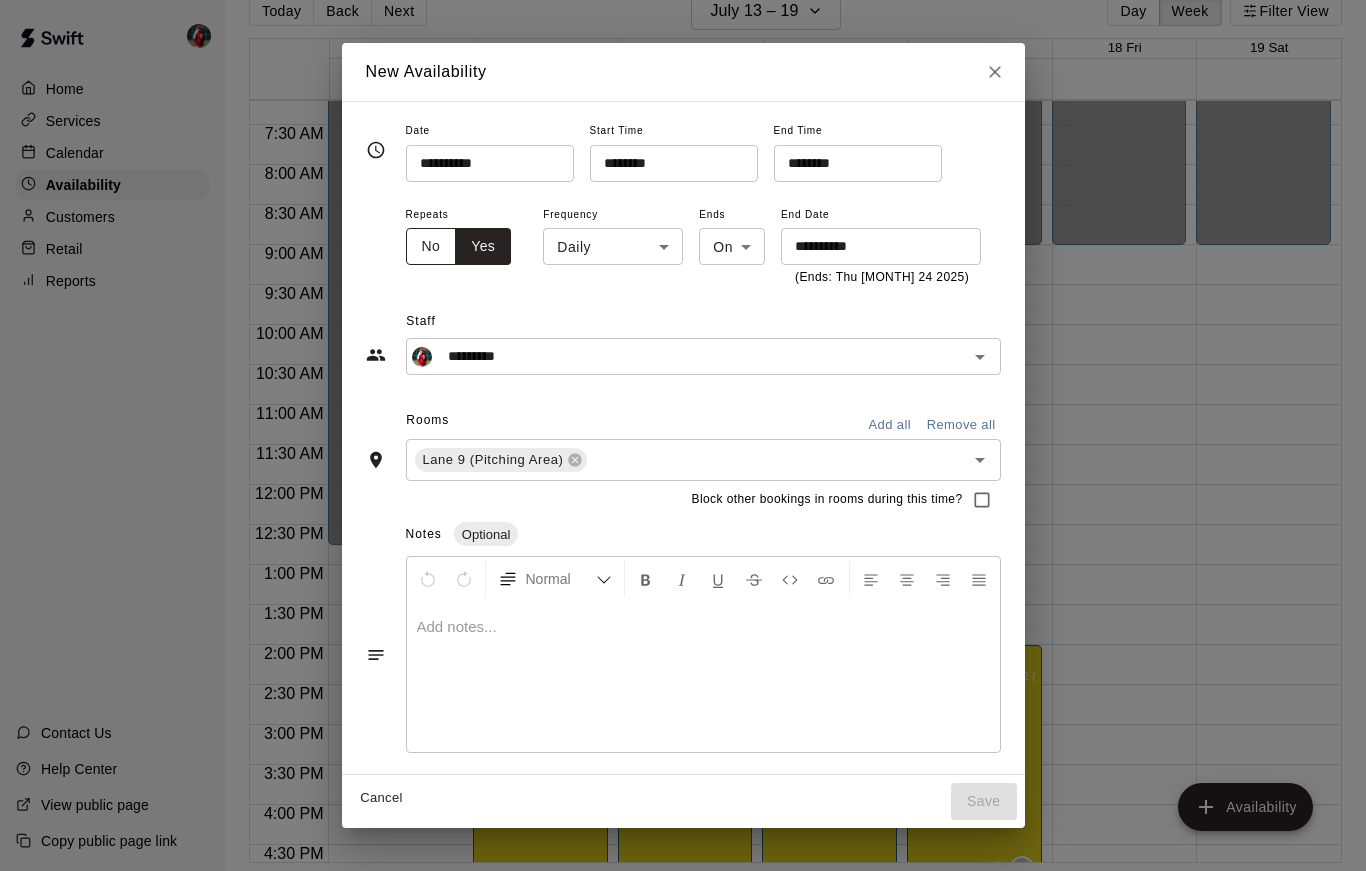 click on "No" at bounding box center [431, 246] 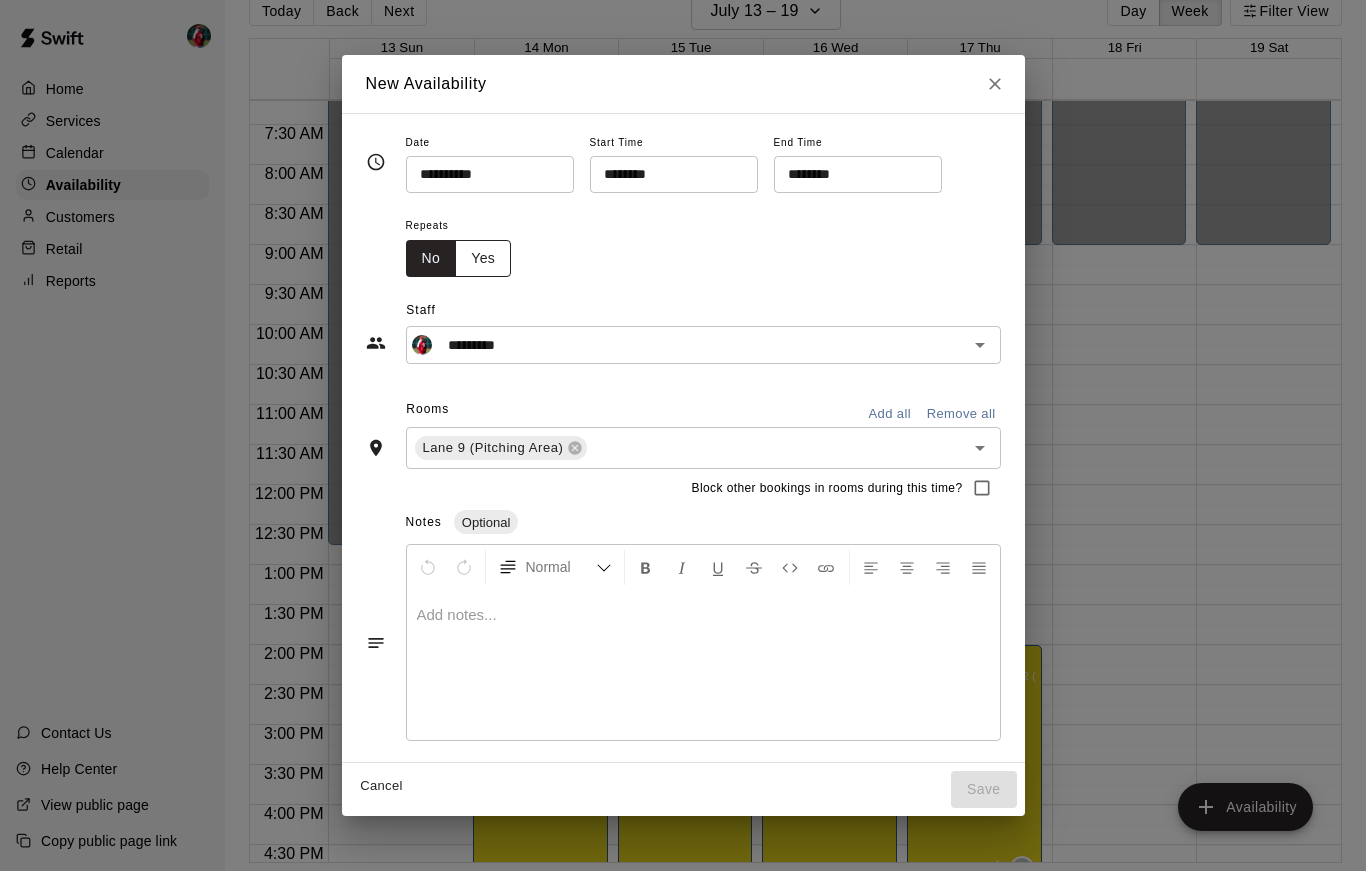 click on "Yes" at bounding box center [483, 258] 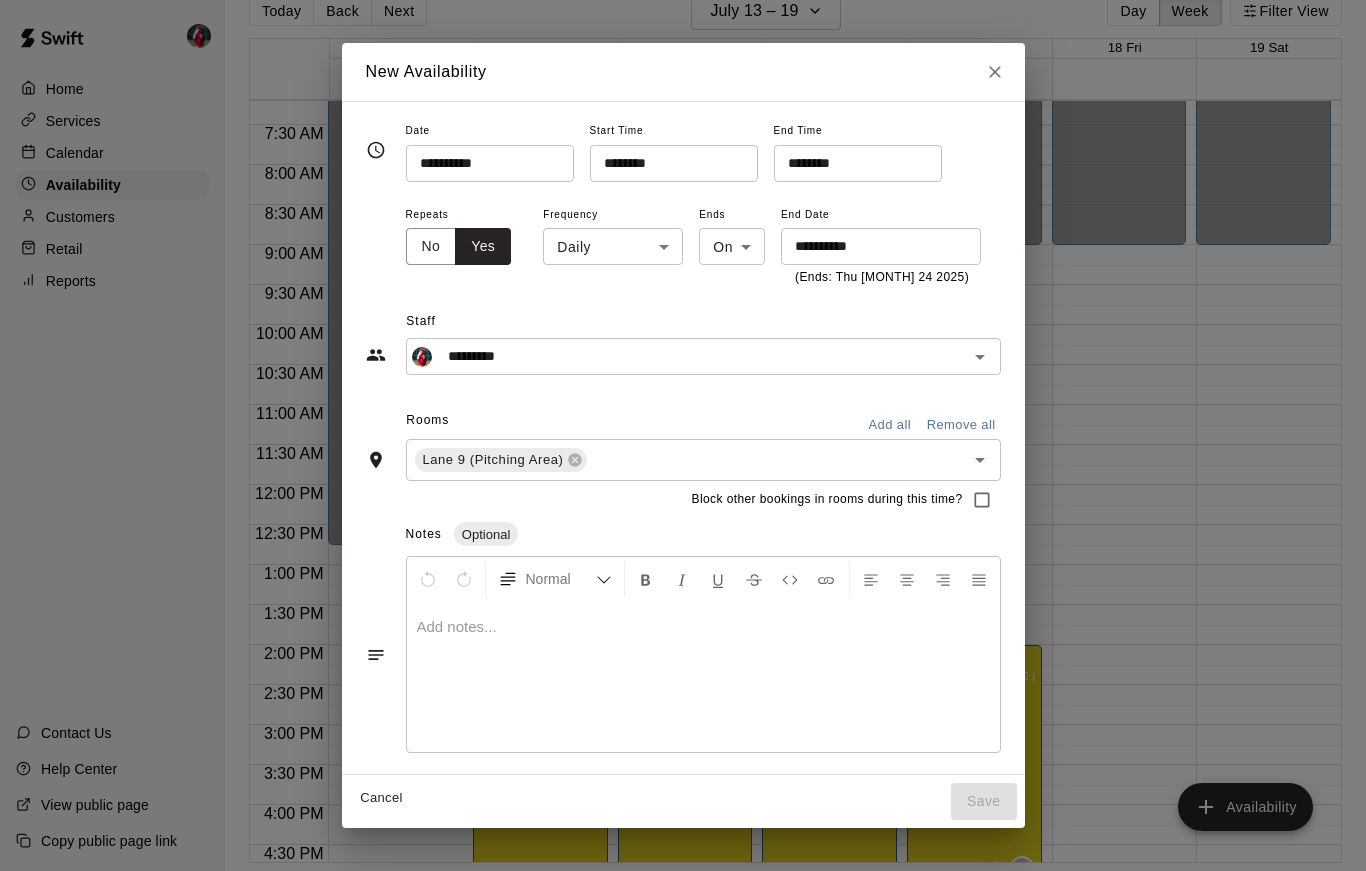 click on "Home Services Calendar Availability Customers Retail Reports Contact Us Help Center View public page Copy public page link Today Back Next [MONTH] 13 – 19 Day Week Filter View 13 Sun 14 Mon 15 Tue 16 Wed 17 Thu 18 Fri 19 Sat 12:00 AM 12:30 AM 1:00 AM 1:30 AM 2:00 AM 2:30 AM 3:00 AM 3:30 AM 4:00 AM 4:30 AM 5:00 AM 5:30 AM 6:00 AM 6:30 AM 7:00 AM 7:30 AM 8:00 AM 8:30 AM 9:00 AM 9:30 AM 10:00 AM 10:30 AM 11:00 AM 11:30 AM 12:00 PM 12:30 PM 1:00 PM 1:30 PM 2:00 PM 2:30 PM 3:00 PM 3:30 PM 4:00 PM 4:30 PM 5:00 PM 5:30 PM 6:00 PM 6:30 PM 7:00 PM 7:30 PM 8:00 PM 8:30 PM 9:00 PM 9:30 PM 10:00 PM 10:30 PM 11:00 PM 11:30 PM 12:00 AM – 12:45 PM Closed 9:00 PM – 11:59 PM Closed 12:00 AM – 9:00 AM Closed 1:00 PM – 7:00 PM [FIRST] [LAST] Lane 1 (HitTrax), Lane 2 (HitTrax), Lane 3 (HitTrax), Lane 4, Lane 5, Lane   6, Lane 7, Lane 8, Lane  9 (Pitching Area), Area 10 EO 9:00 PM – 11:59 PM Closed 12:00 AM – 9:00 AM Closed 2:00 PM – 7:00 PM [FIRST] [LAST]   6, Lane 7, Lane 8, Lane  9 (Pitching Area), Area 10 EO Closed" at bounding box center (683, 419) 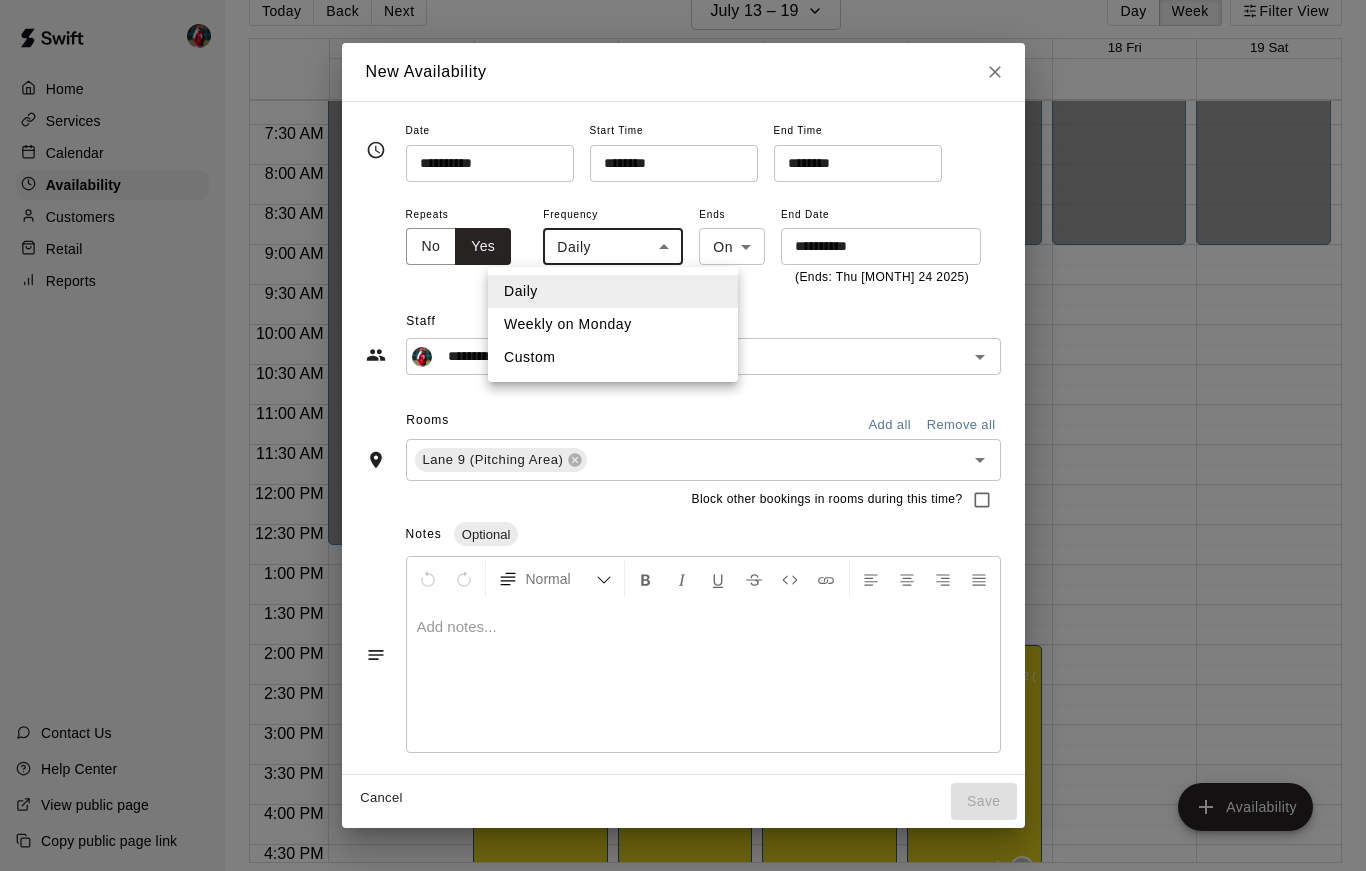 click at bounding box center [683, 435] 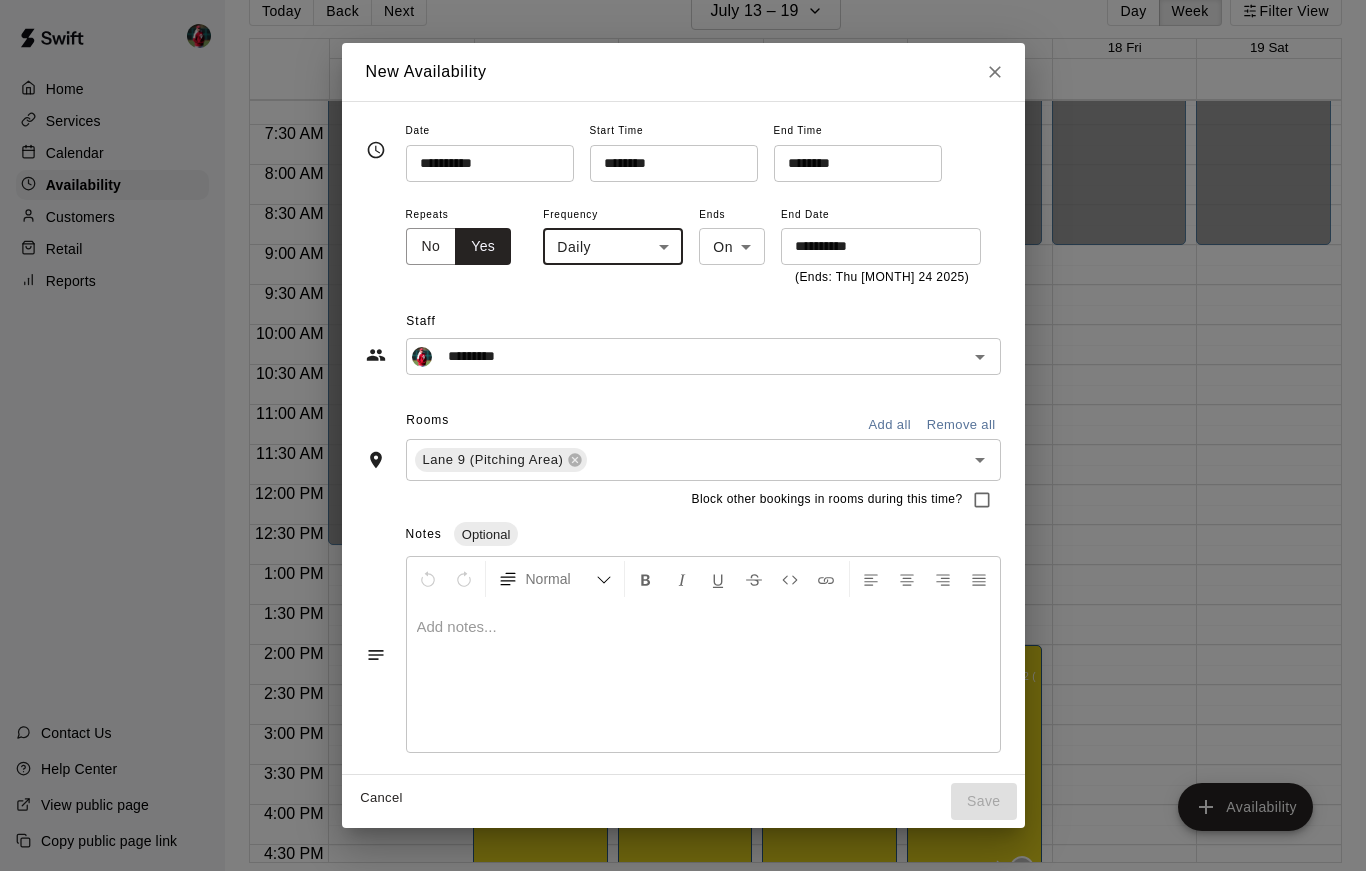 click on "**********" at bounding box center (874, 246) 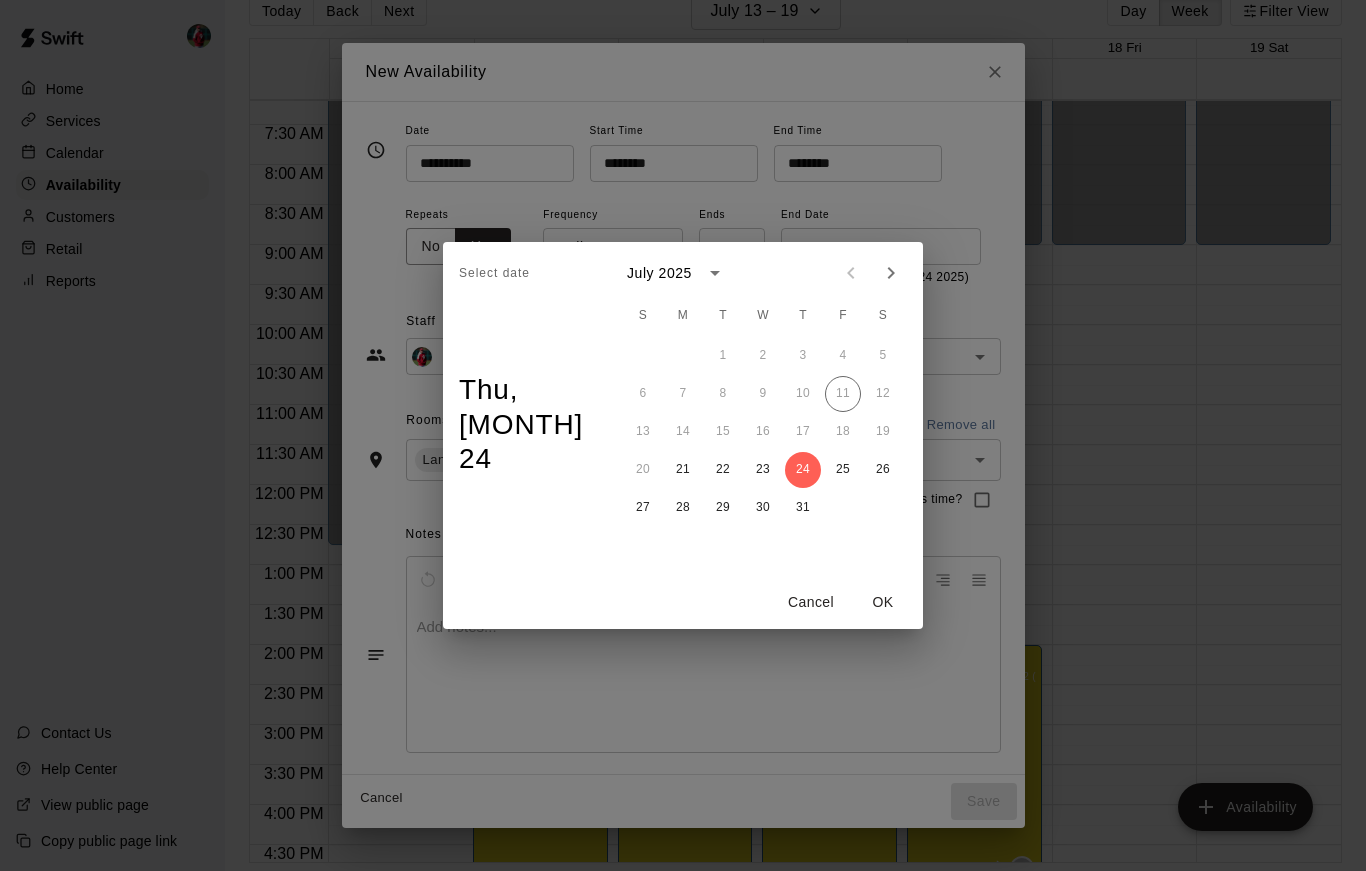 click on "OK" at bounding box center (883, 602) 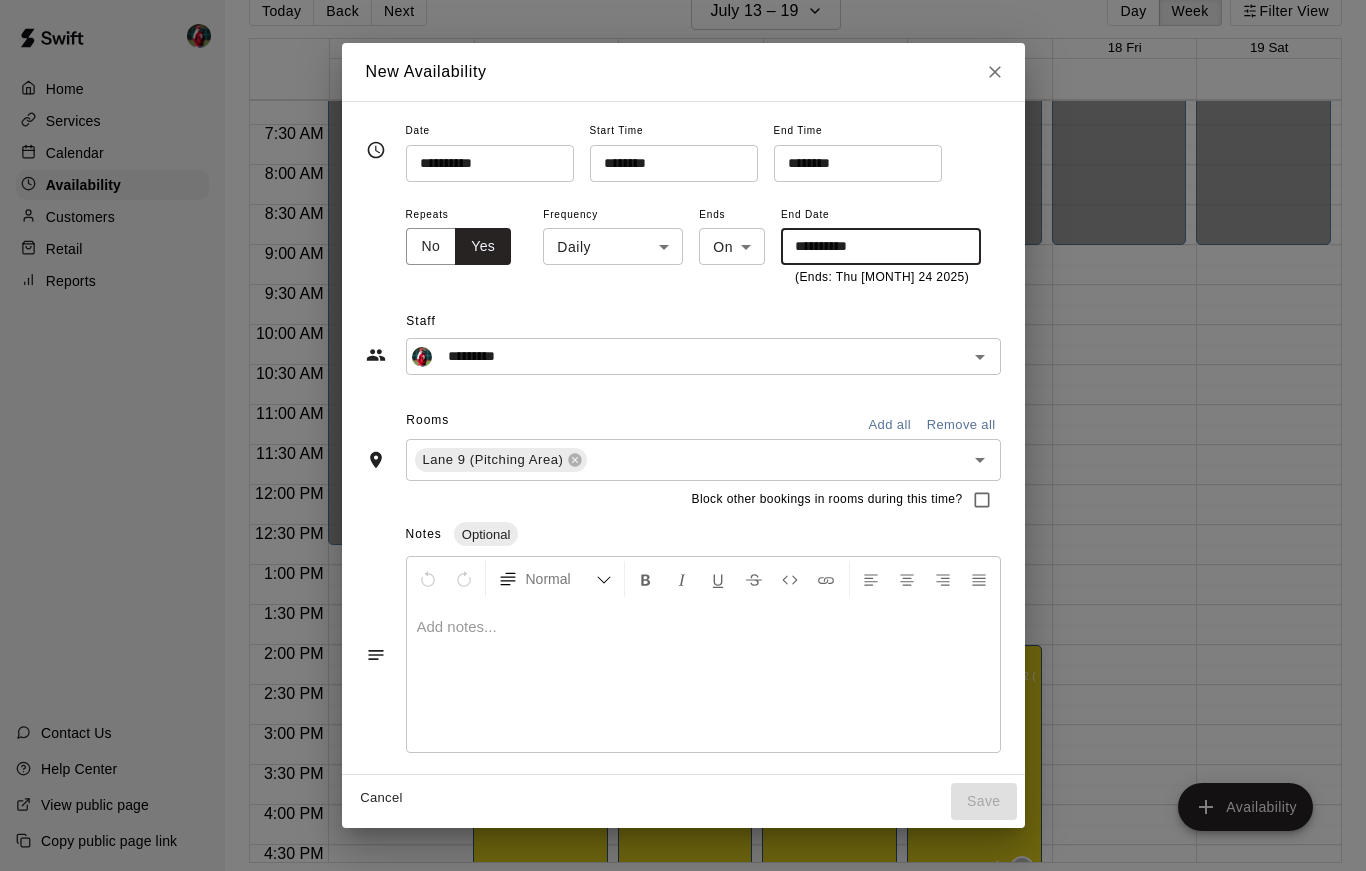click on "Cancel Save" at bounding box center (683, 801) 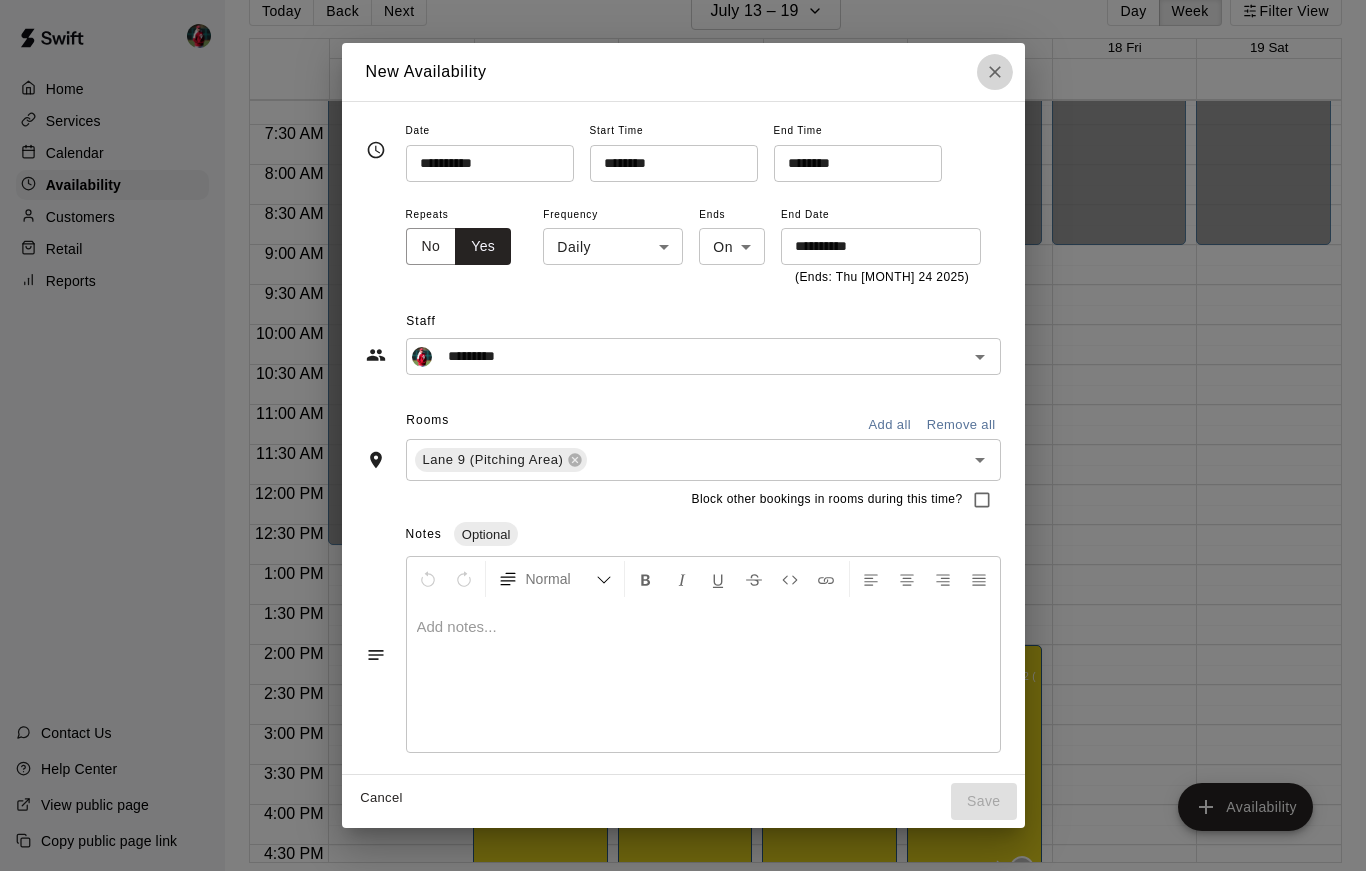 click at bounding box center (995, 72) 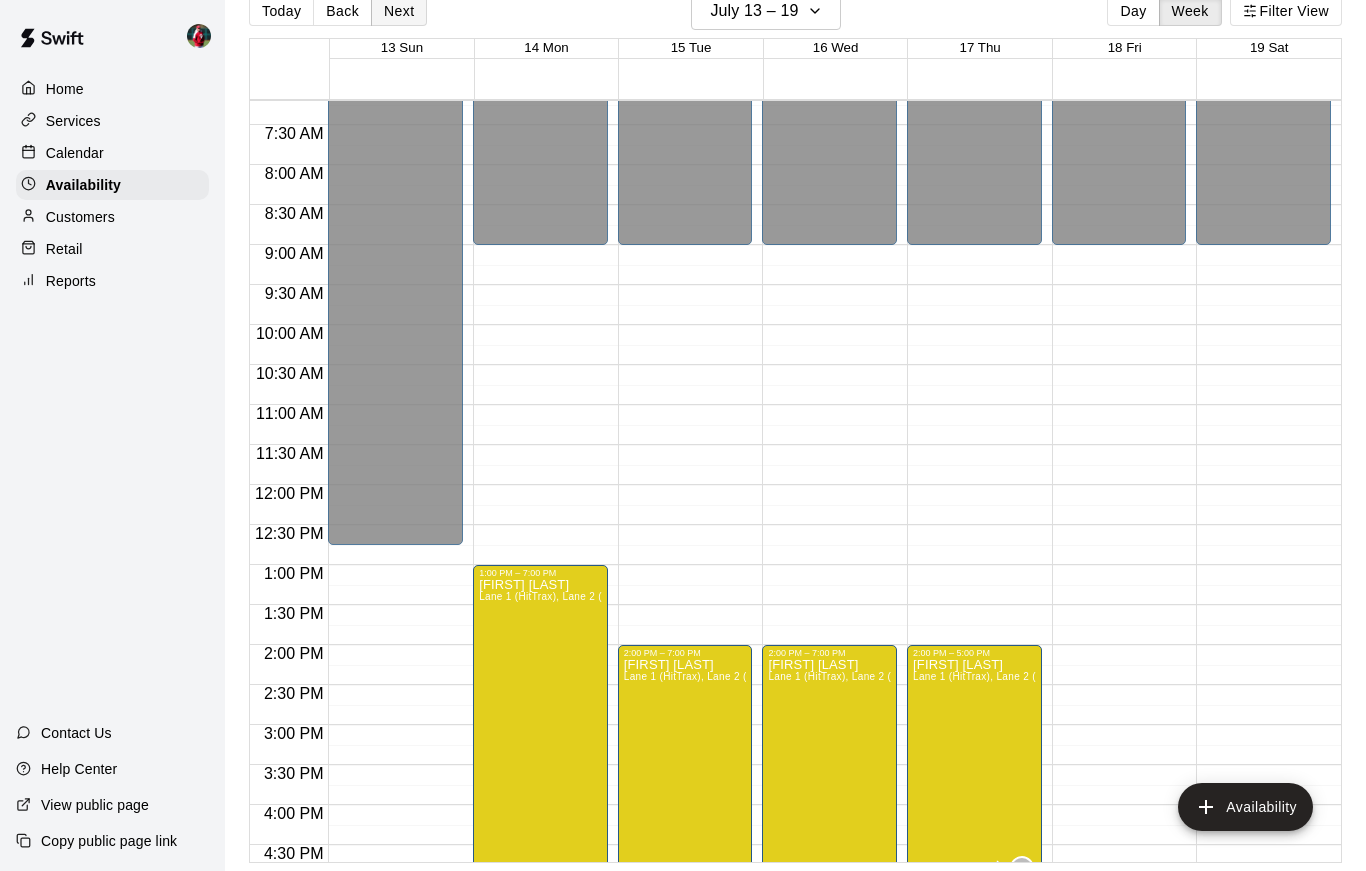 click on "Next" at bounding box center [399, 11] 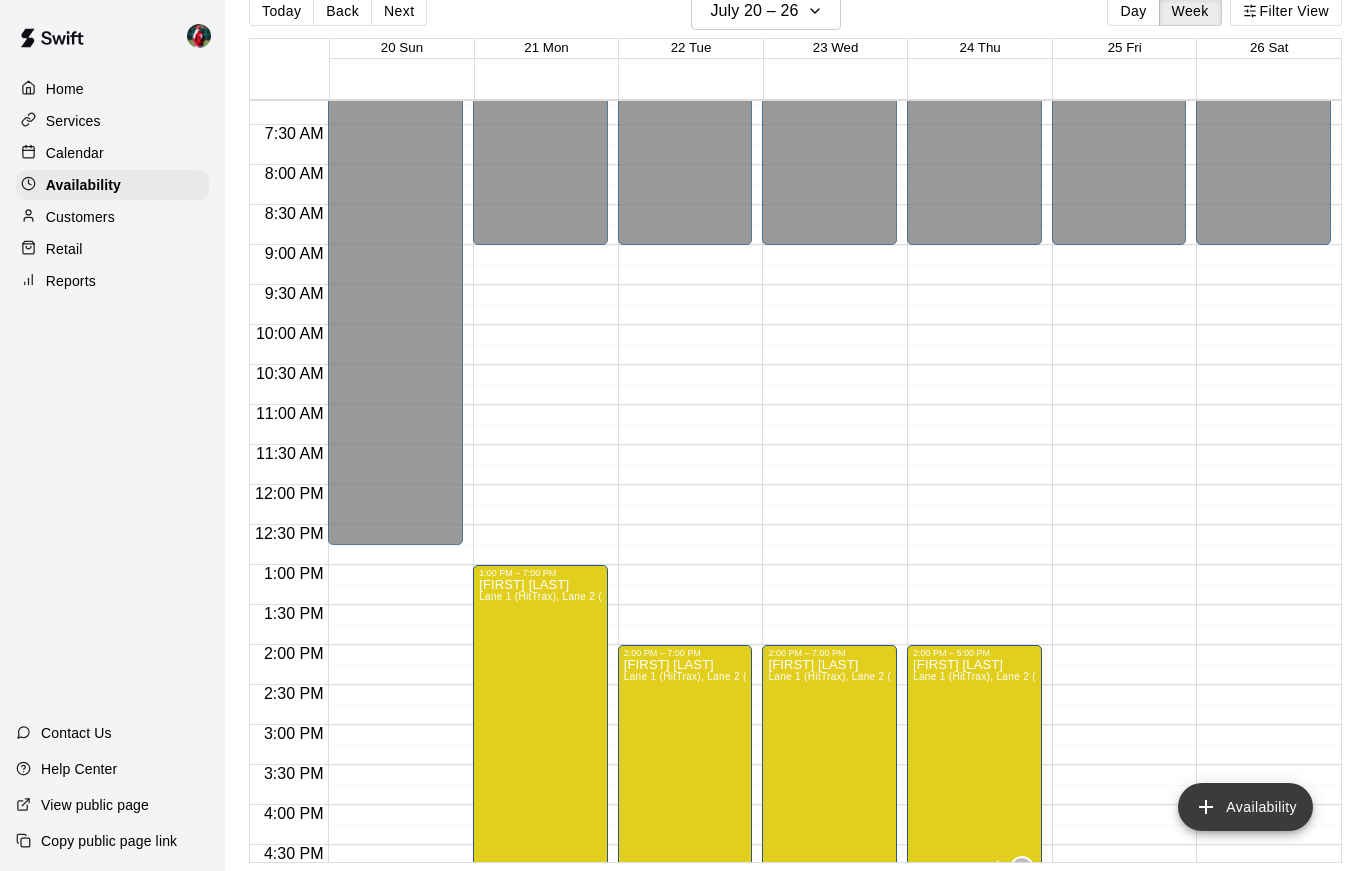 click 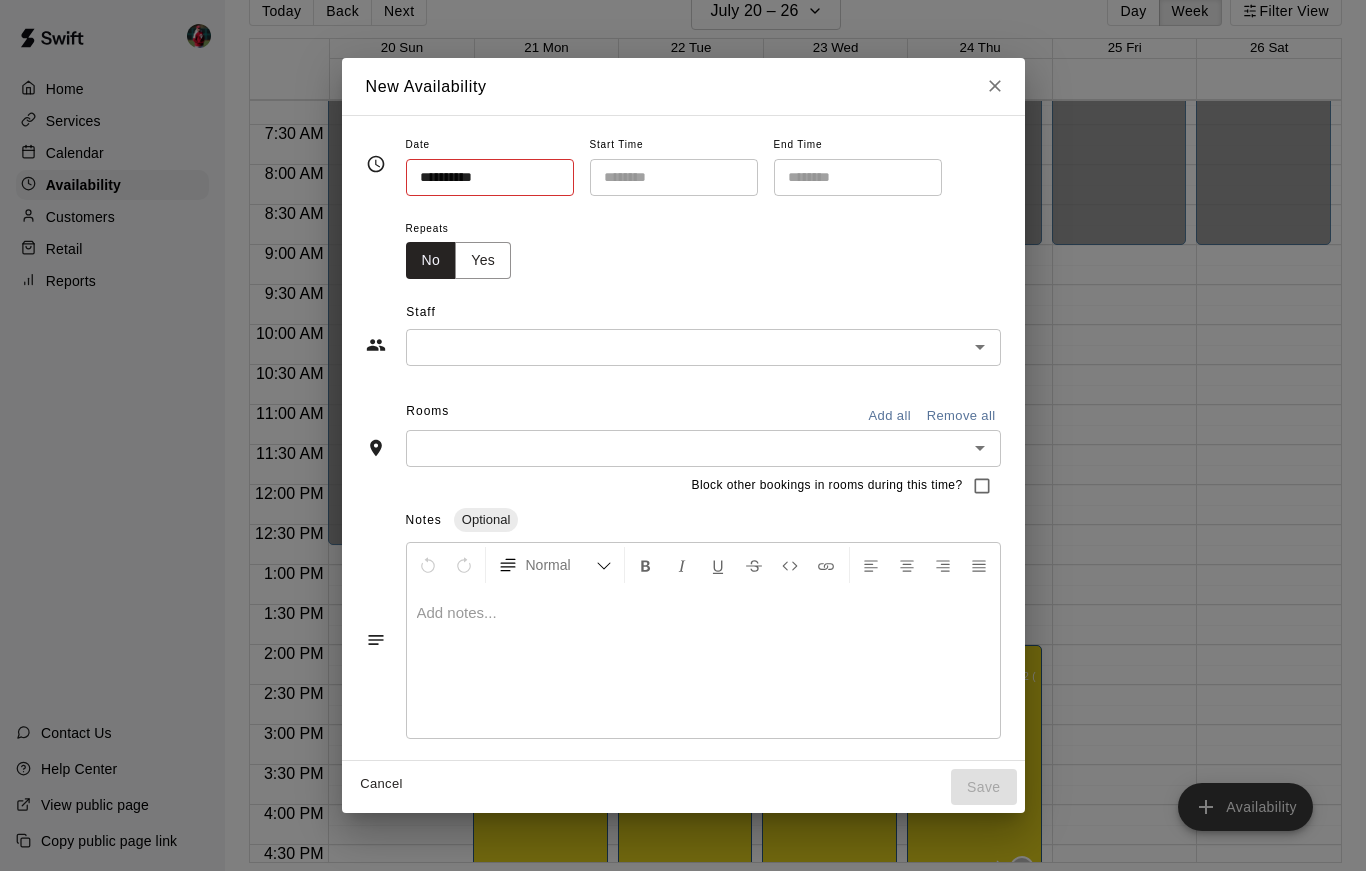 type on "**********" 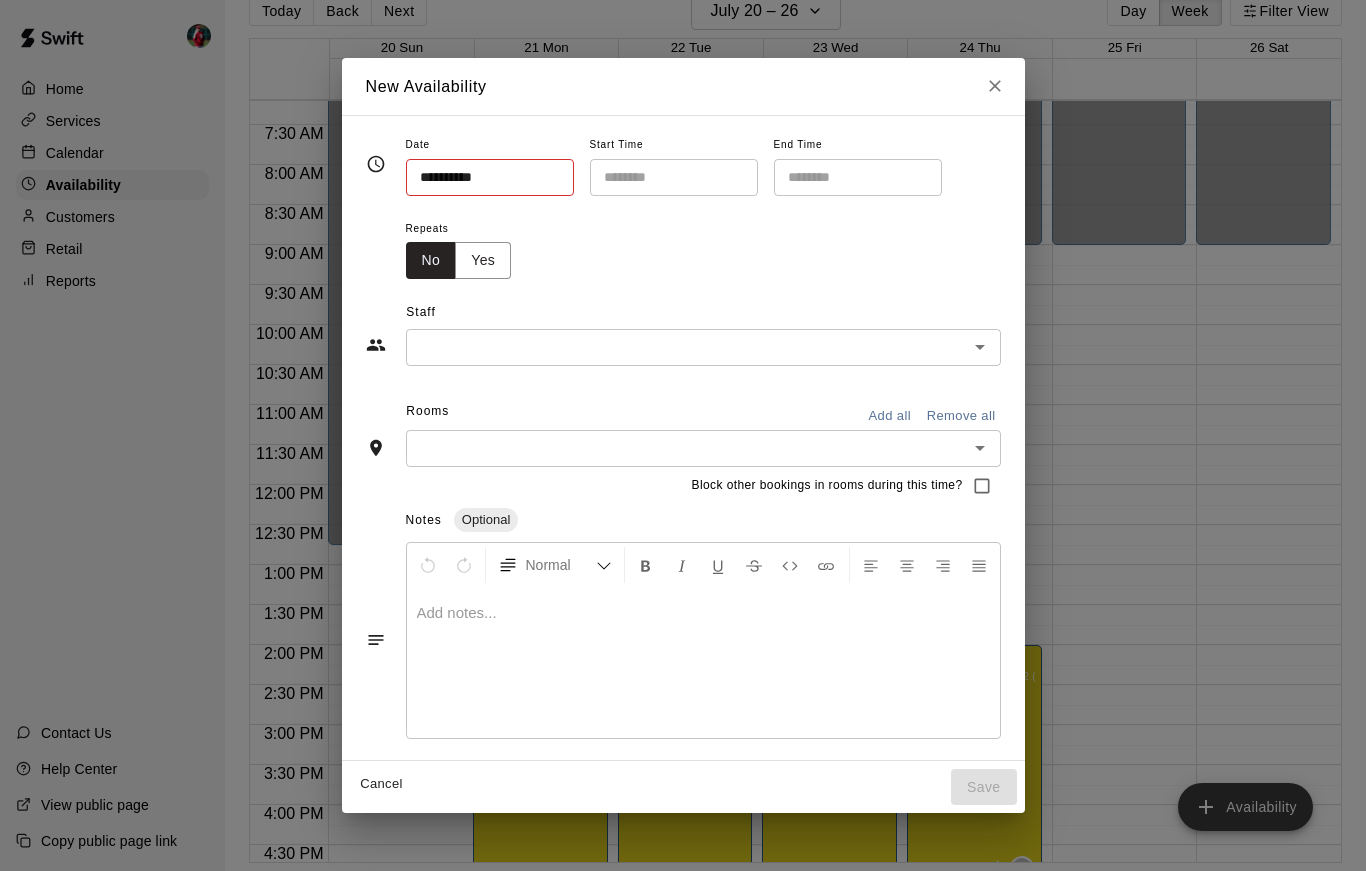 type on "********" 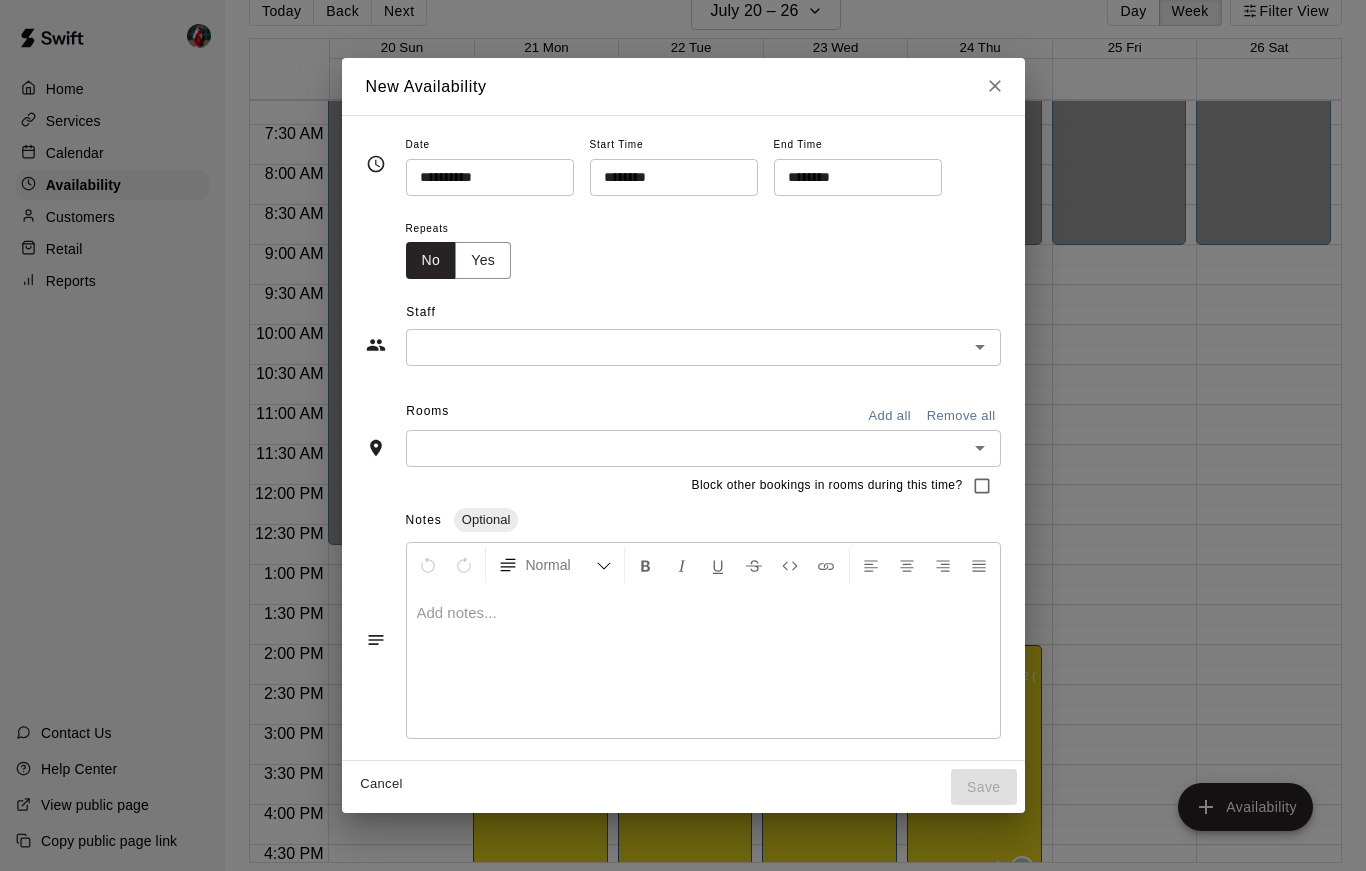 click on "**********" at bounding box center [483, 177] 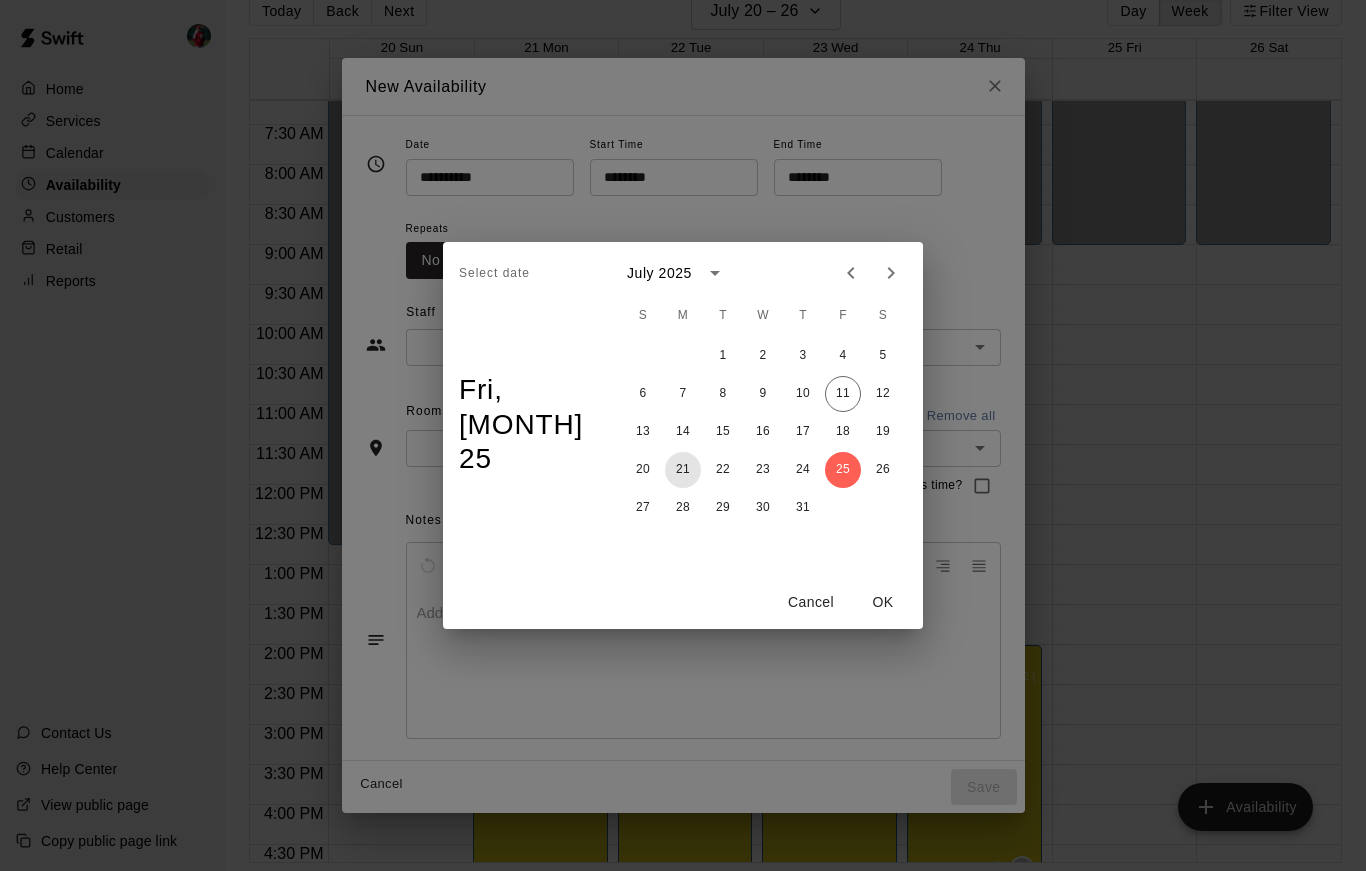 click on "21" at bounding box center (683, 470) 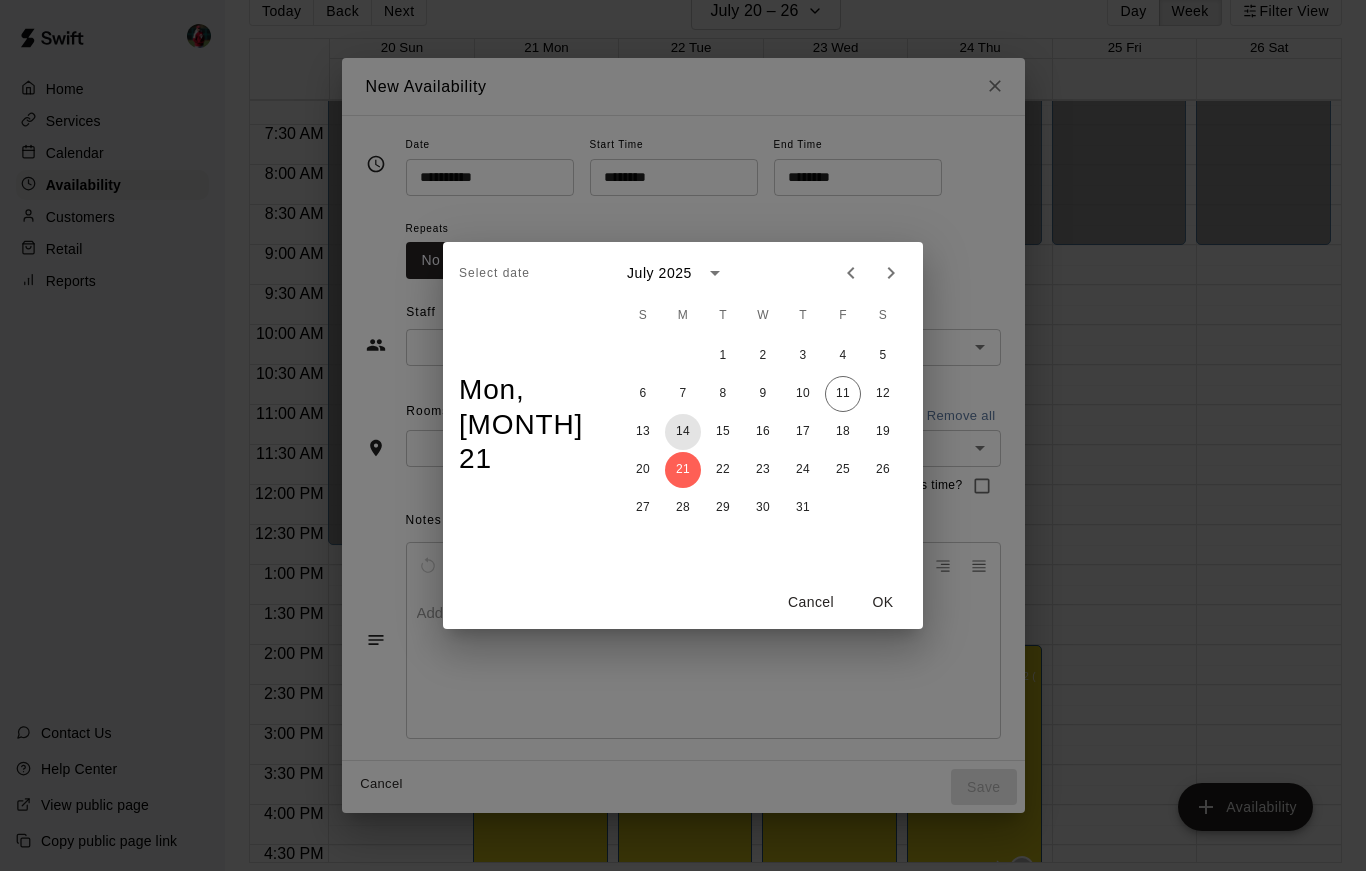 click on "14" at bounding box center (683, 432) 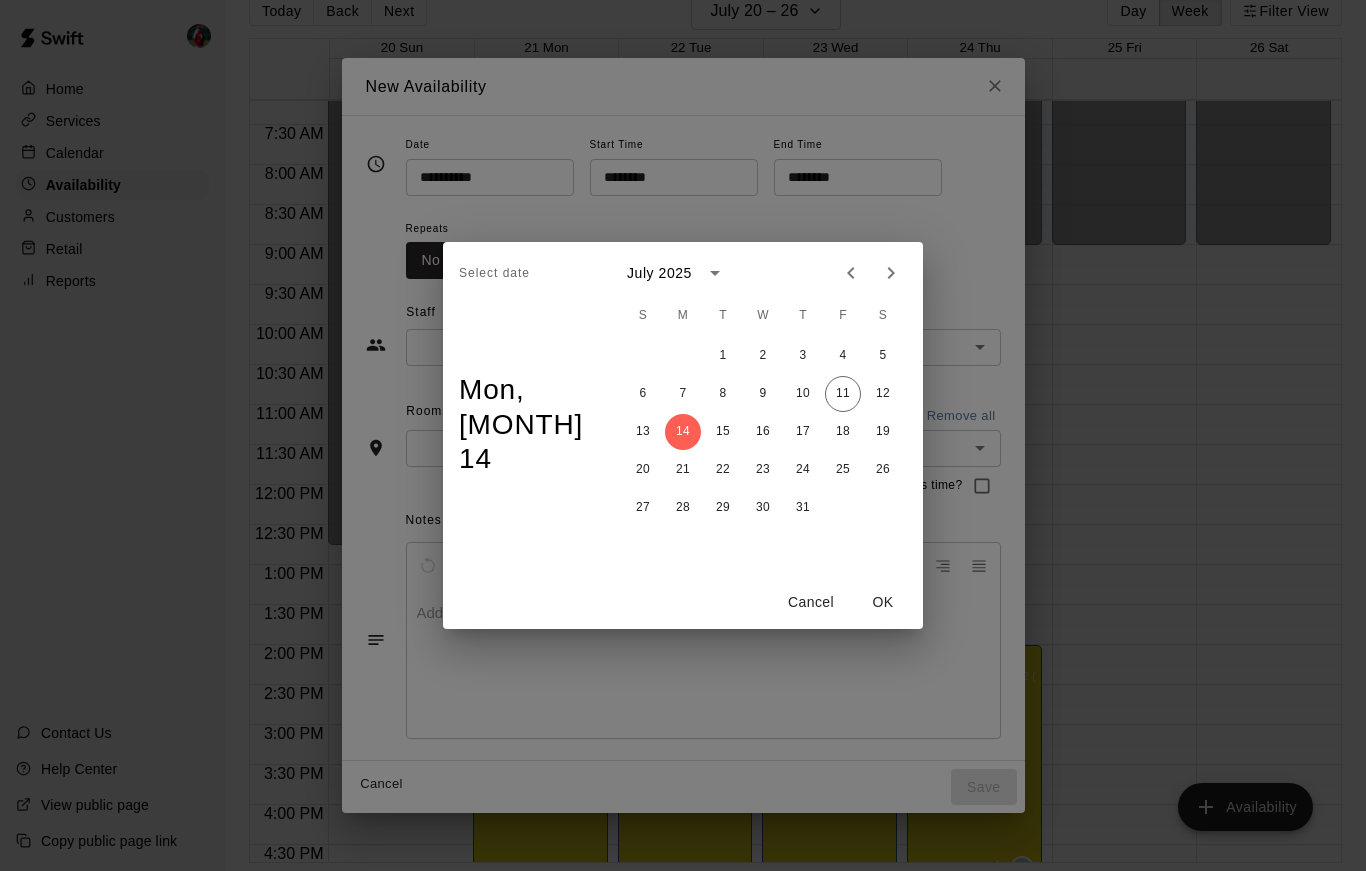 click on "OK" at bounding box center (883, 602) 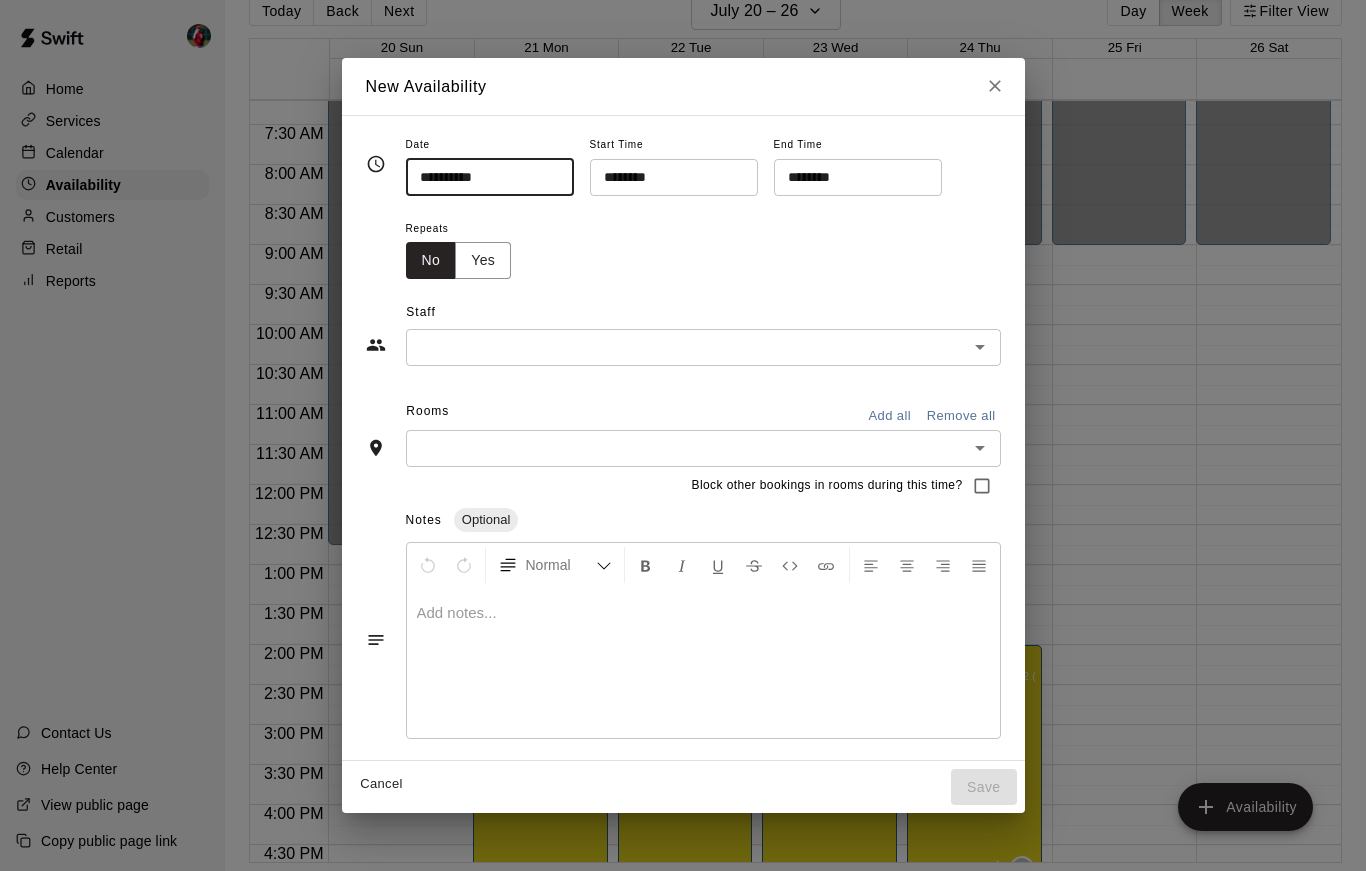 click on "********" at bounding box center [667, 177] 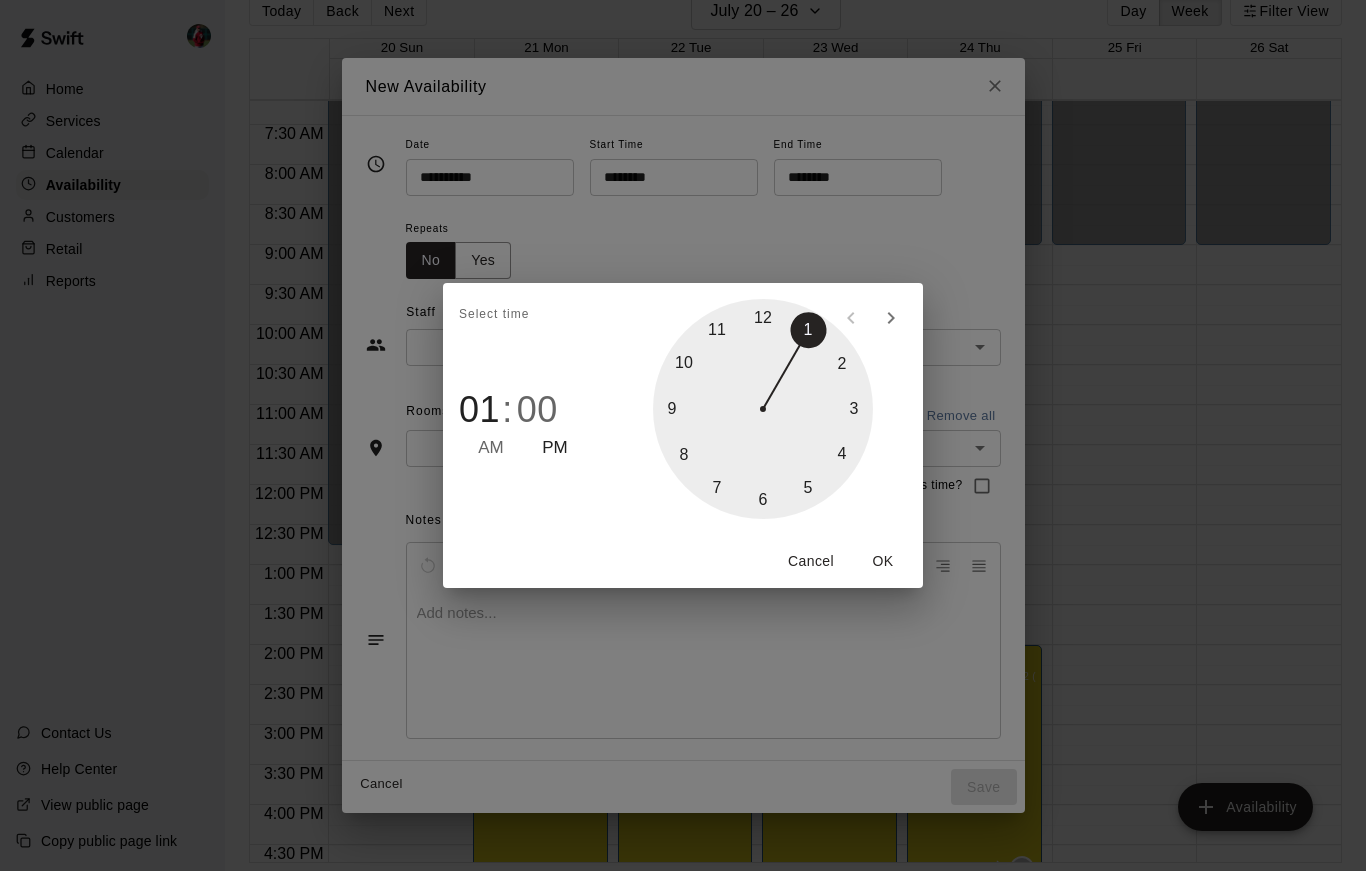 click at bounding box center [763, 409] 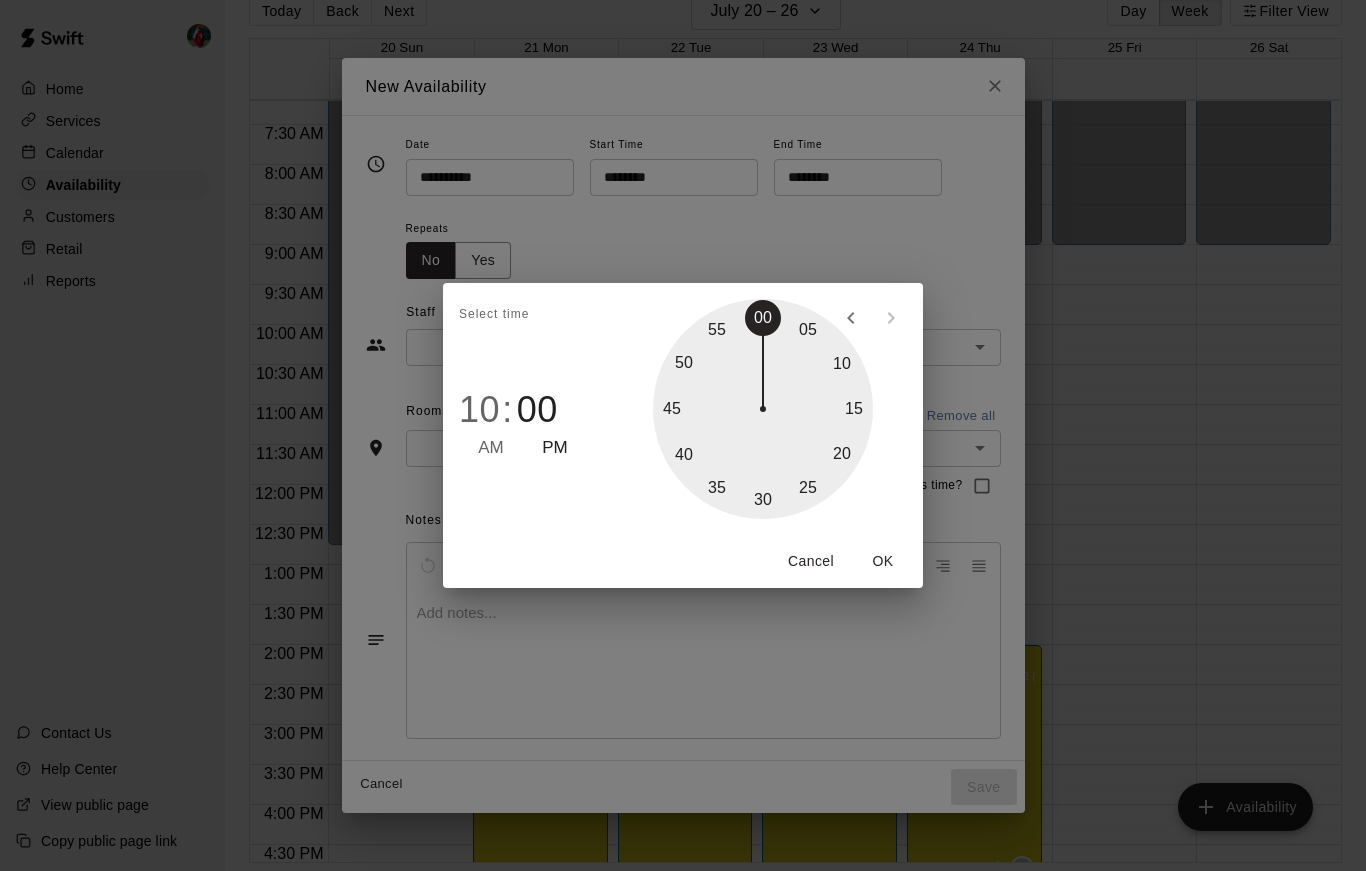 click on "AM" at bounding box center (491, 448) 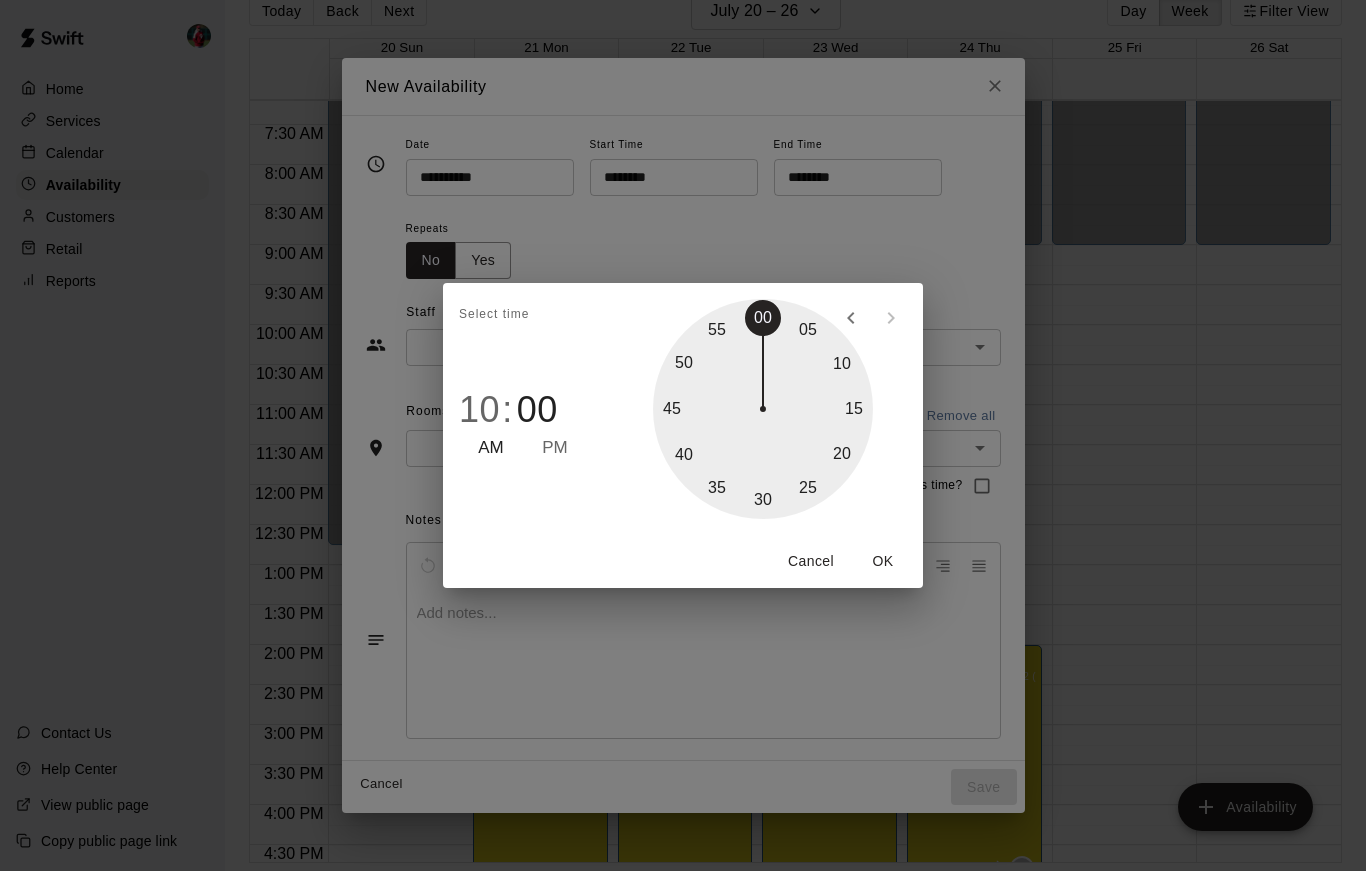 type on "********" 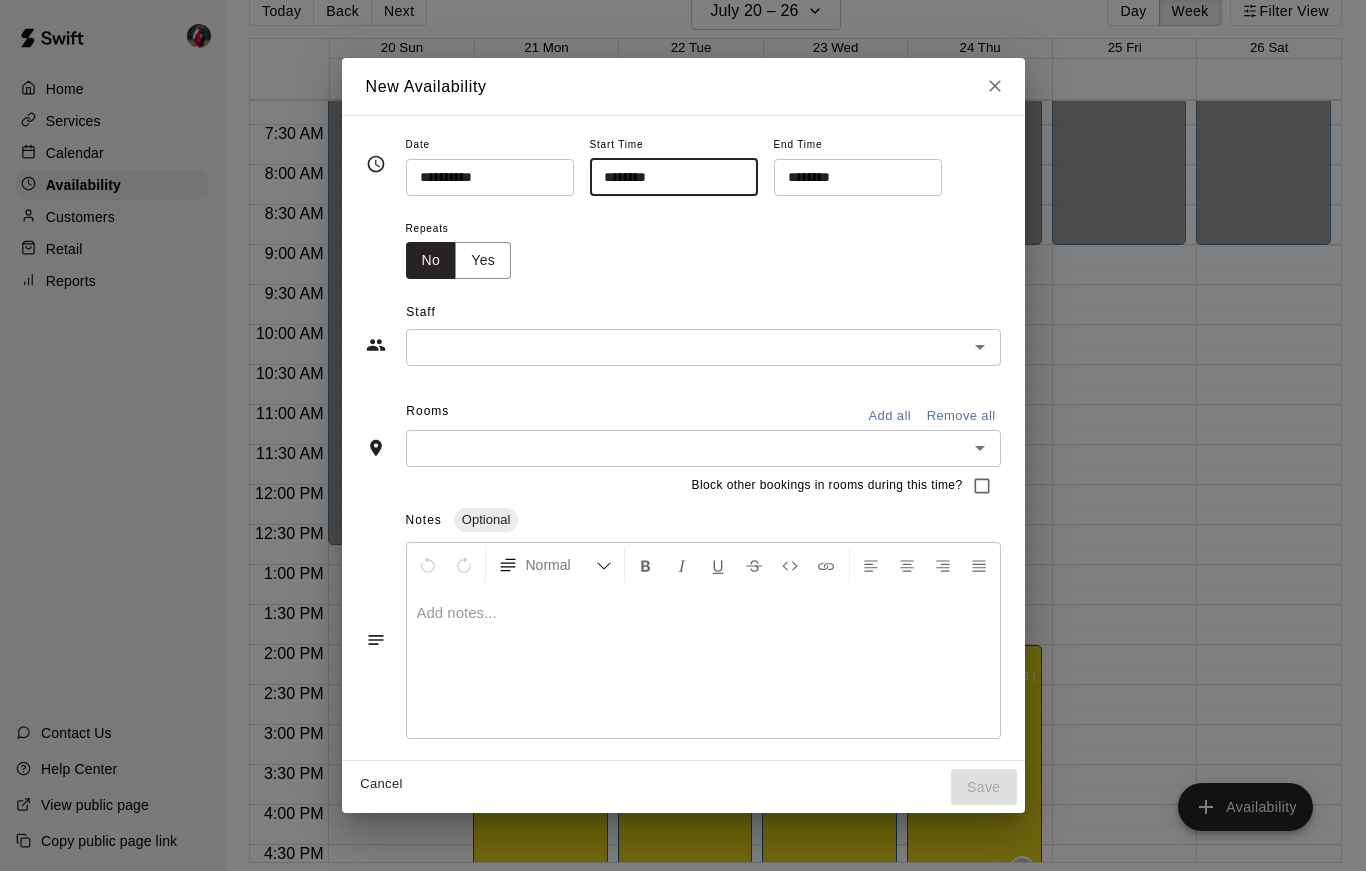 click on "********" at bounding box center [851, 177] 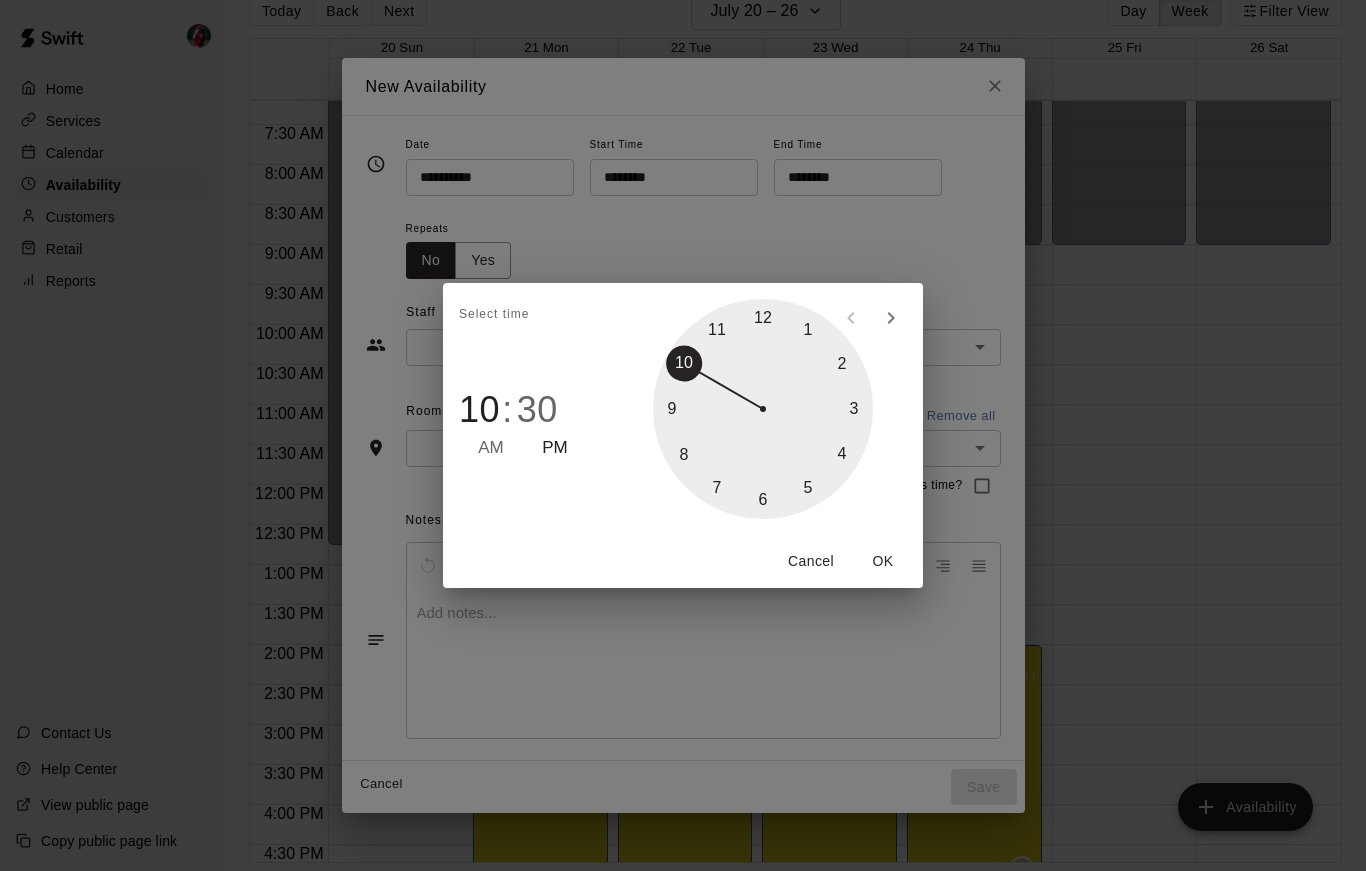 click at bounding box center [763, 409] 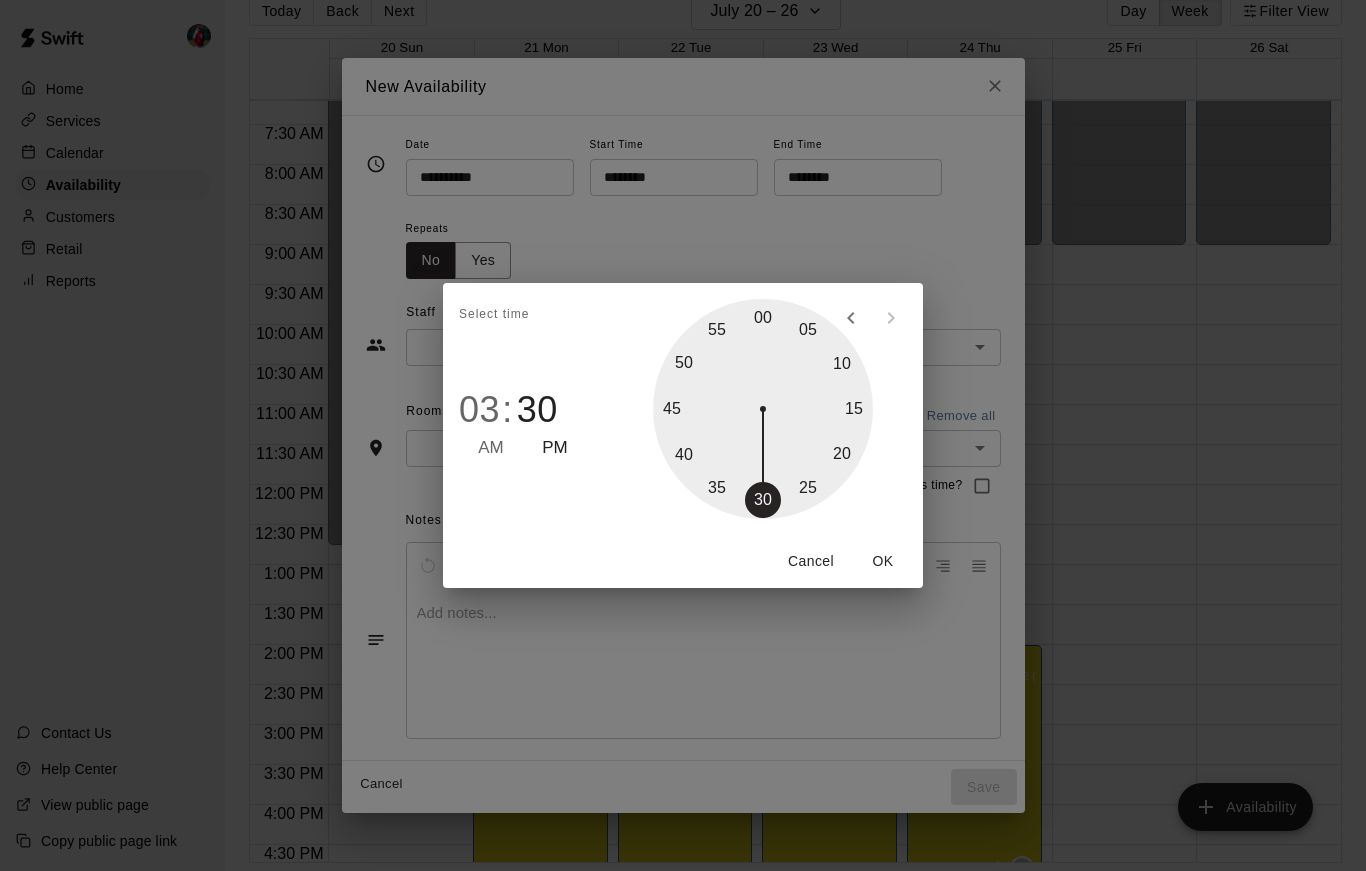click at bounding box center (763, 409) 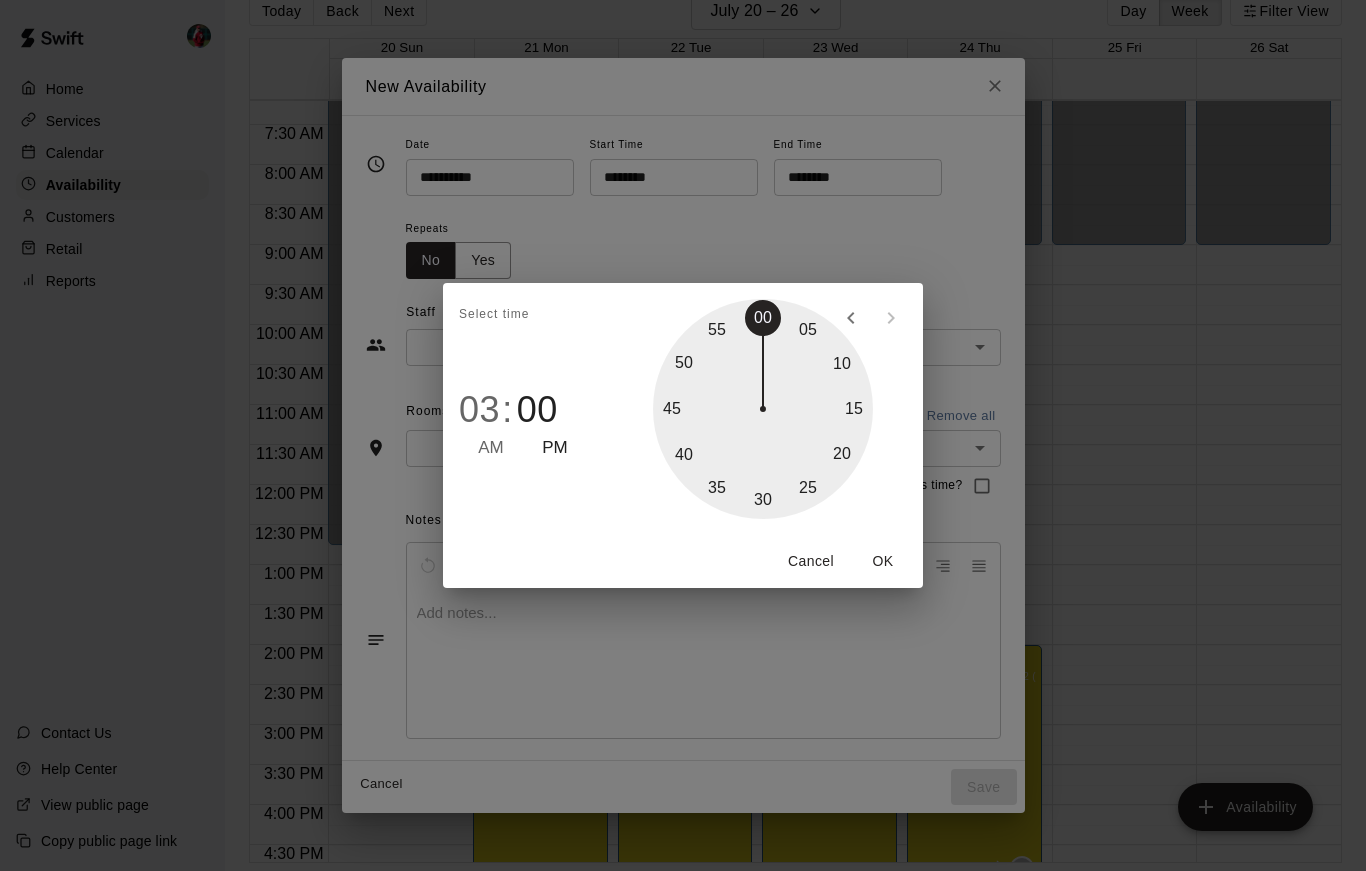 click on "OK" at bounding box center [883, 561] 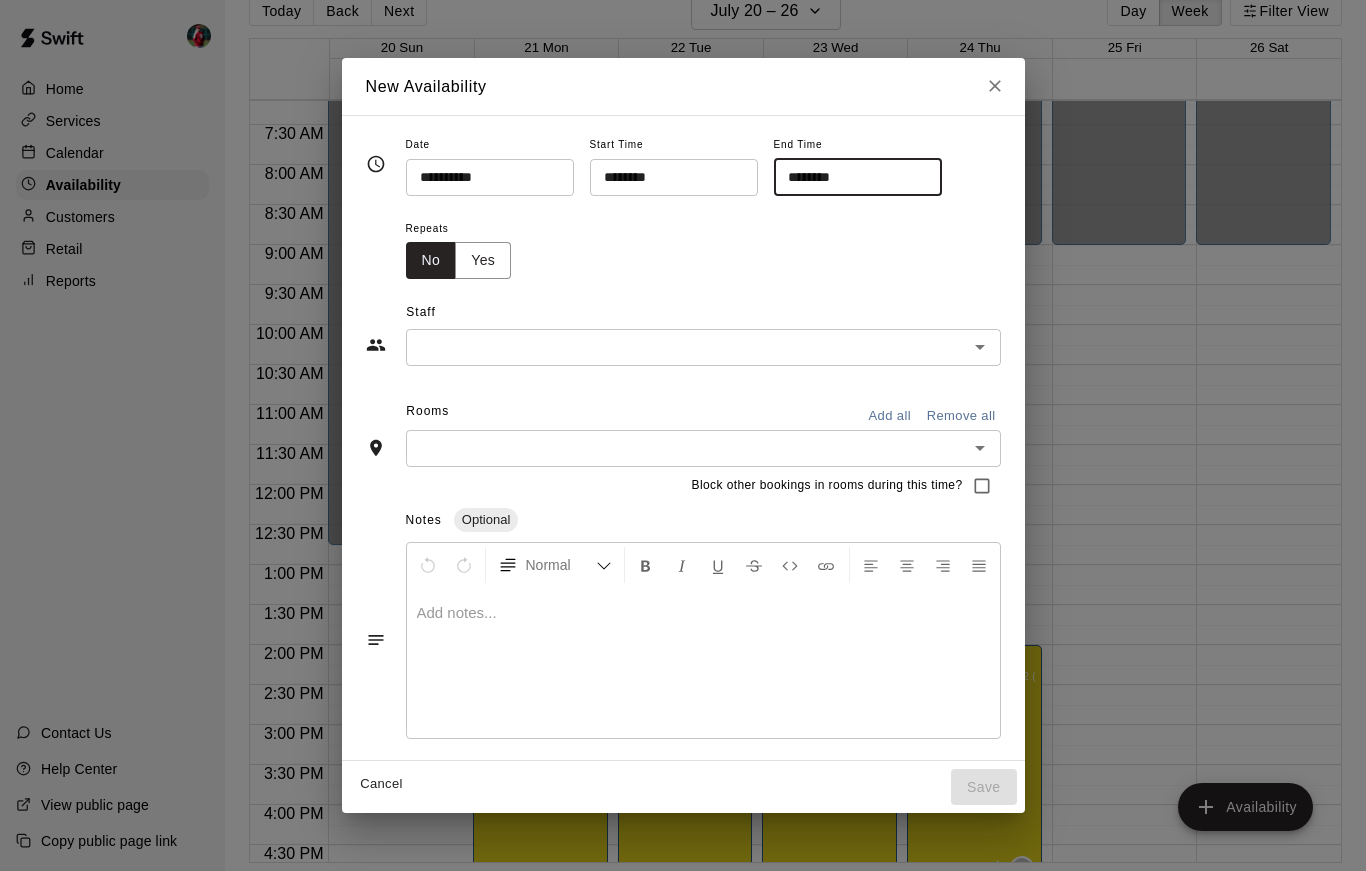 click 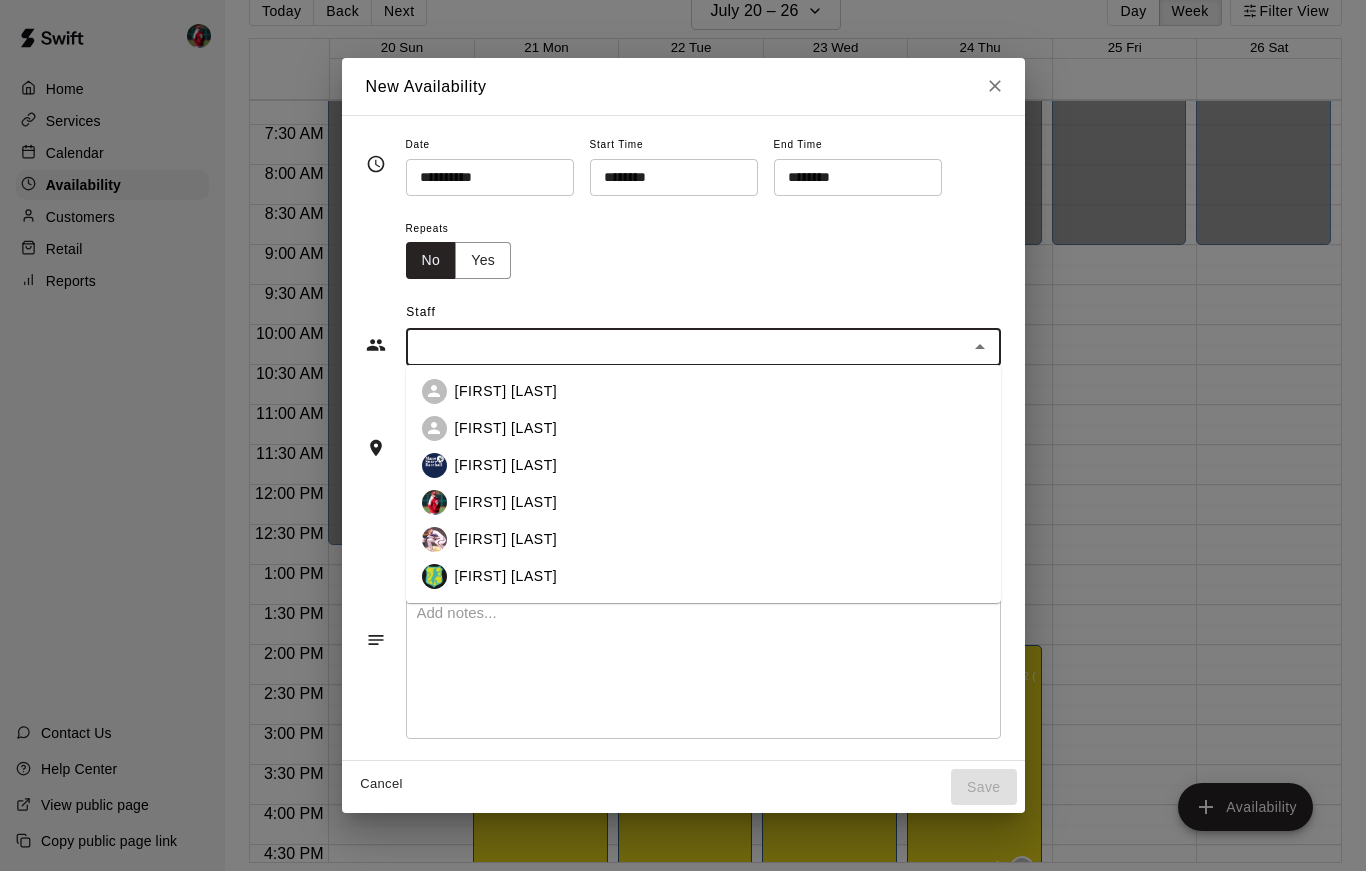 click on "[FIRST] [LAST]" at bounding box center (506, 502) 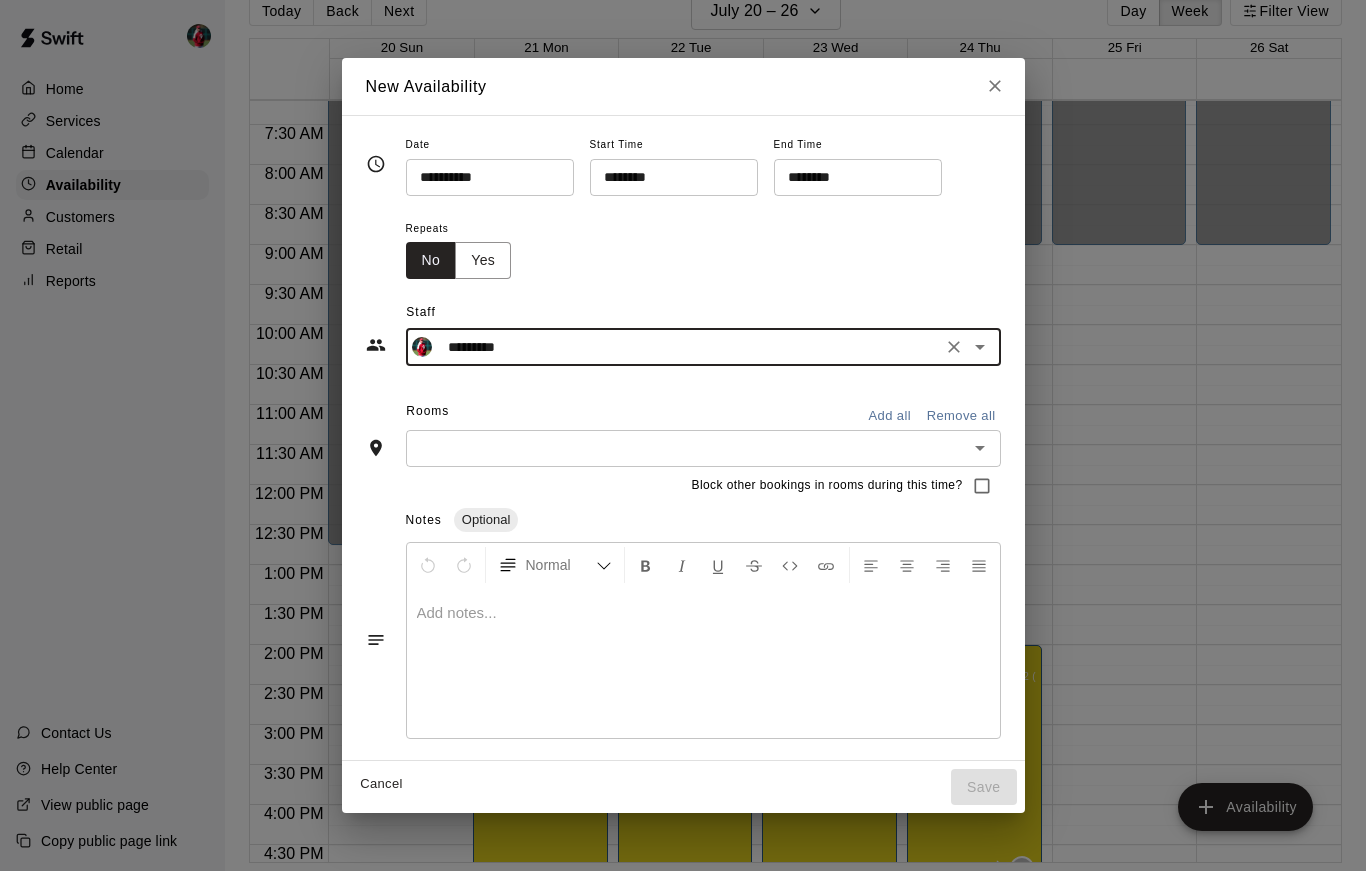click on "Add all" at bounding box center [890, 416] 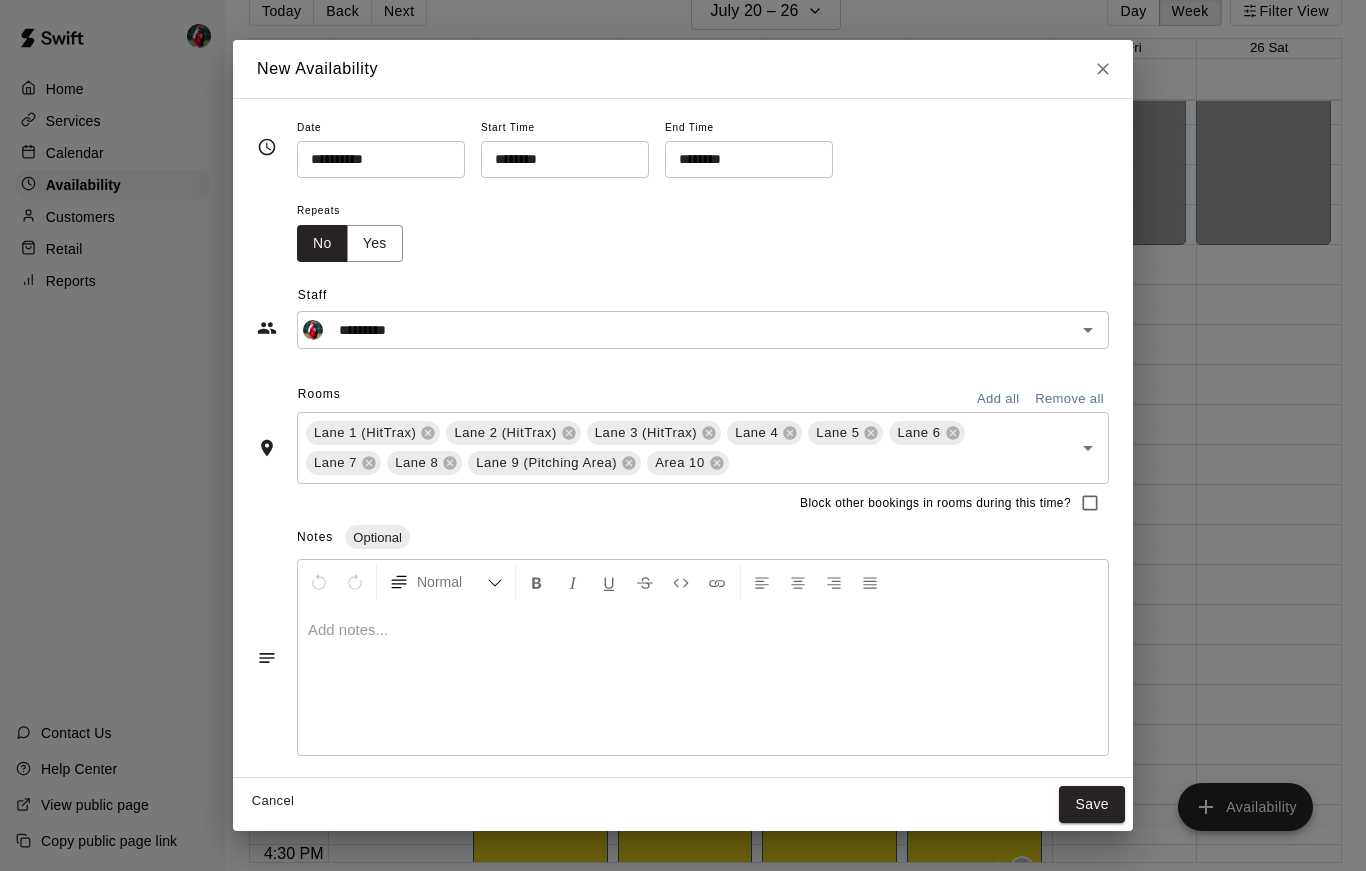 click on "Remove all" at bounding box center (1069, 399) 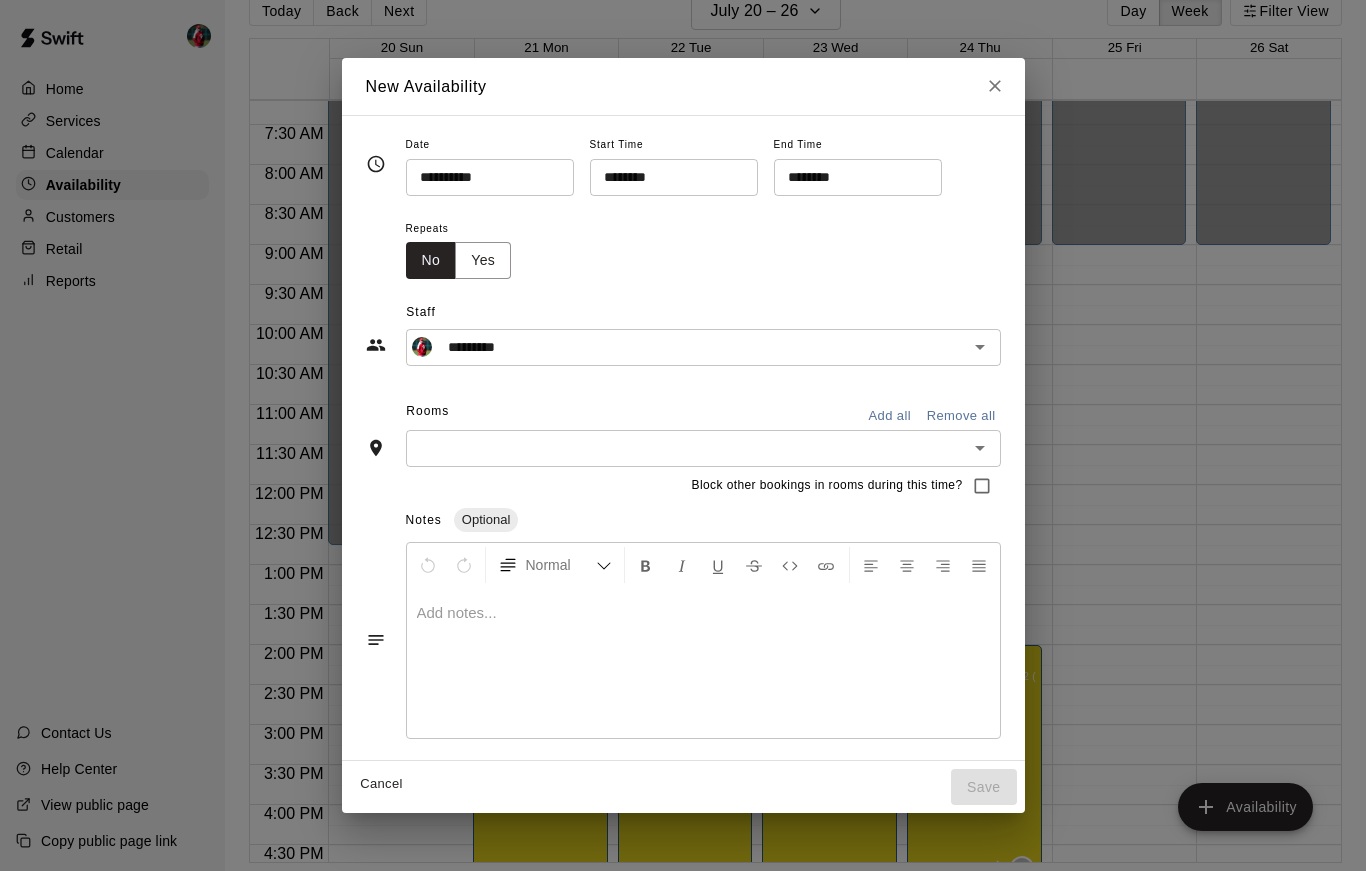 click 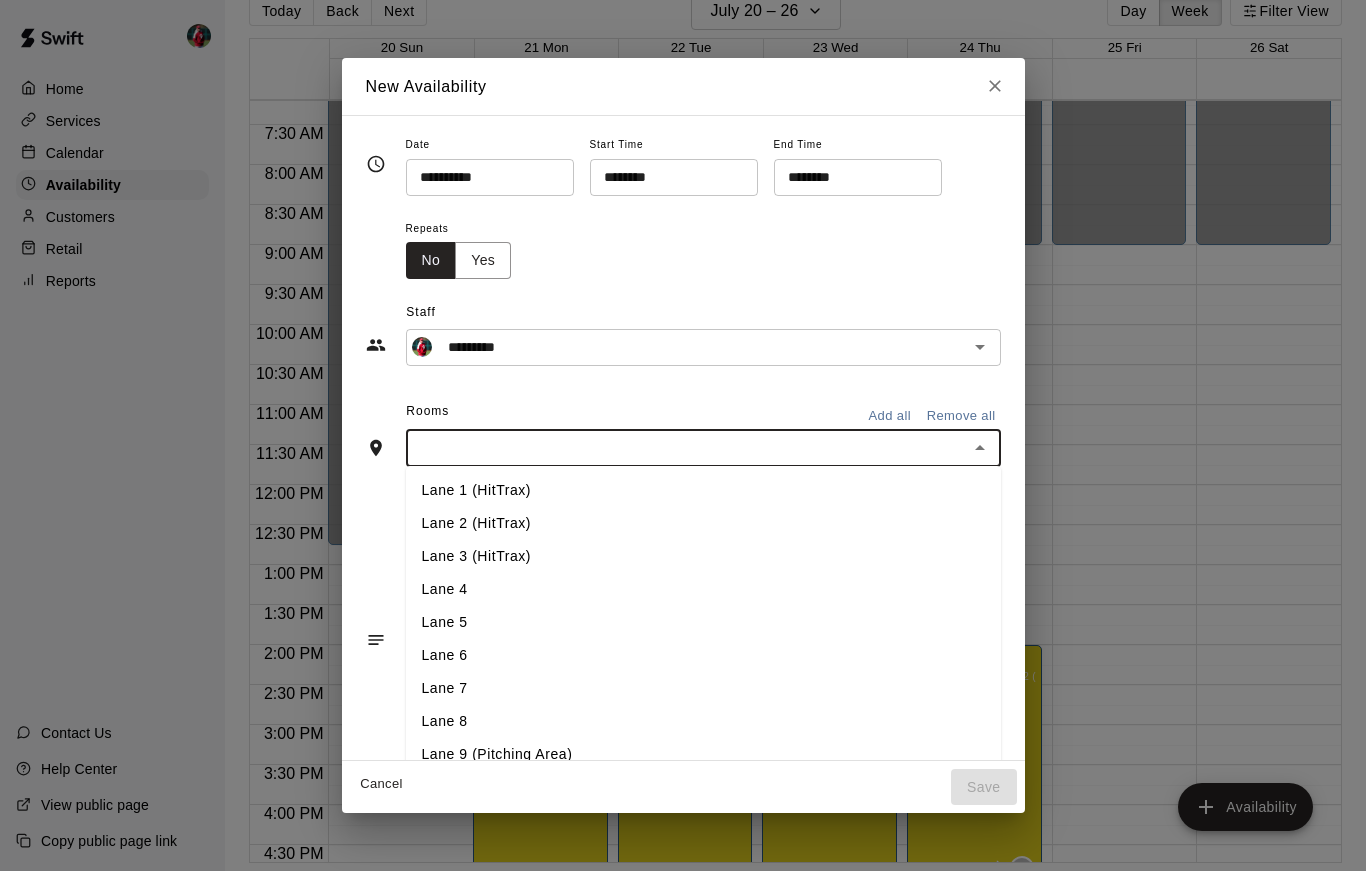 click on "Lane 9 (Pitching Area)" at bounding box center (703, 754) 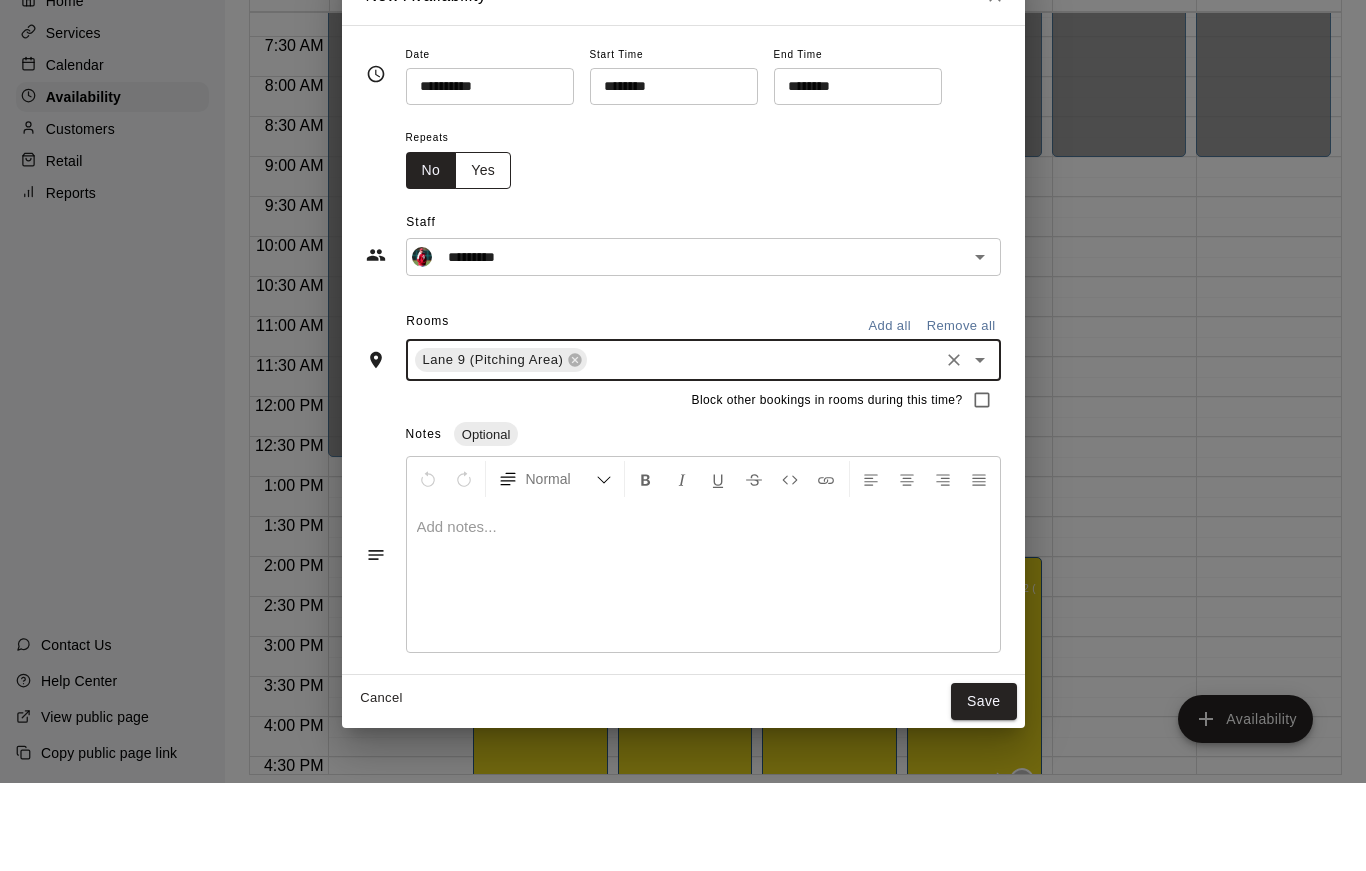 click on "Yes" at bounding box center (483, 258) 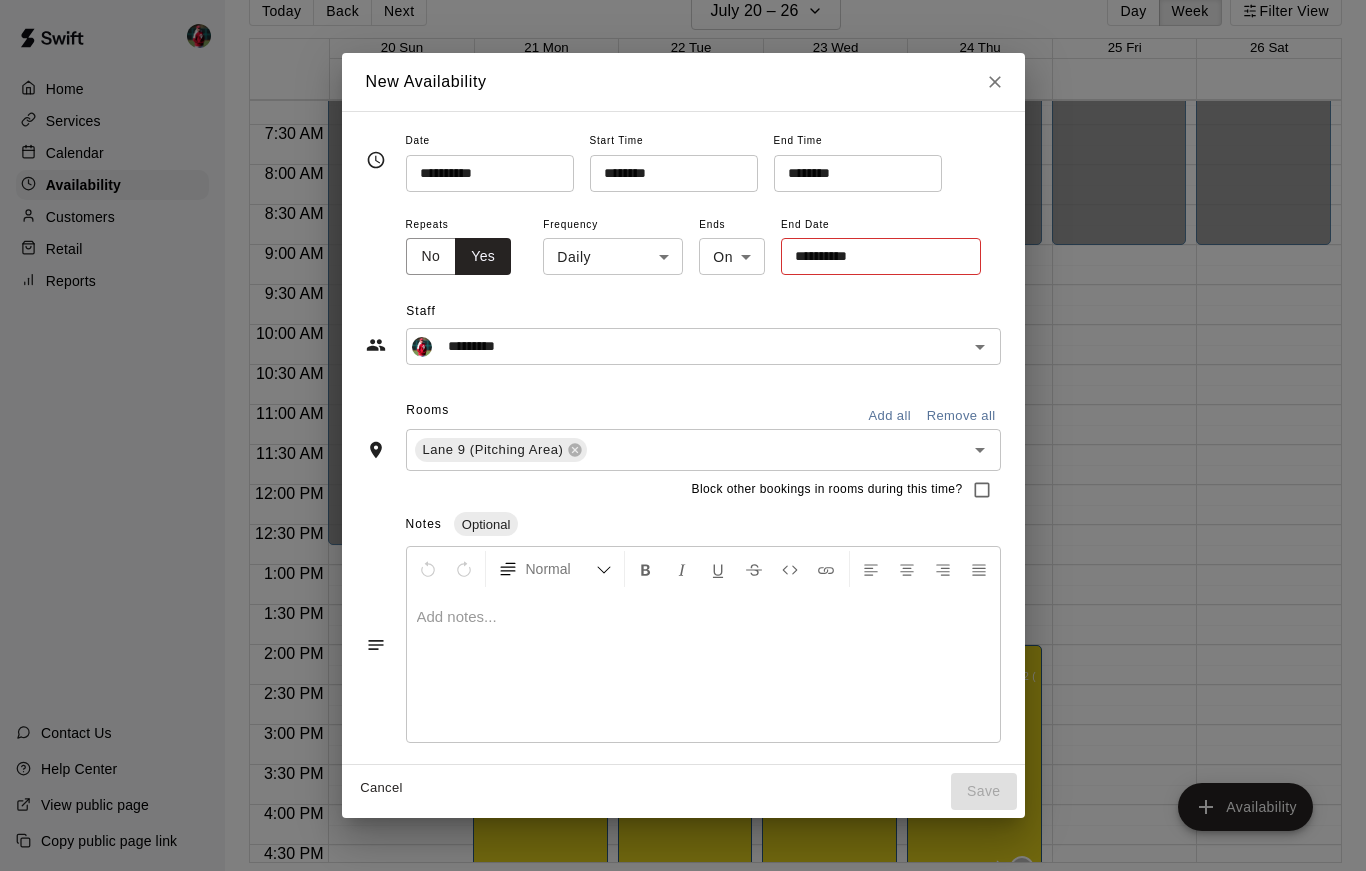 click on "Add all" at bounding box center [890, 416] 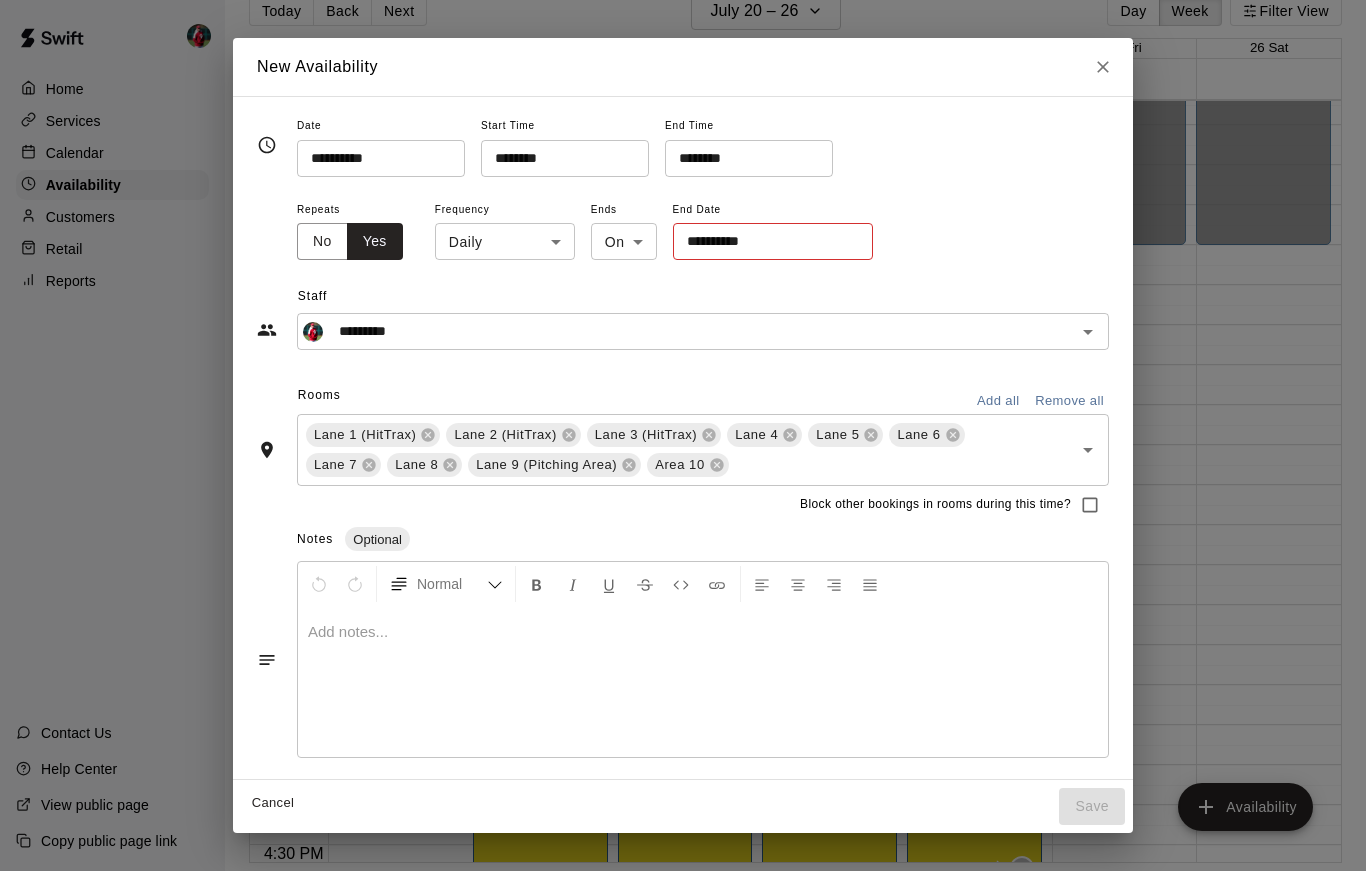 click on "**********" at bounding box center [766, 241] 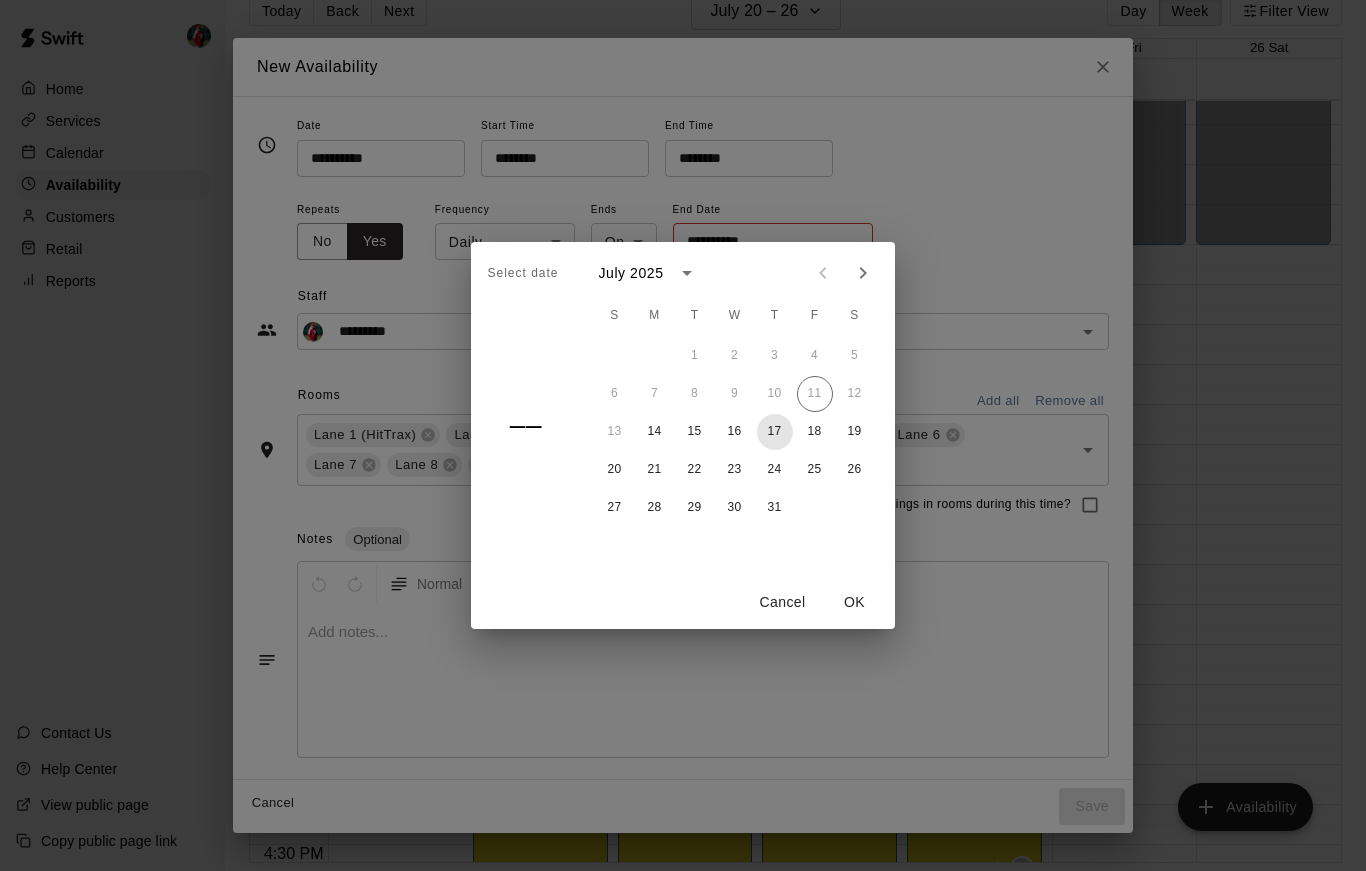 click on "17" at bounding box center [775, 432] 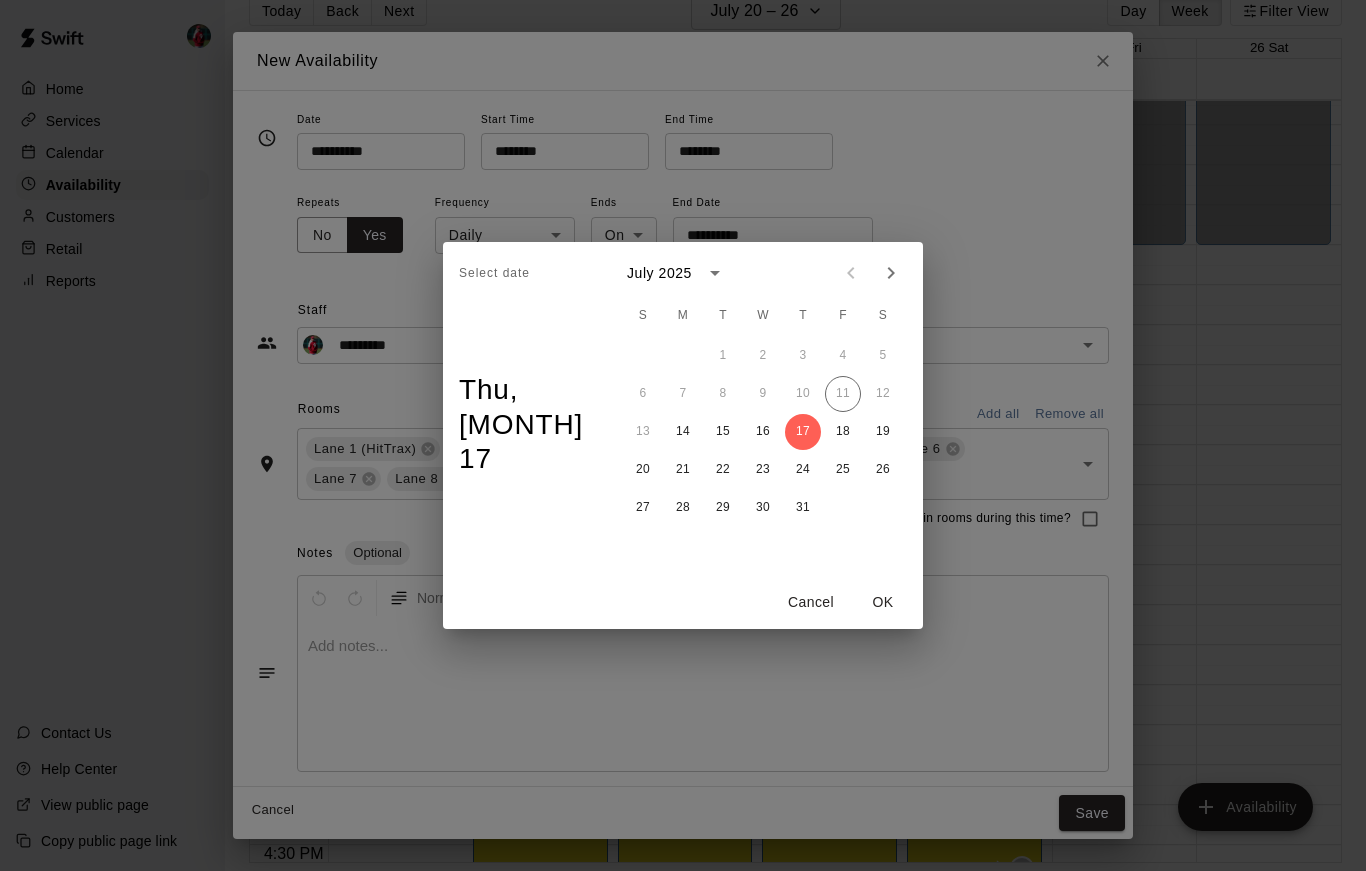 click on "OK" at bounding box center (883, 602) 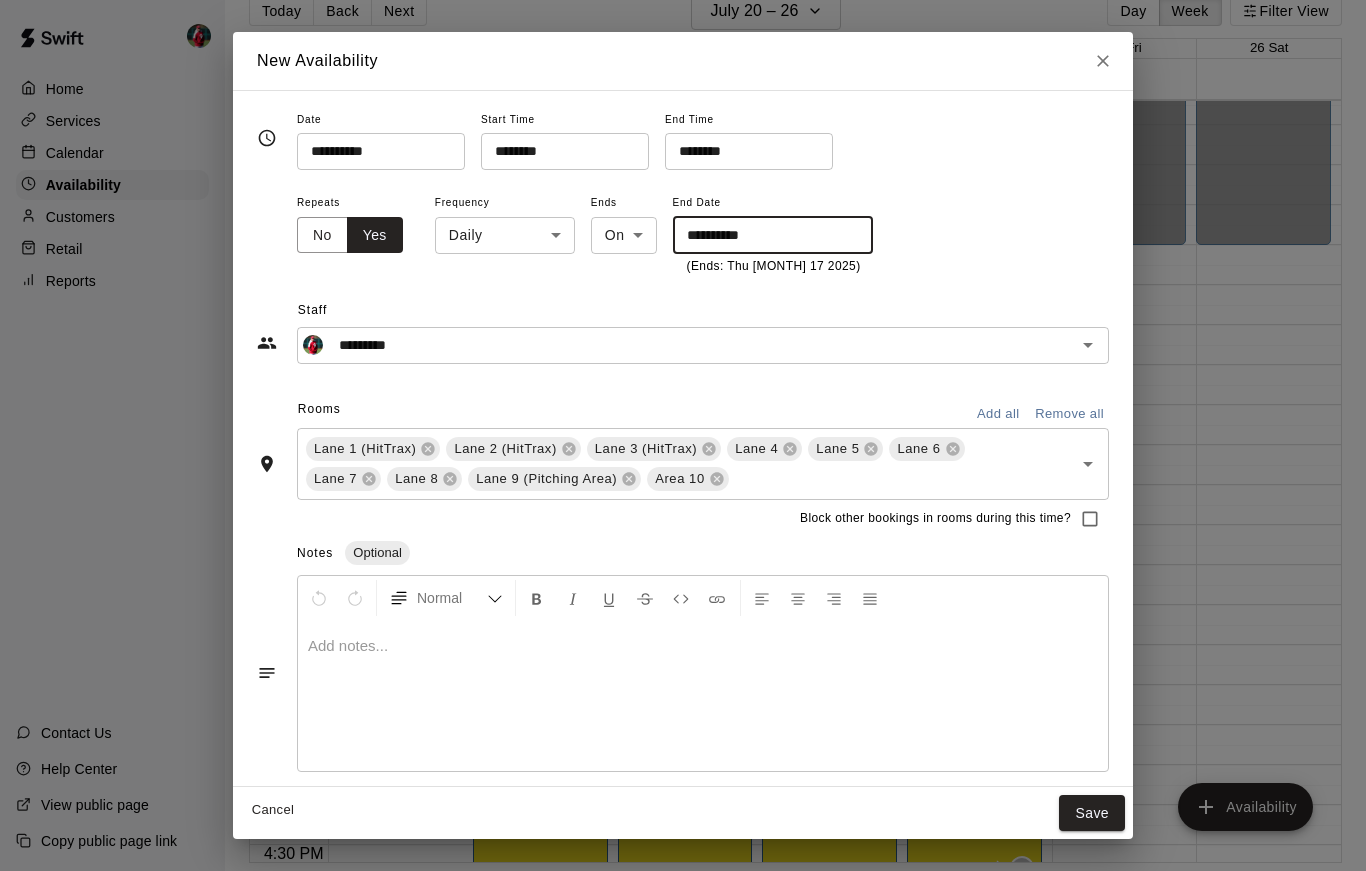 click on "Remove all" at bounding box center (1069, 414) 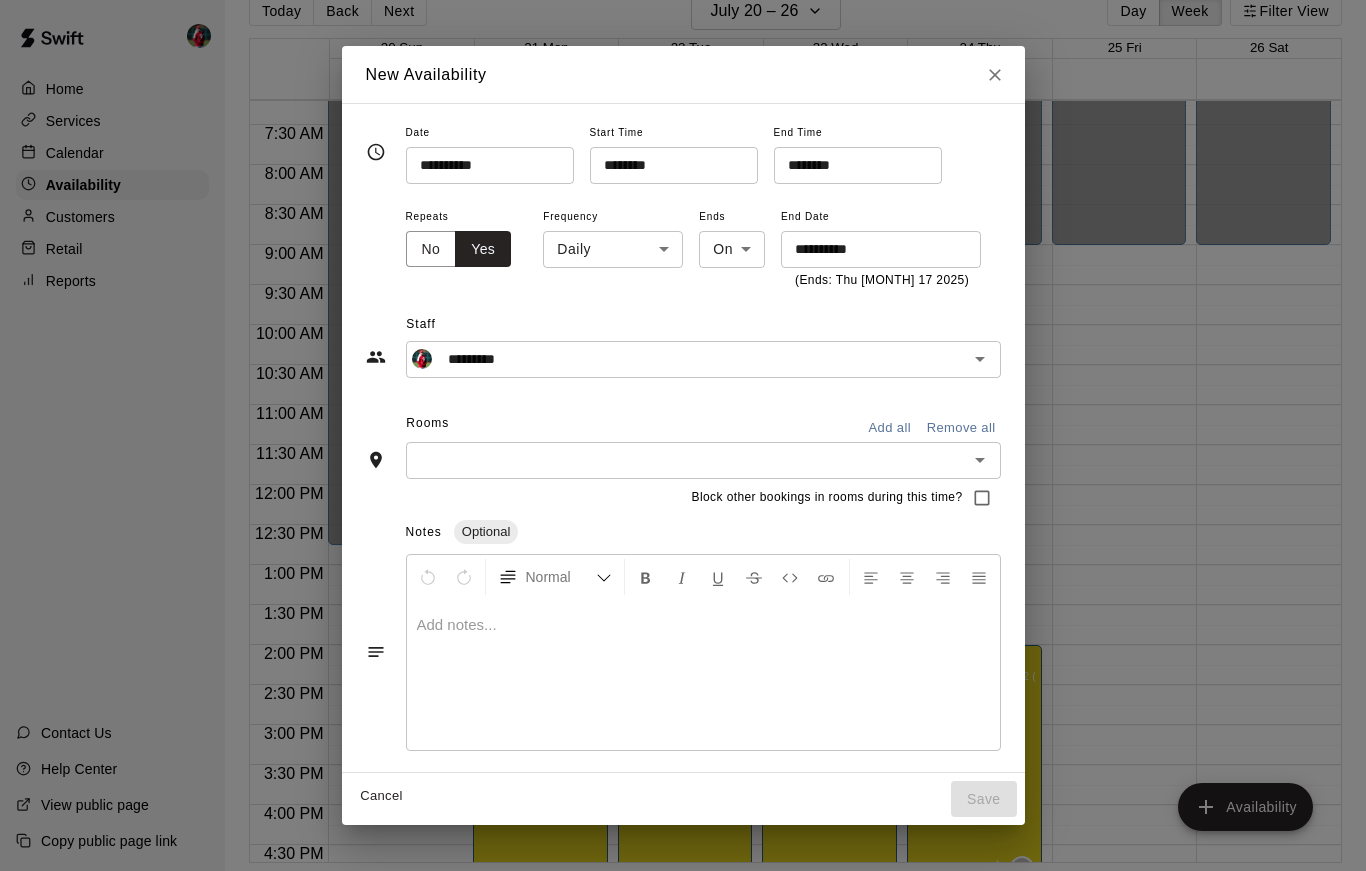 click 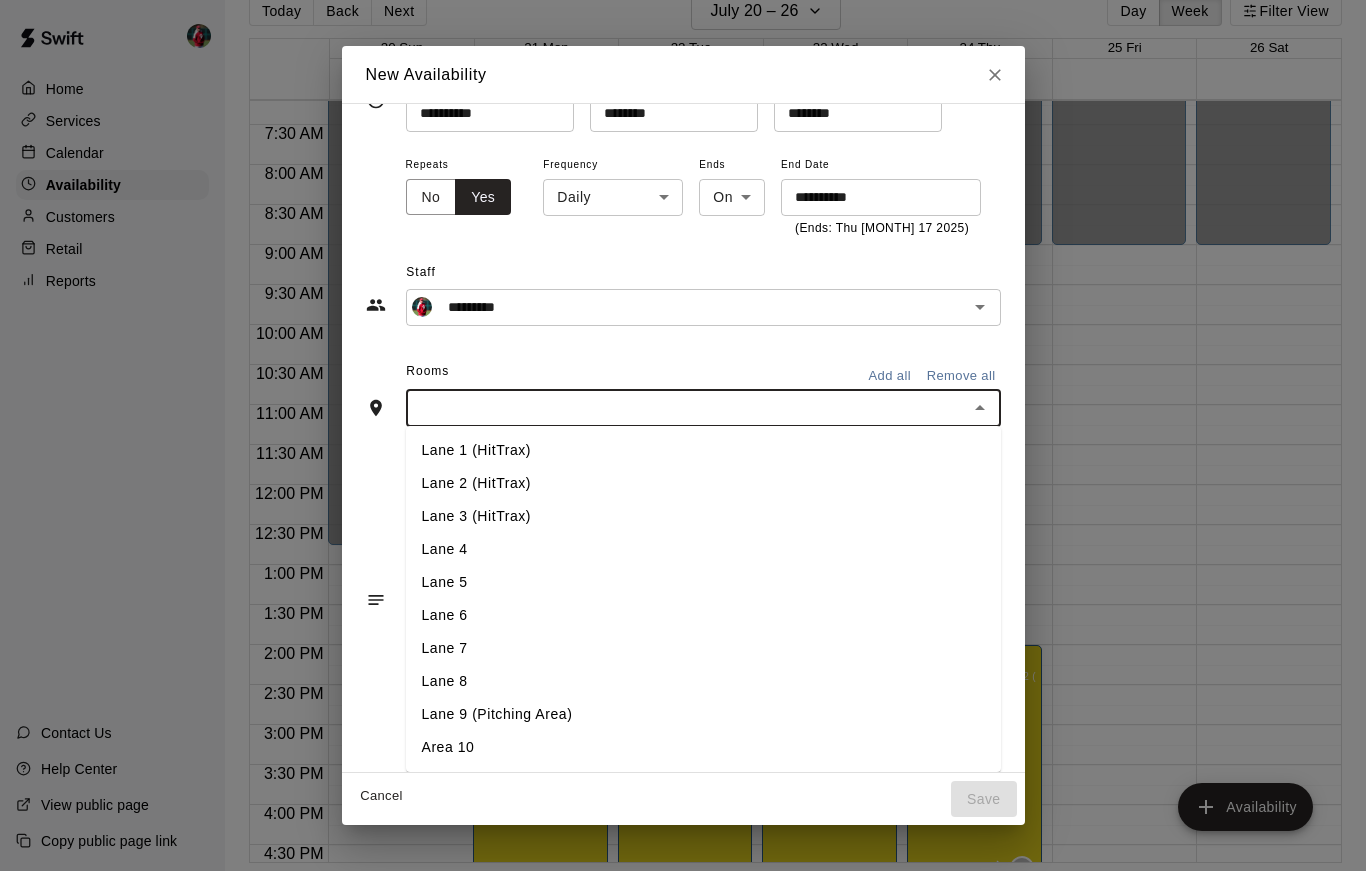 scroll, scrollTop: 53, scrollLeft: 0, axis: vertical 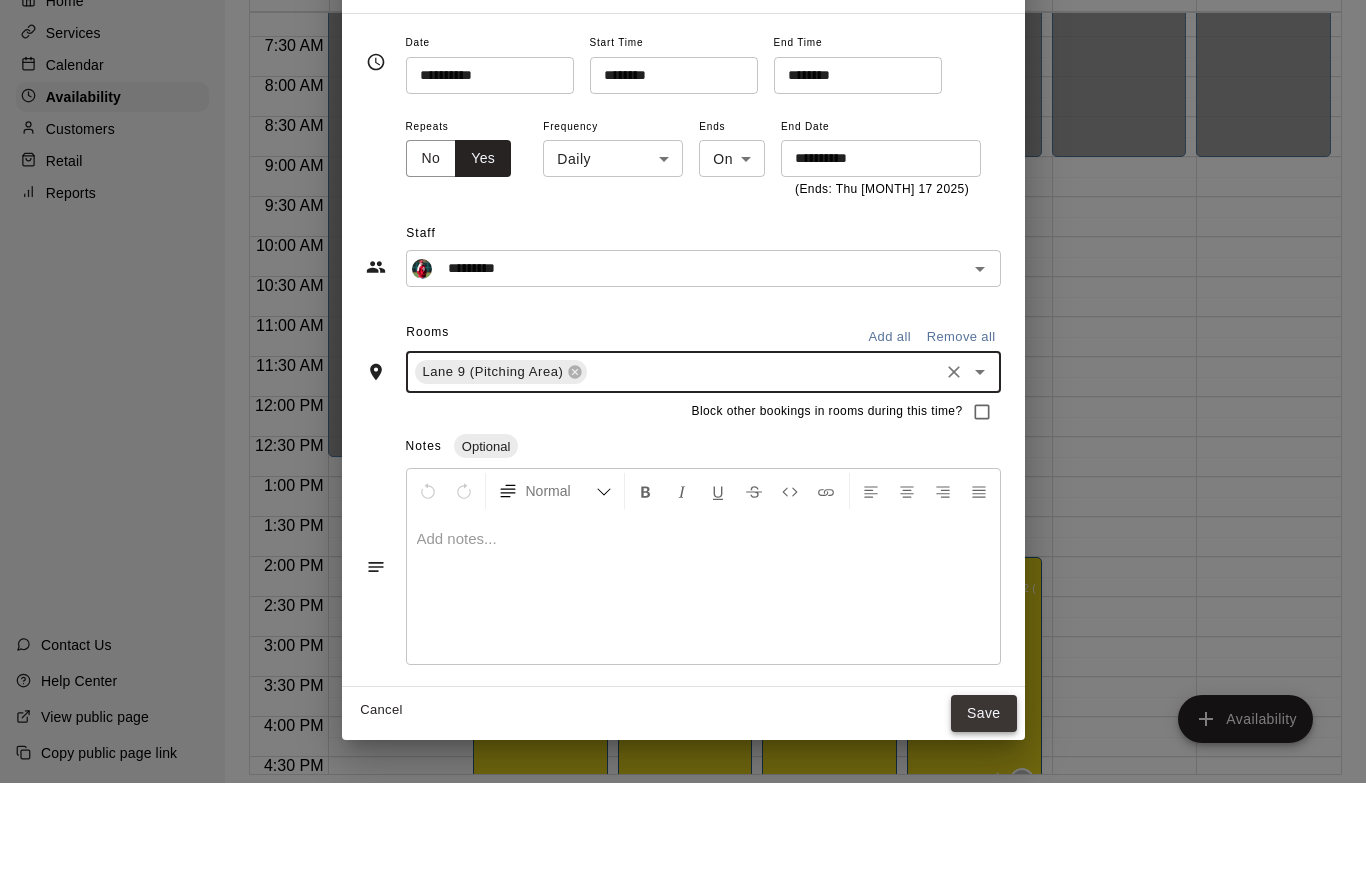 click on "Save" at bounding box center (984, 801) 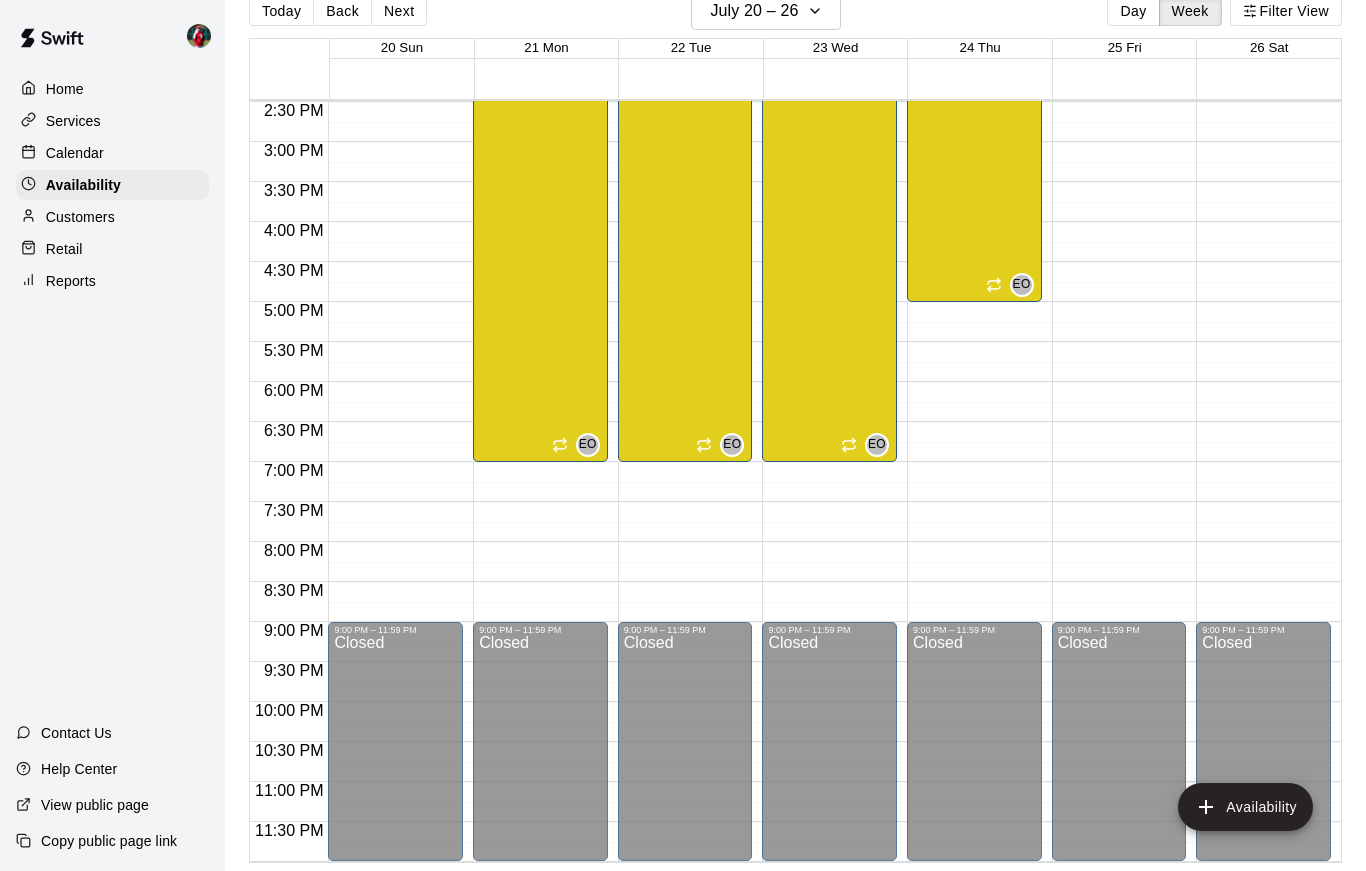 scroll, scrollTop: 1160, scrollLeft: 0, axis: vertical 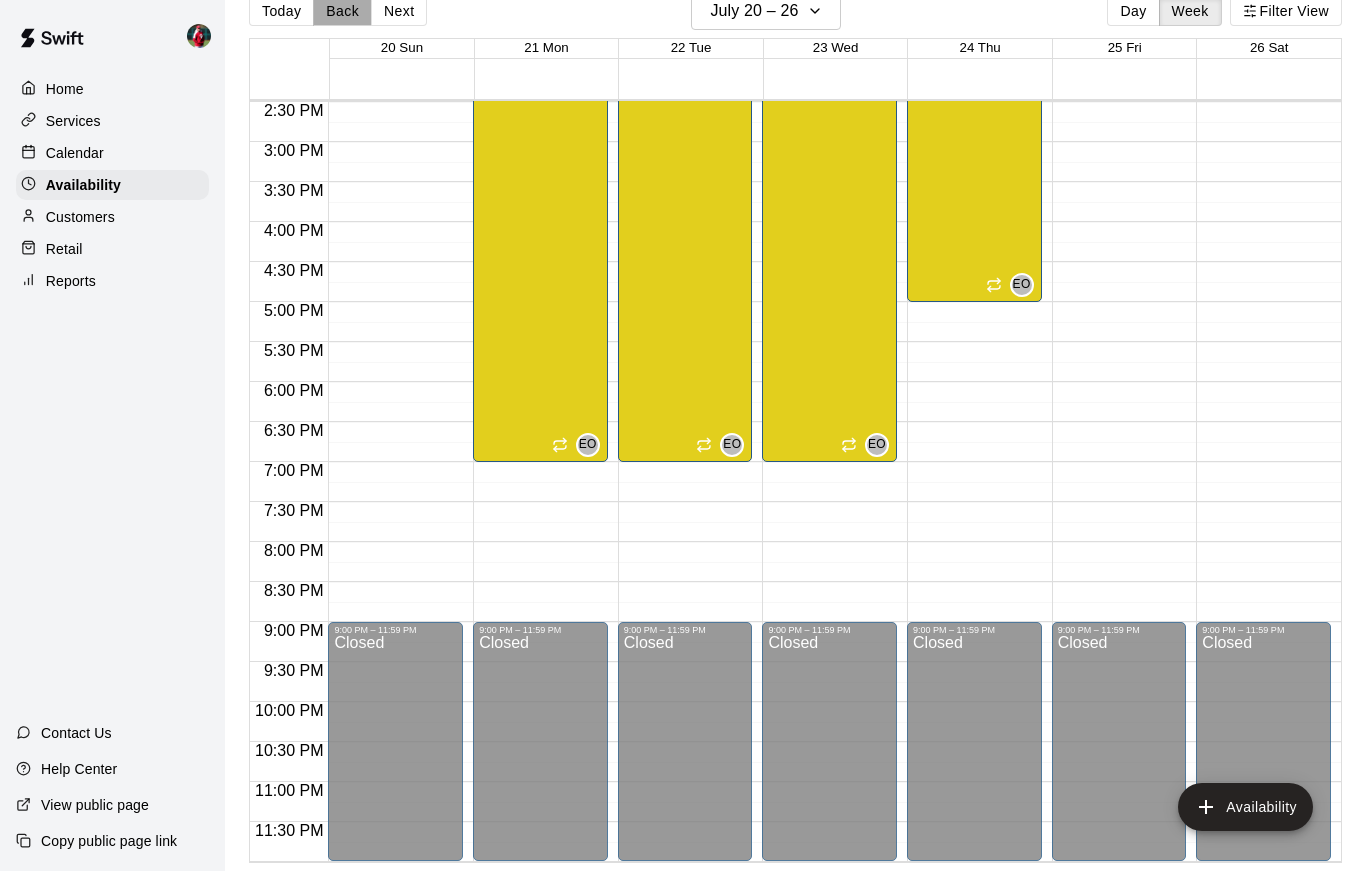 click on "Back" at bounding box center [342, 11] 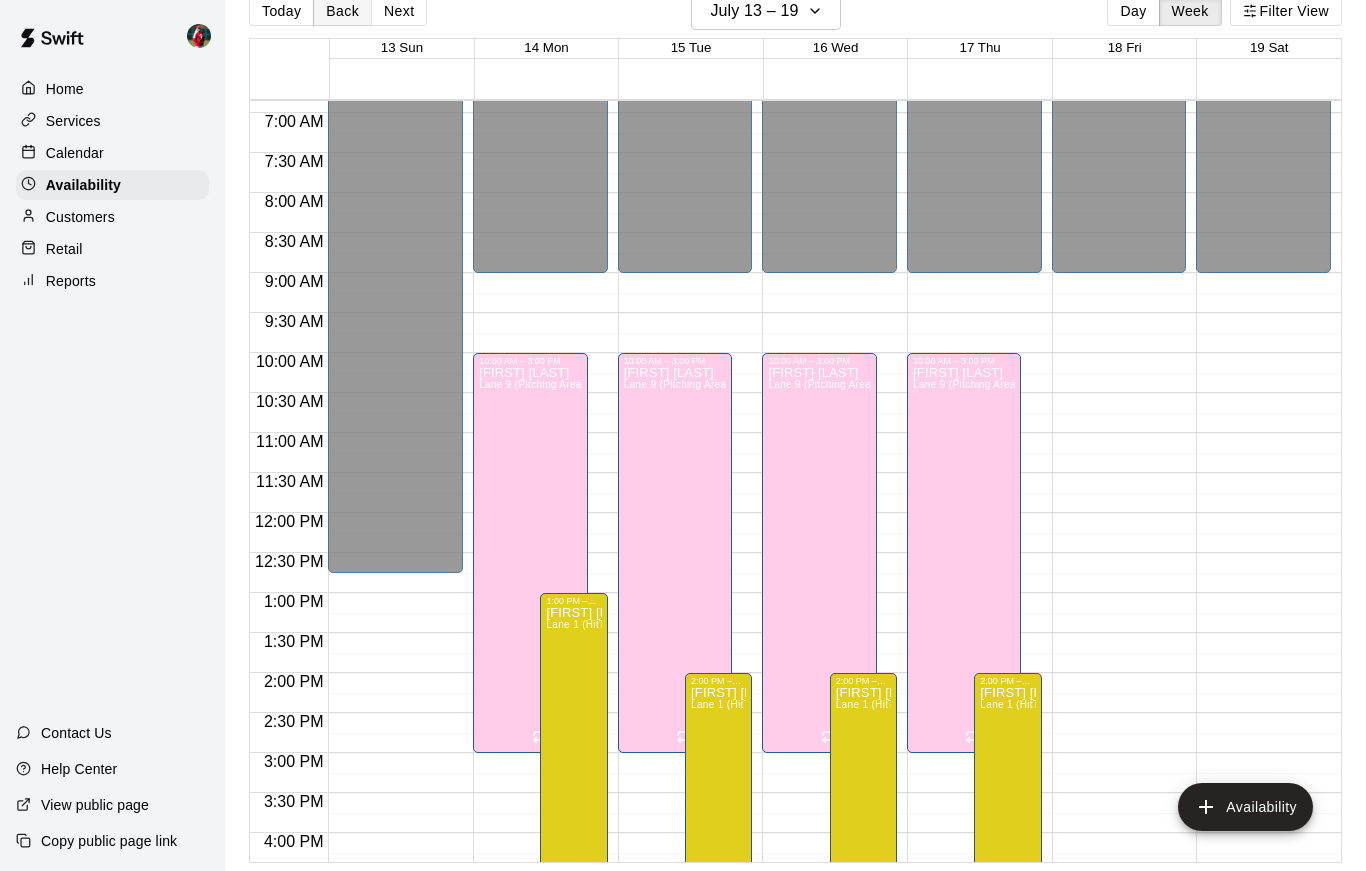 scroll, scrollTop: 551, scrollLeft: 0, axis: vertical 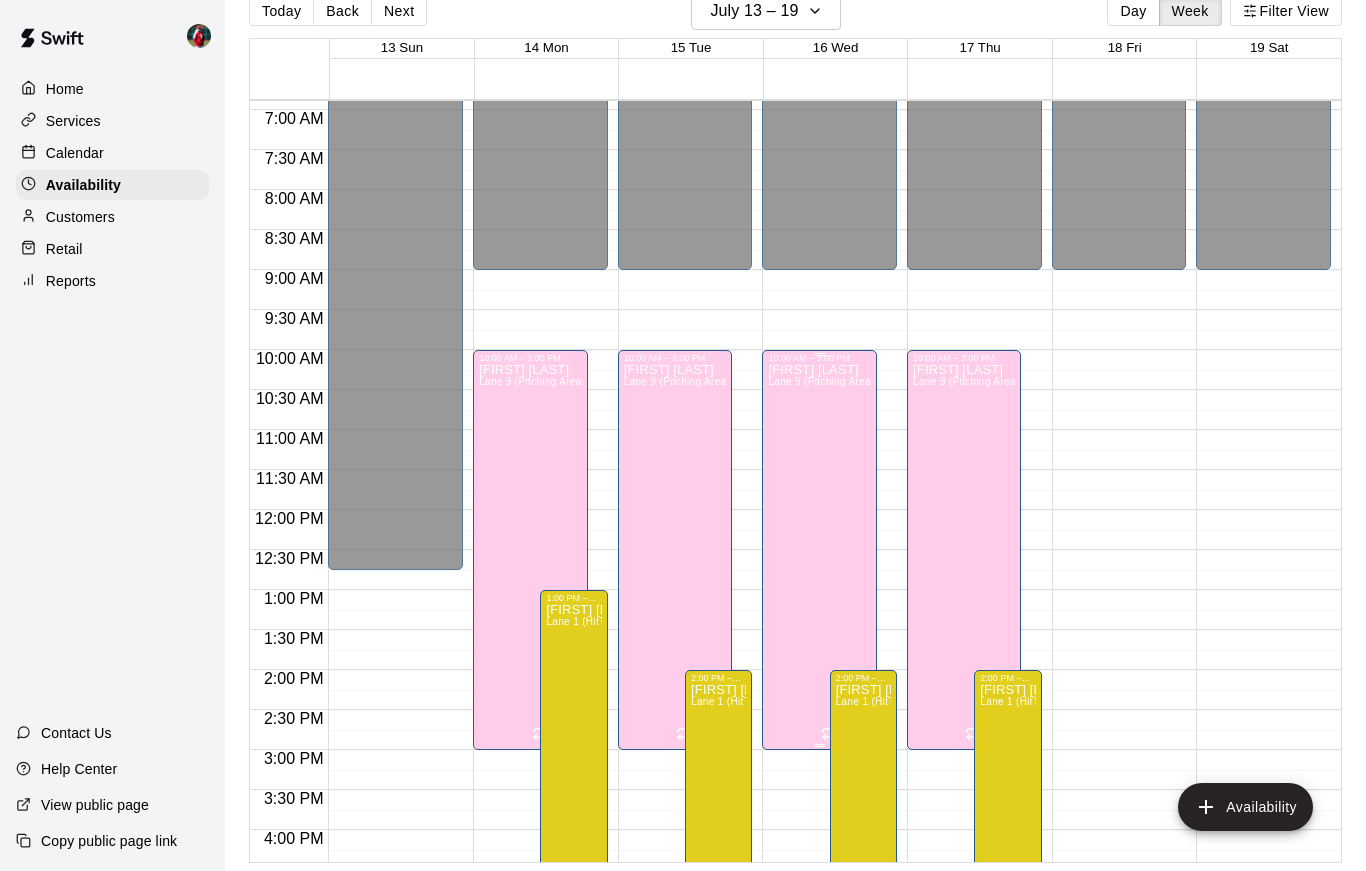 click on "[FIRST] [LAST] Lane 9 (Pitching Area)" at bounding box center (819, 798) 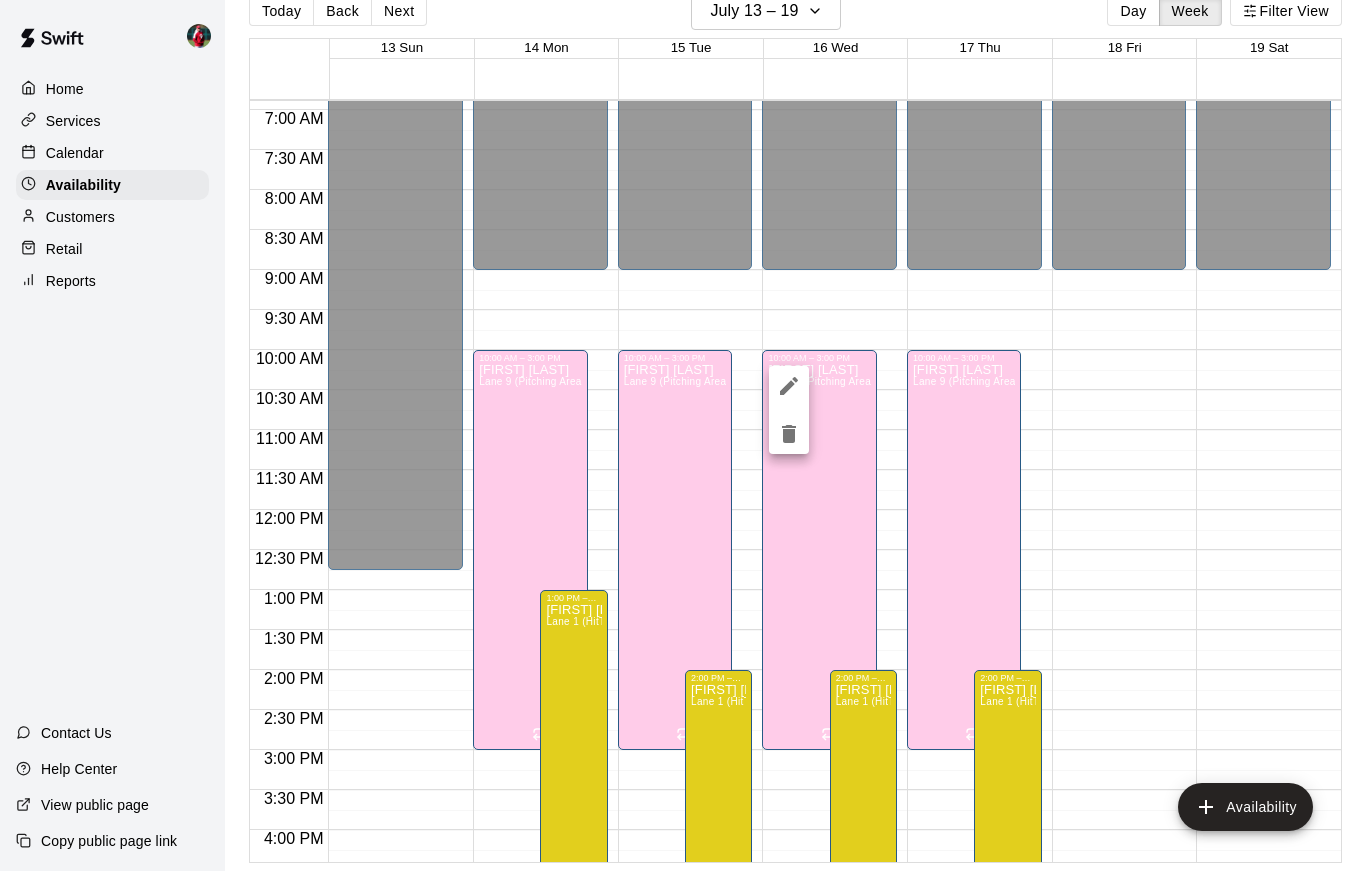click 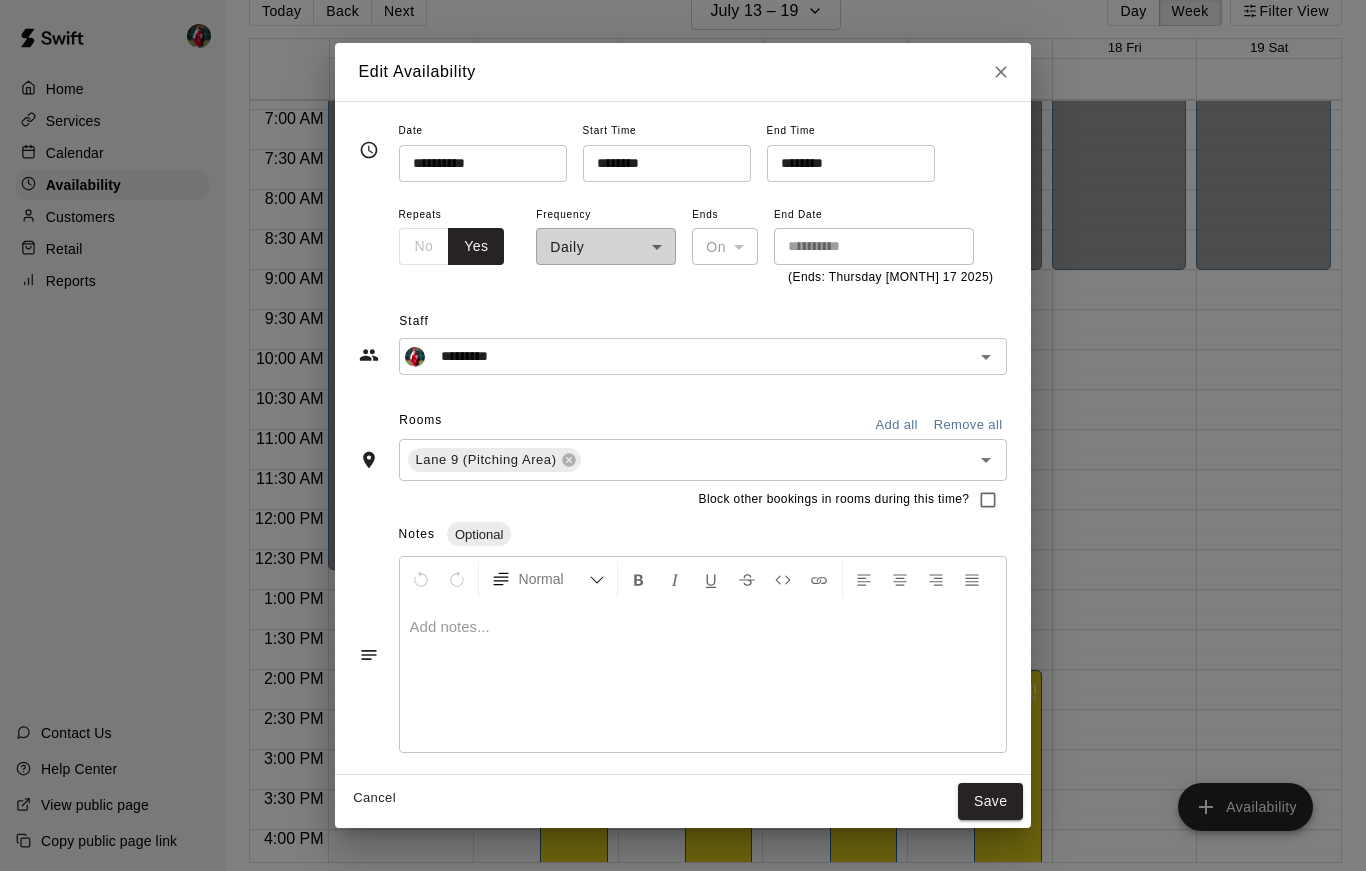 click on "********" at bounding box center (844, 163) 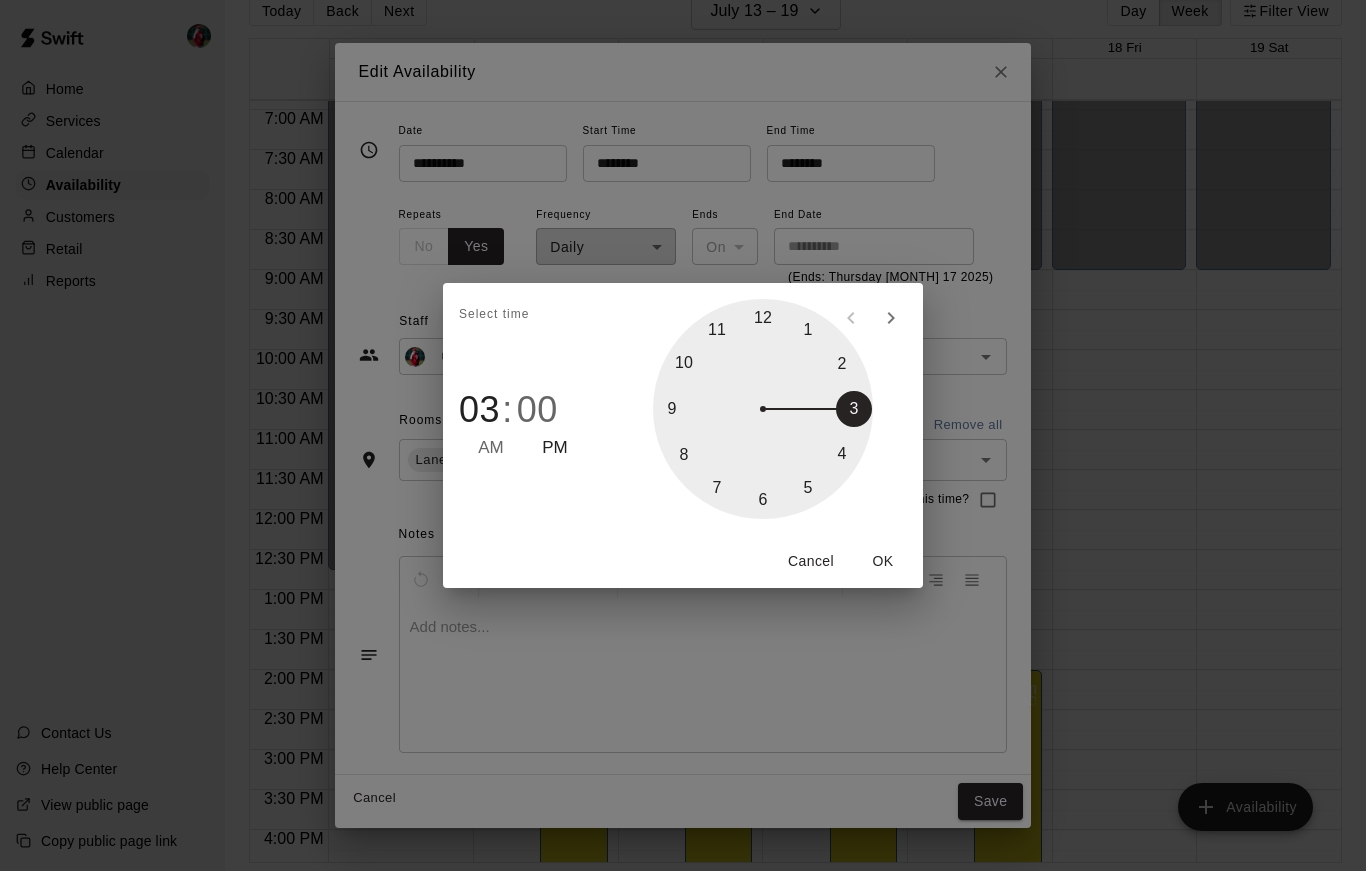 click at bounding box center [763, 409] 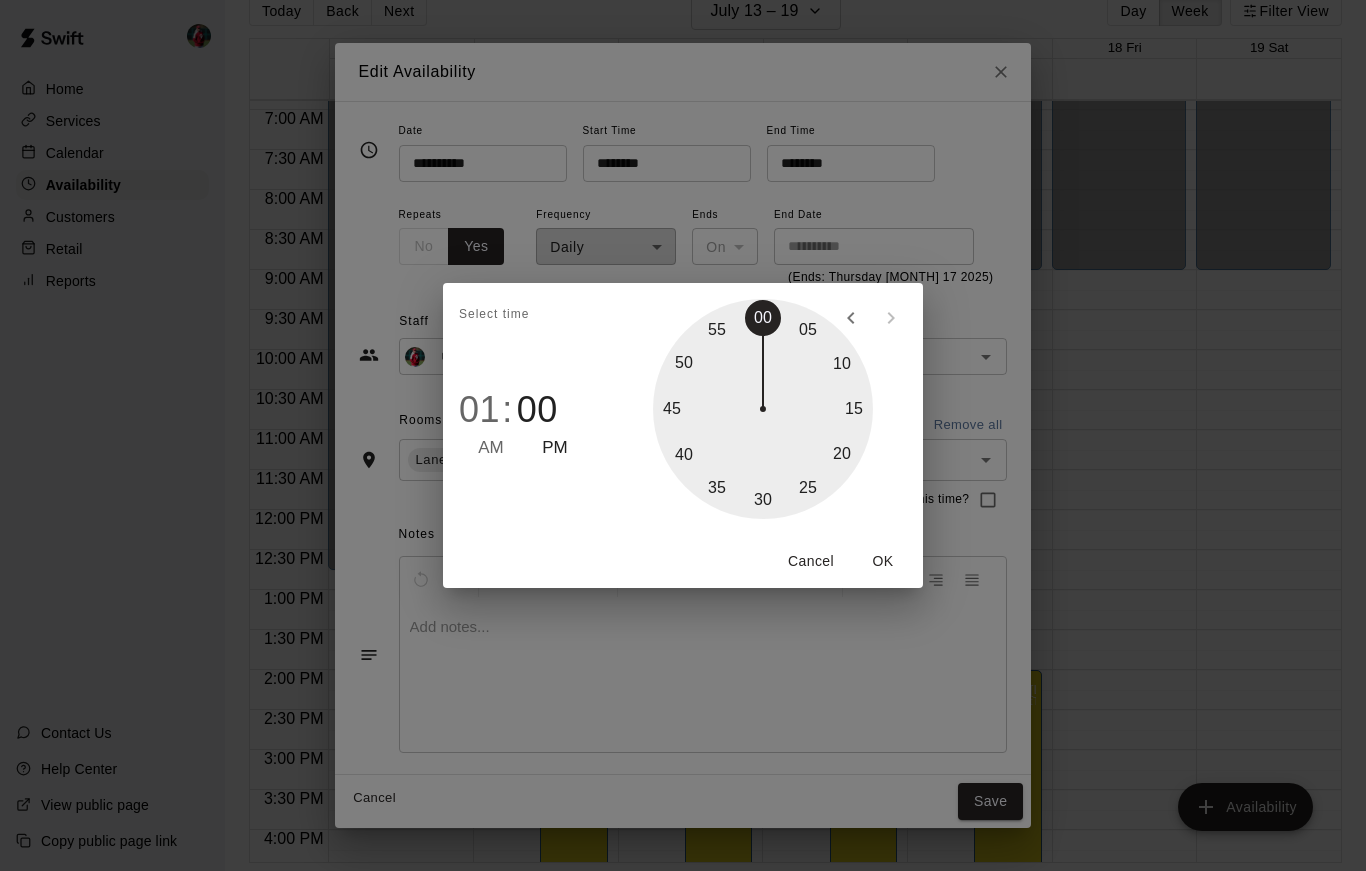 type on "********" 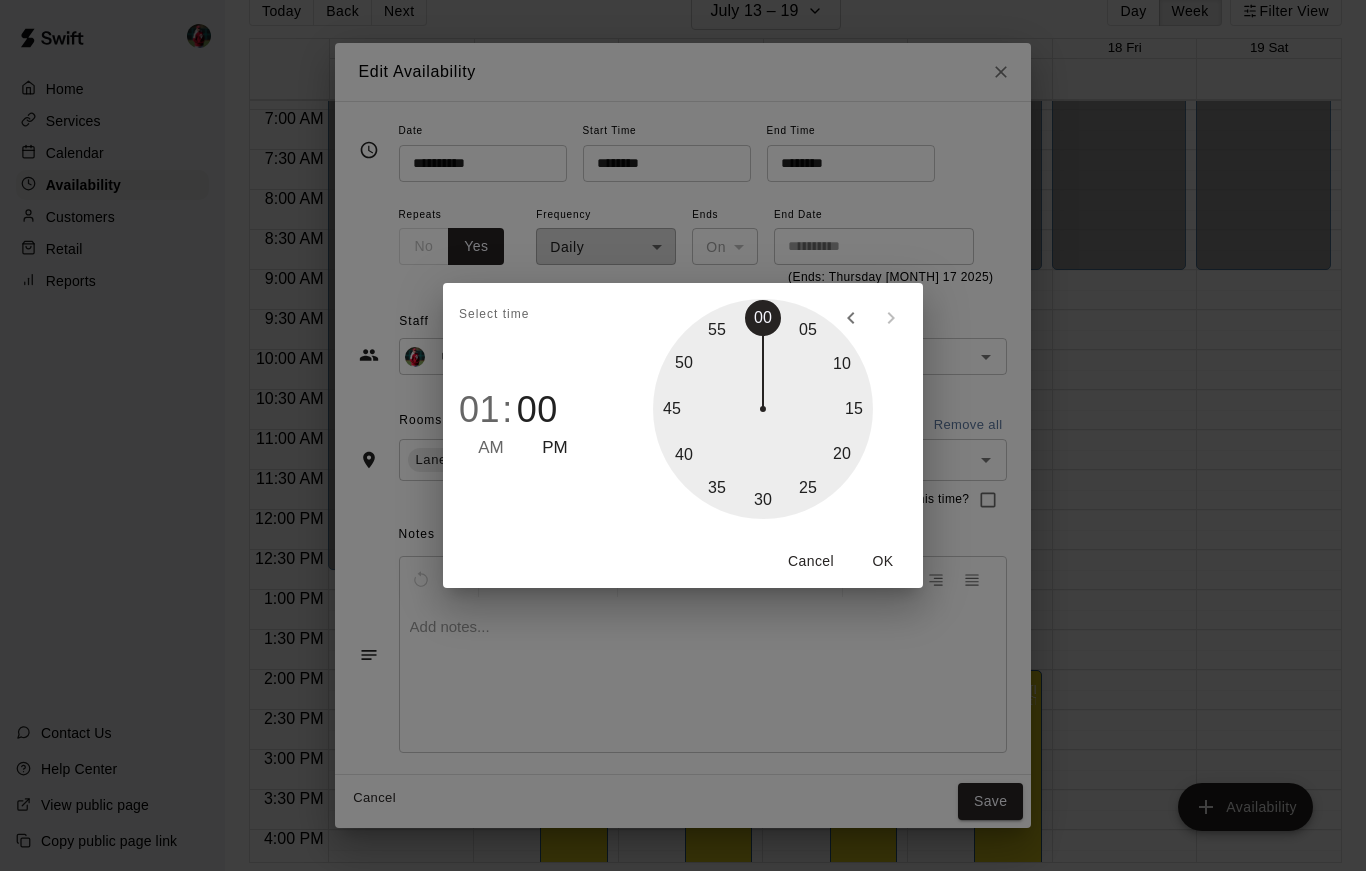 click on "OK" at bounding box center (883, 561) 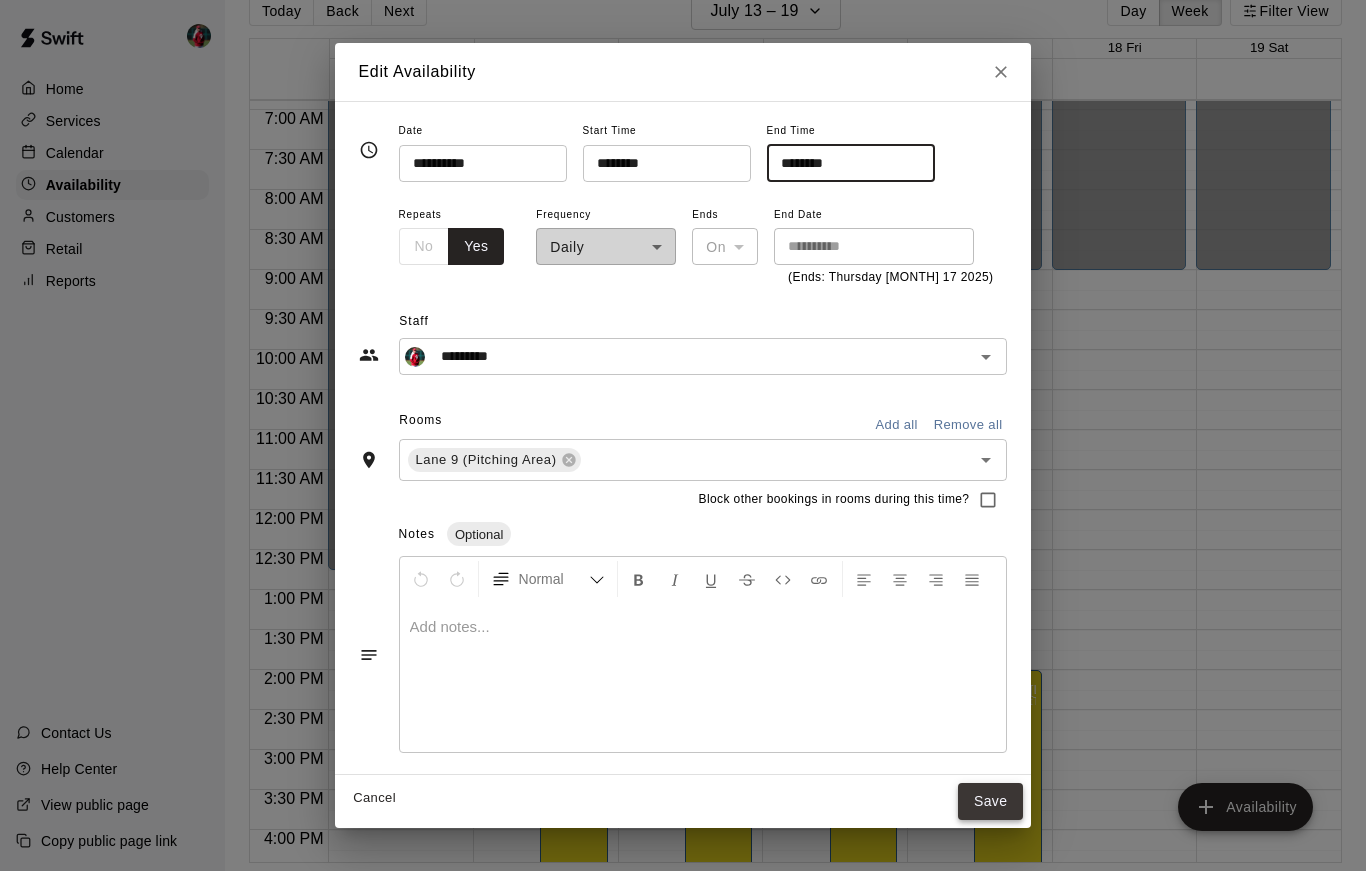 click on "Save" at bounding box center [991, 801] 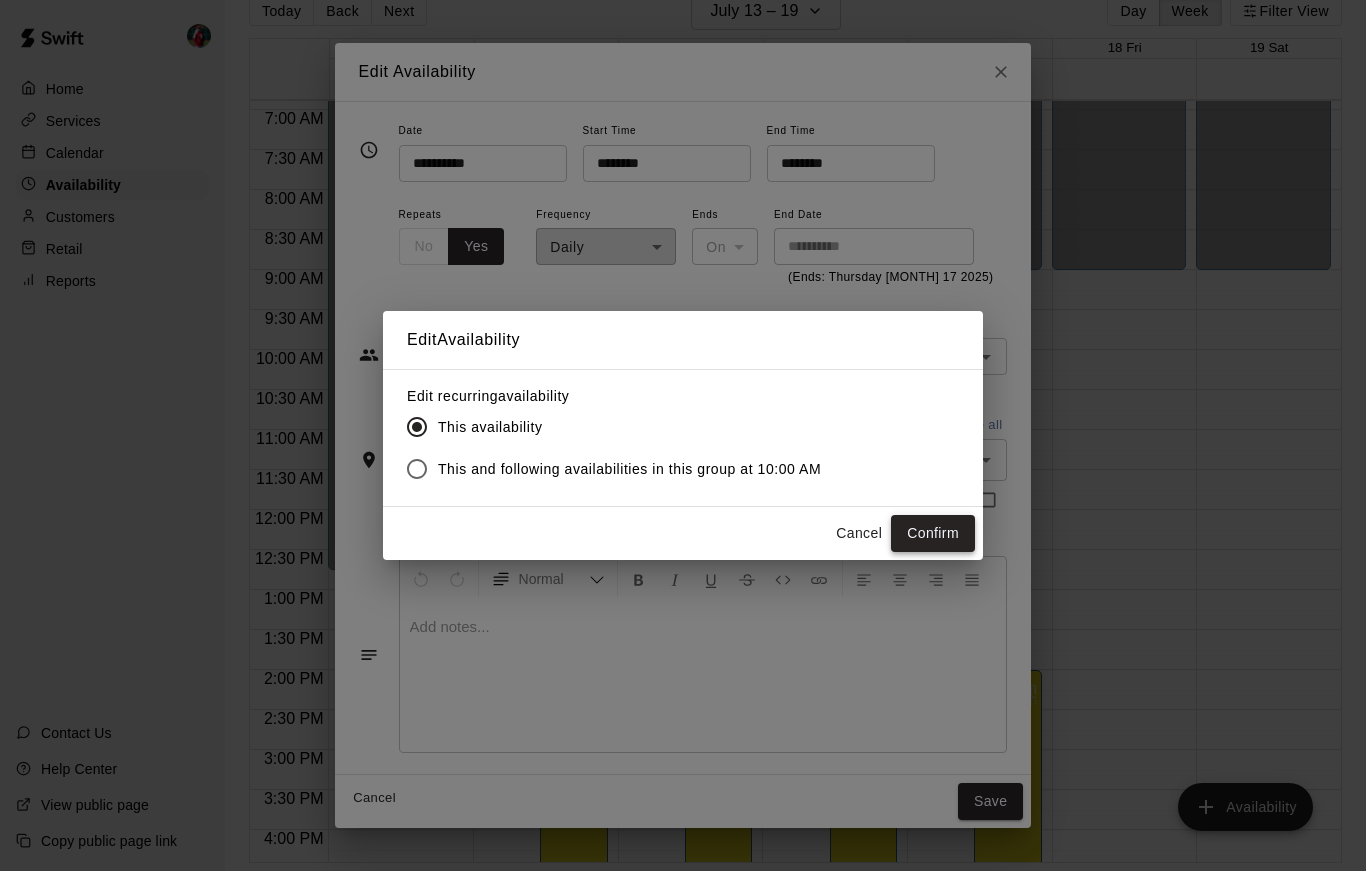 click on "Confirm" at bounding box center [933, 533] 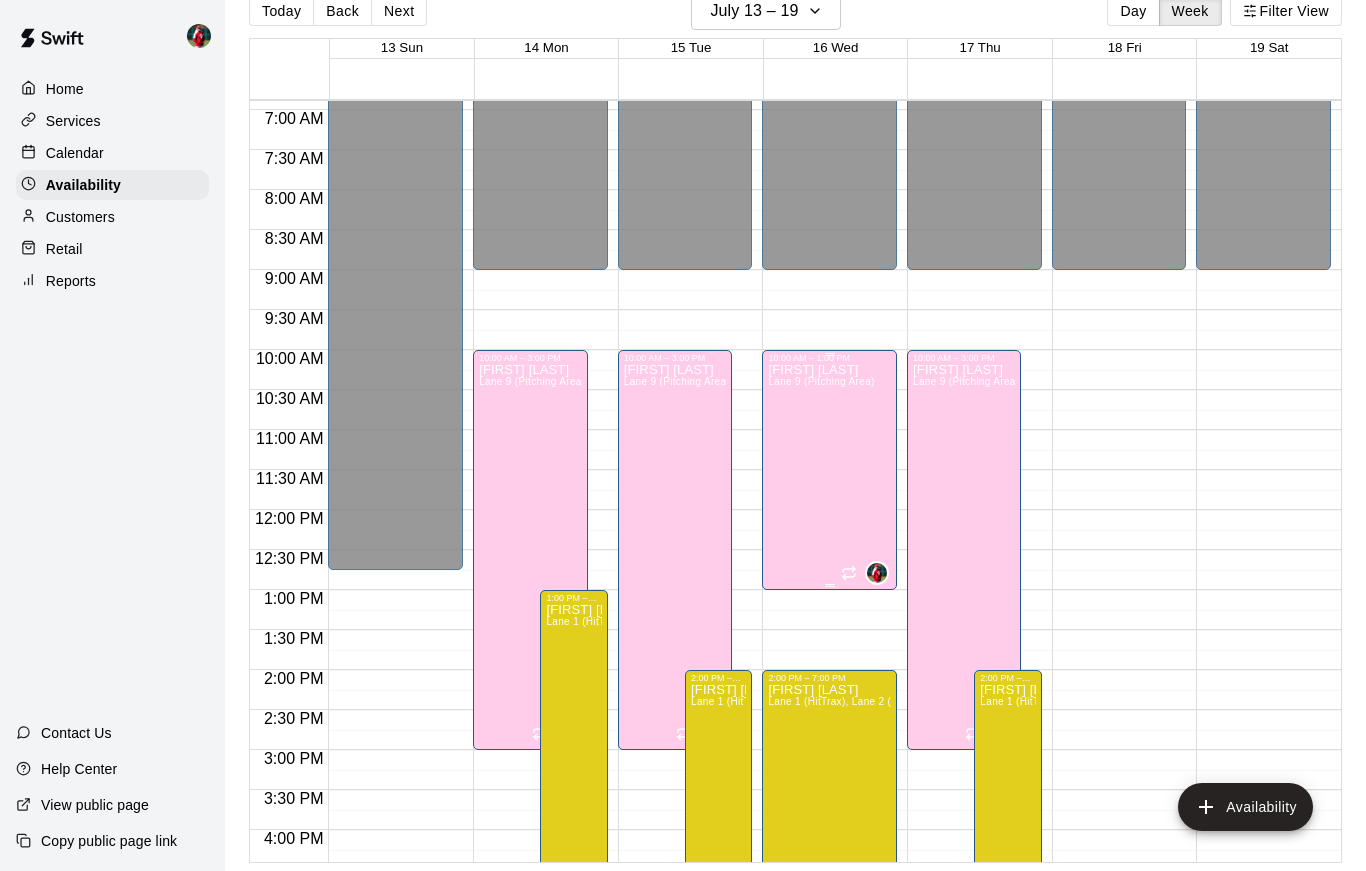 click on "[FIRST] [LAST] Lane 9 (Pitching Area)" at bounding box center [821, 798] 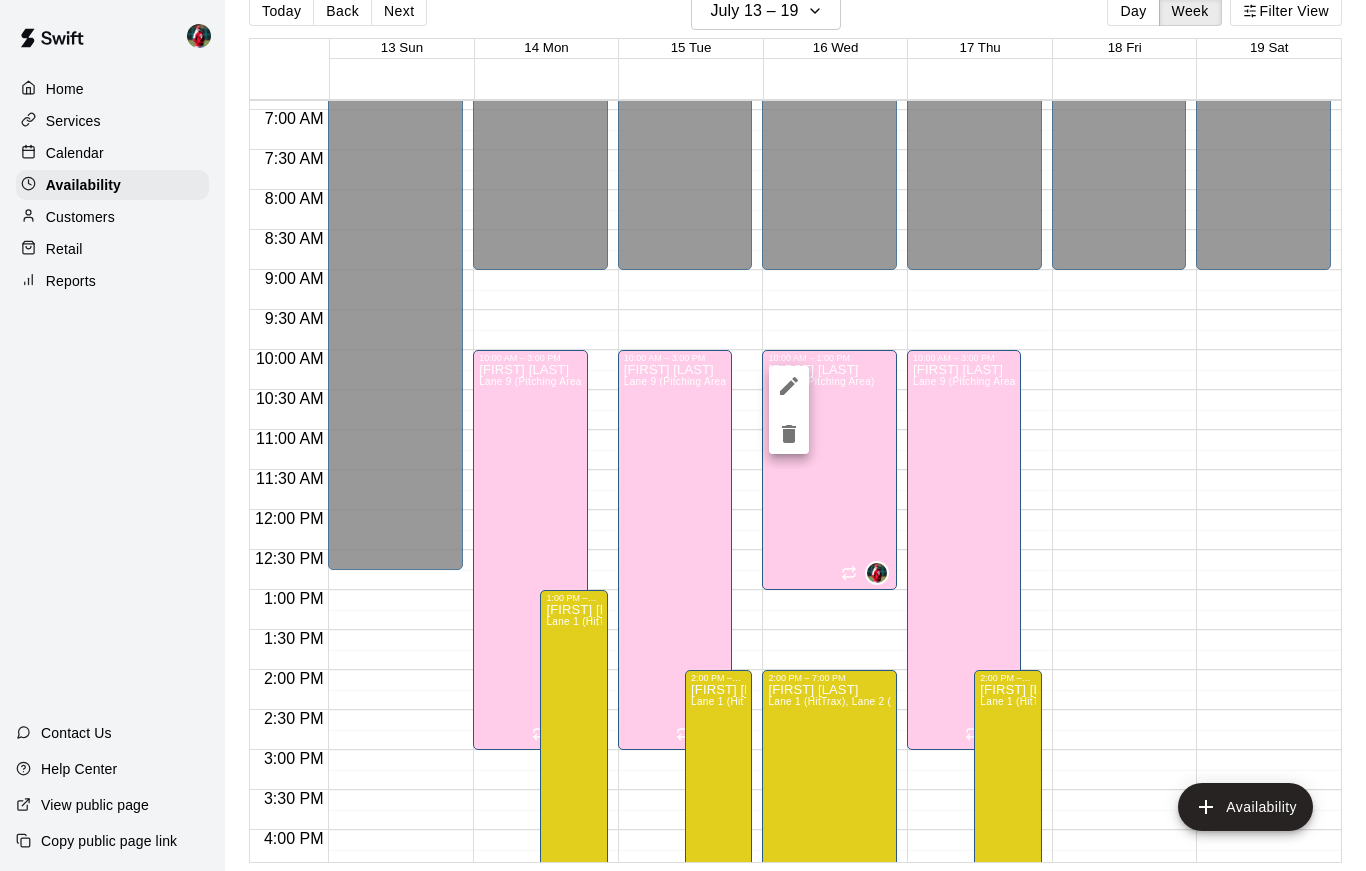 click 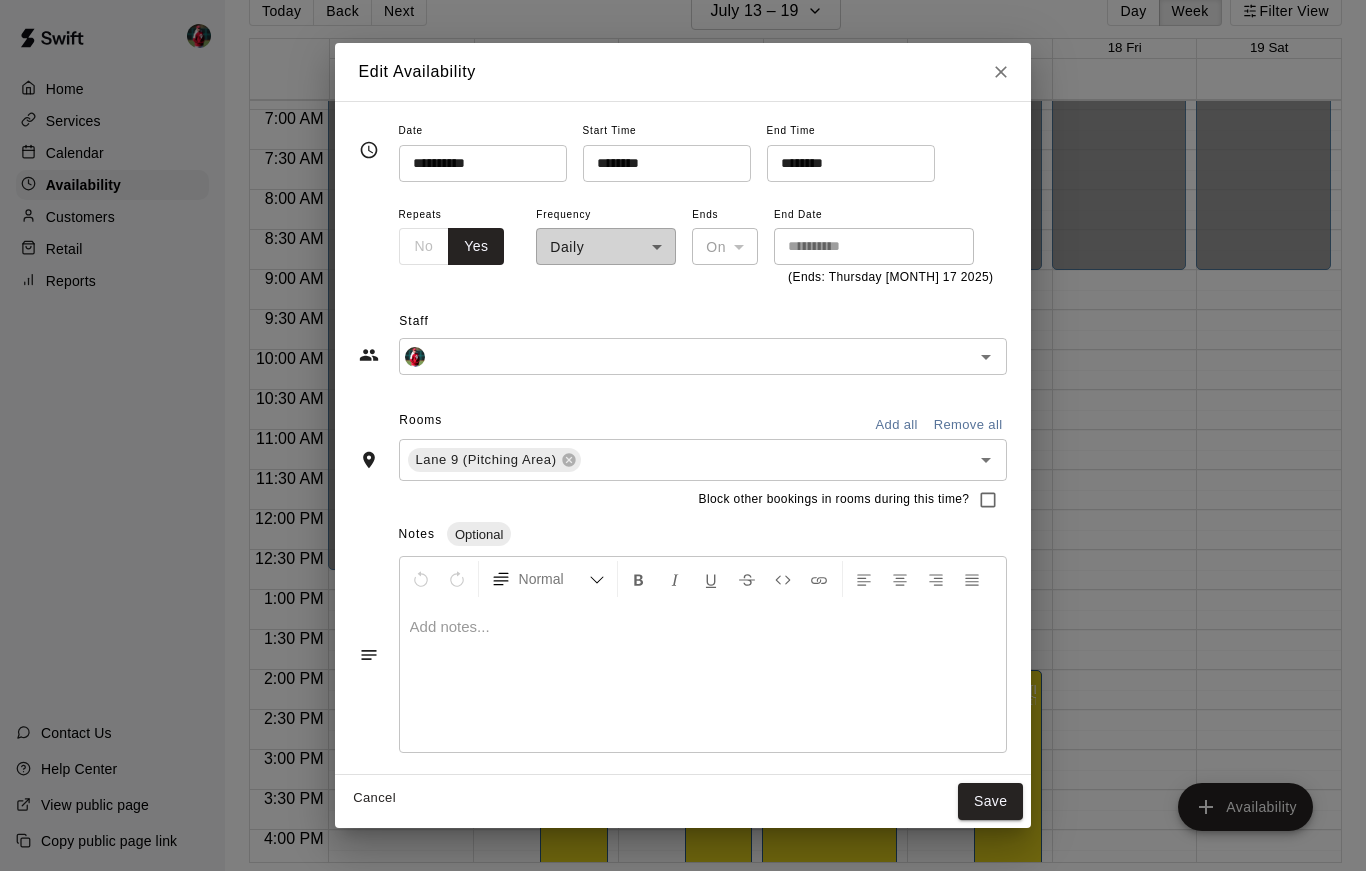 type on "*********" 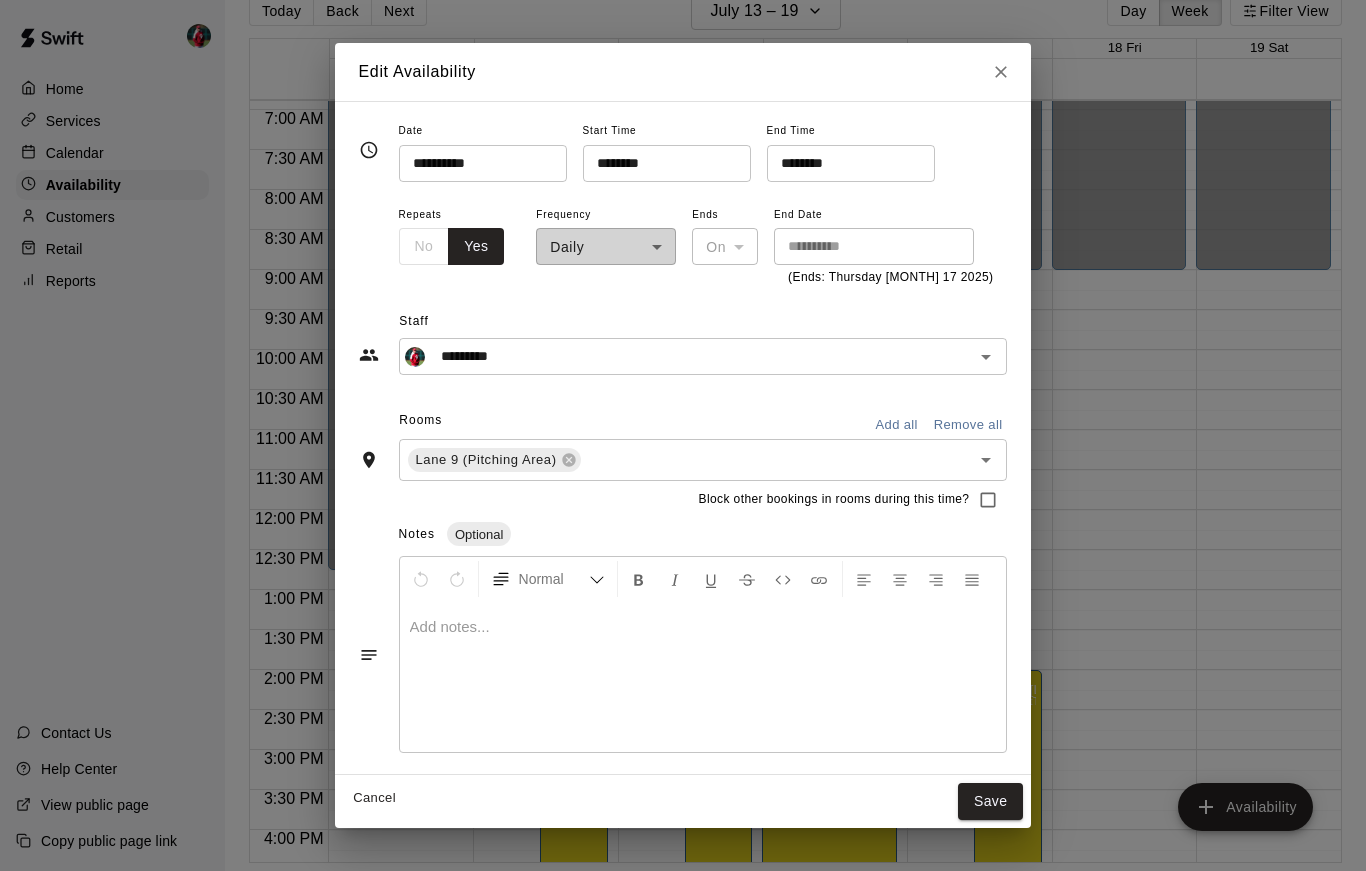 click on "********" at bounding box center [844, 163] 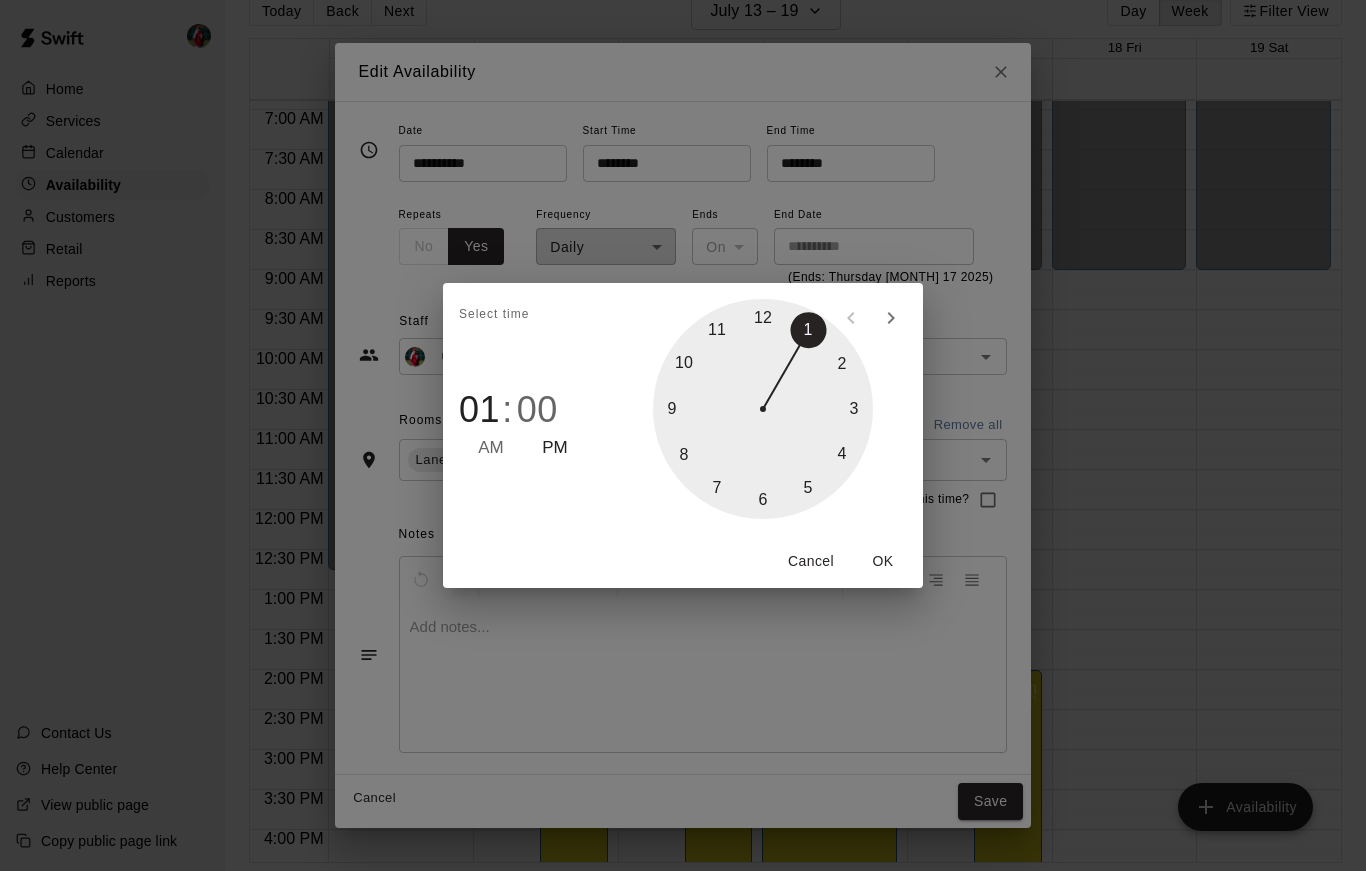 click at bounding box center (763, 409) 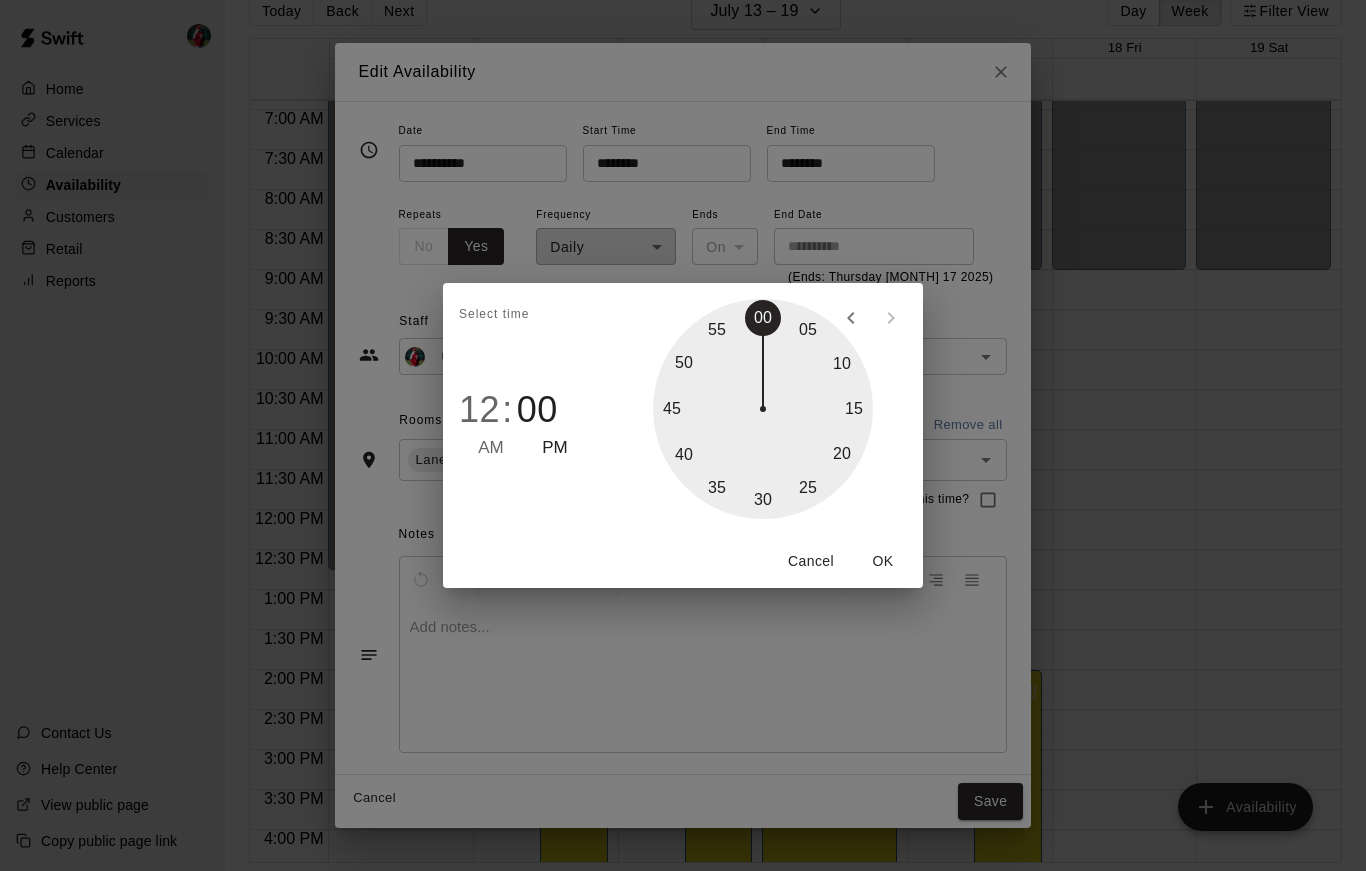 click on "OK" at bounding box center [883, 561] 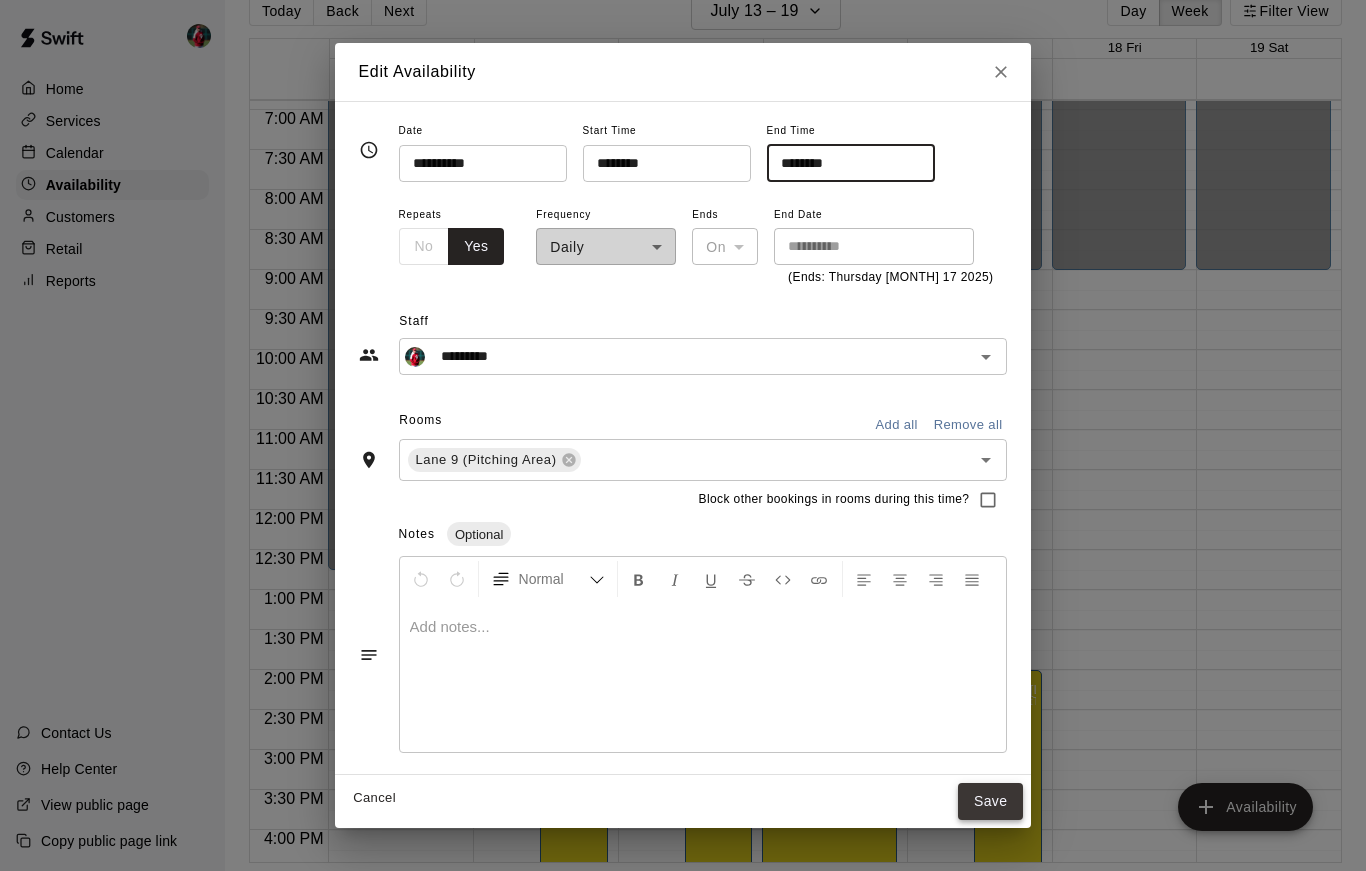 click on "Save" at bounding box center (991, 801) 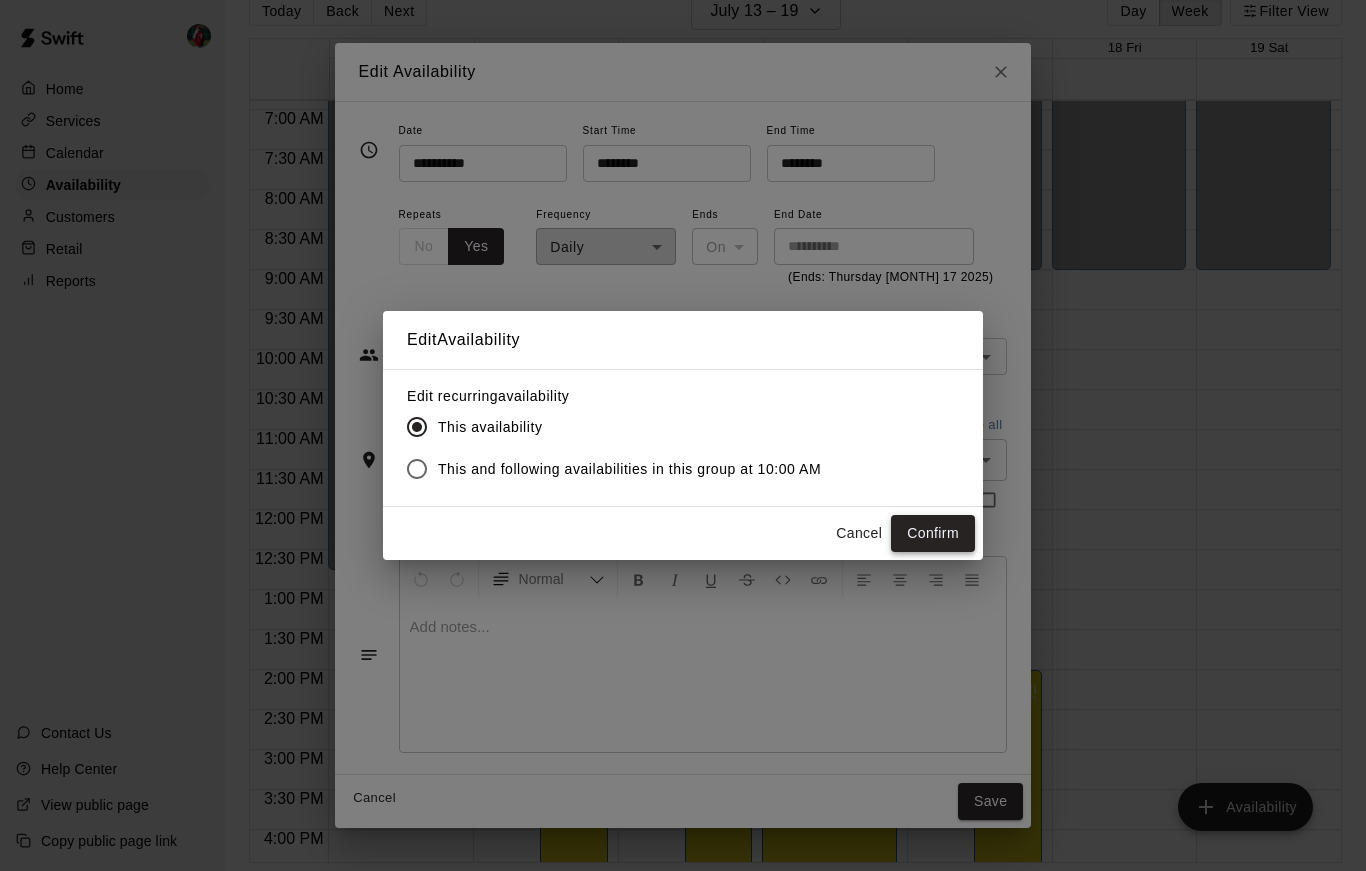 click on "Confirm" at bounding box center (933, 533) 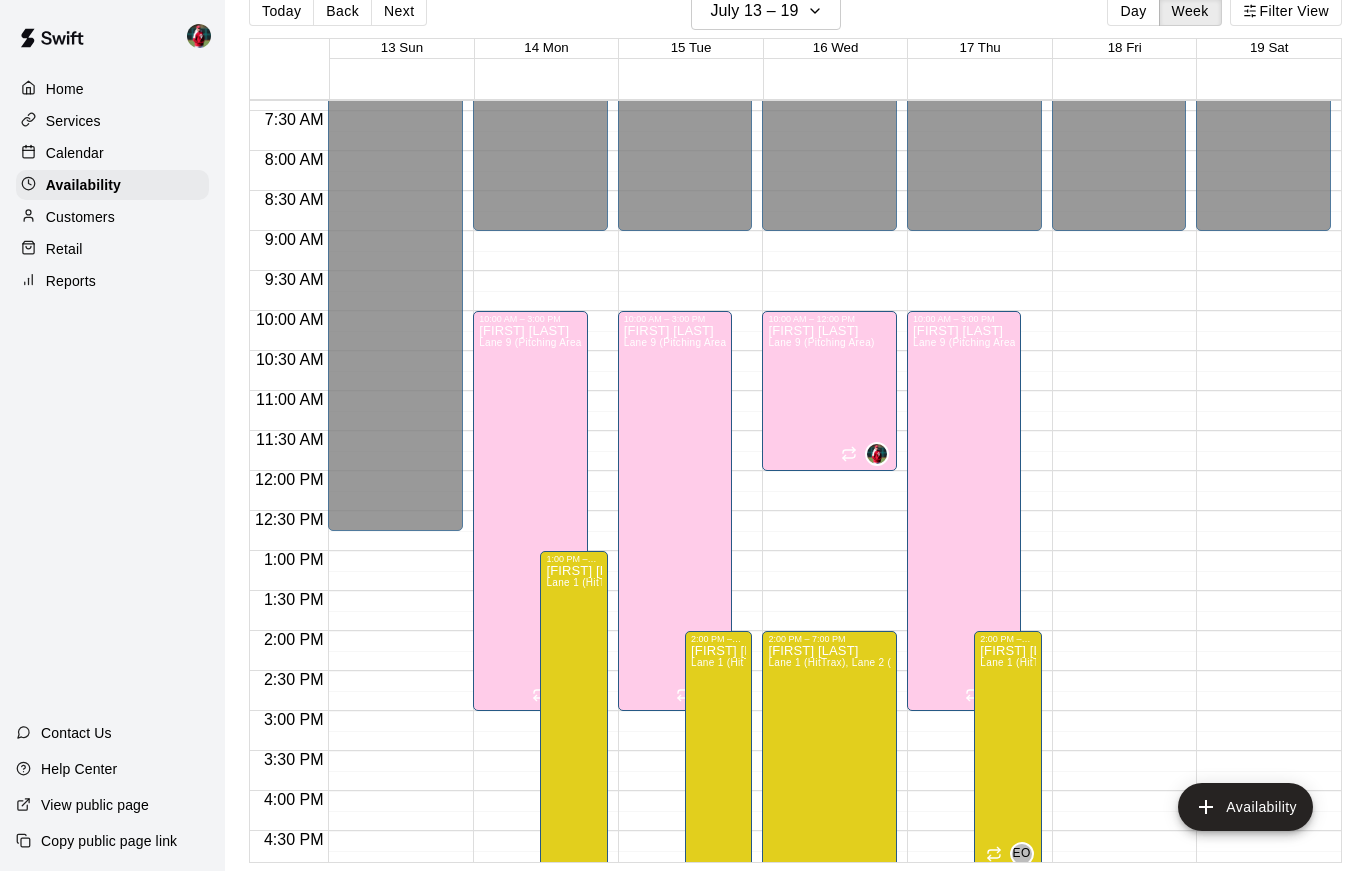 scroll, scrollTop: 580, scrollLeft: 0, axis: vertical 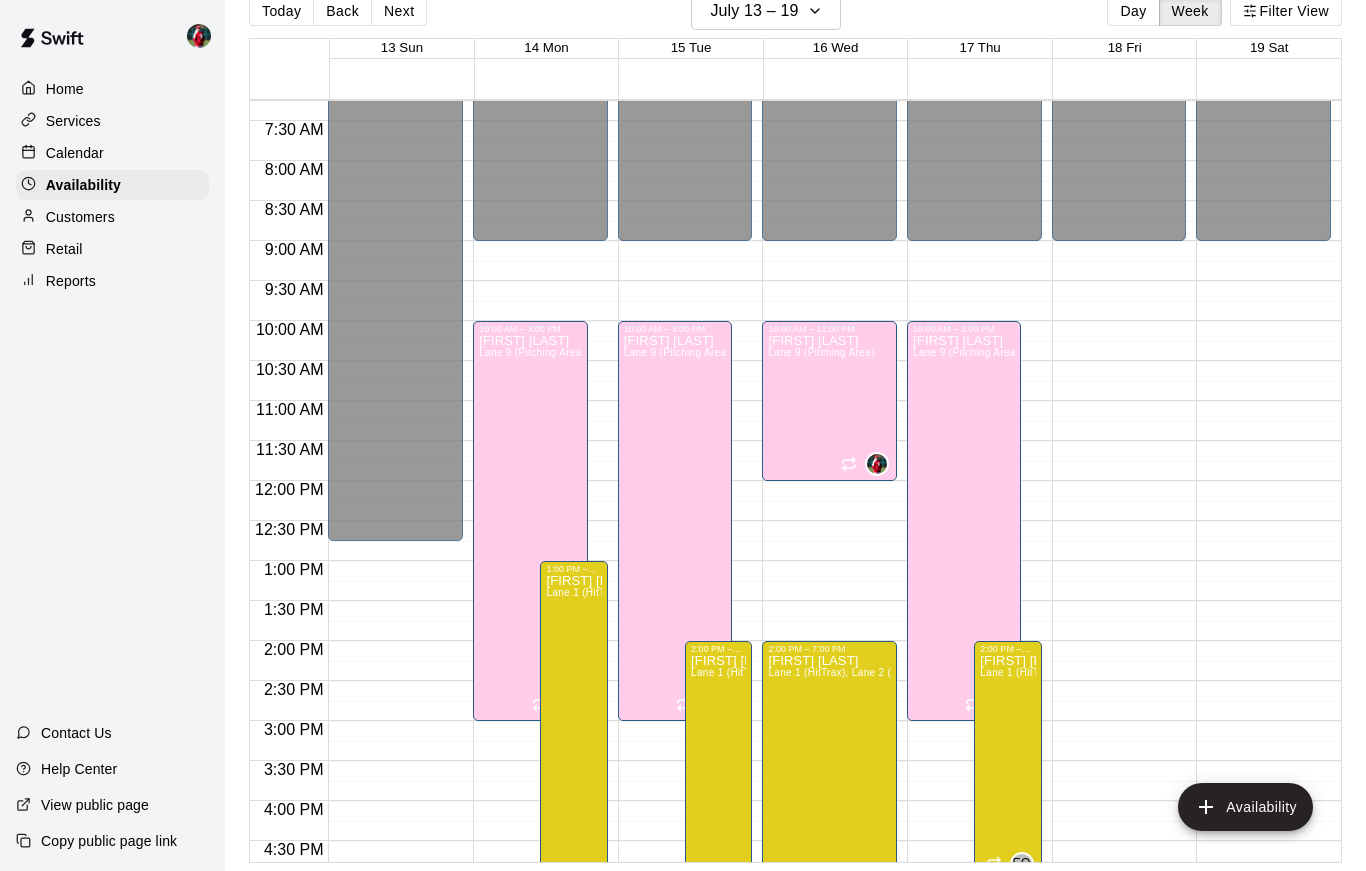 click on "12:00 AM – 9:00 AM Closed 9:00 PM – 11:59 PM Closed" at bounding box center (1119, 481) 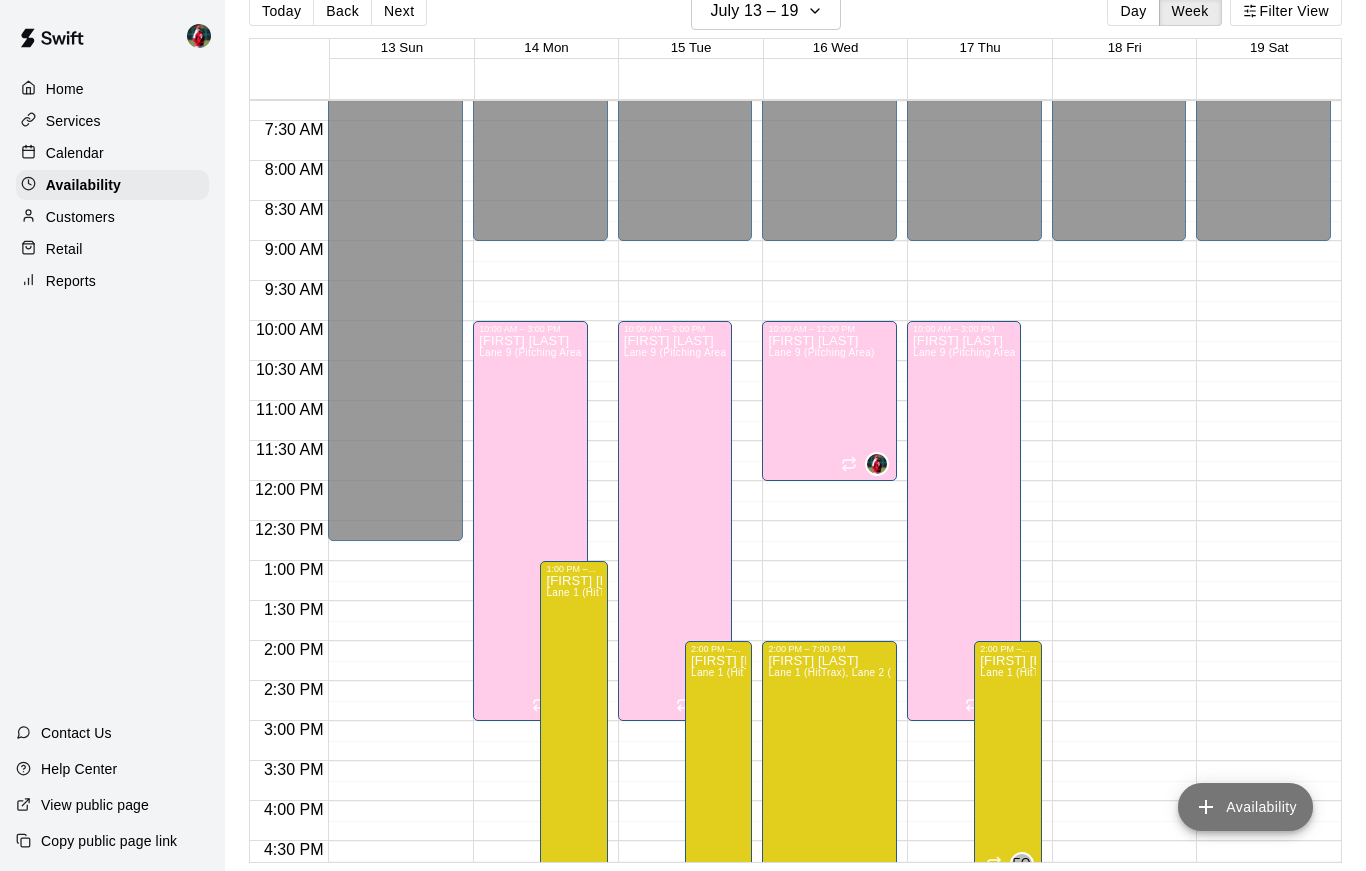 click 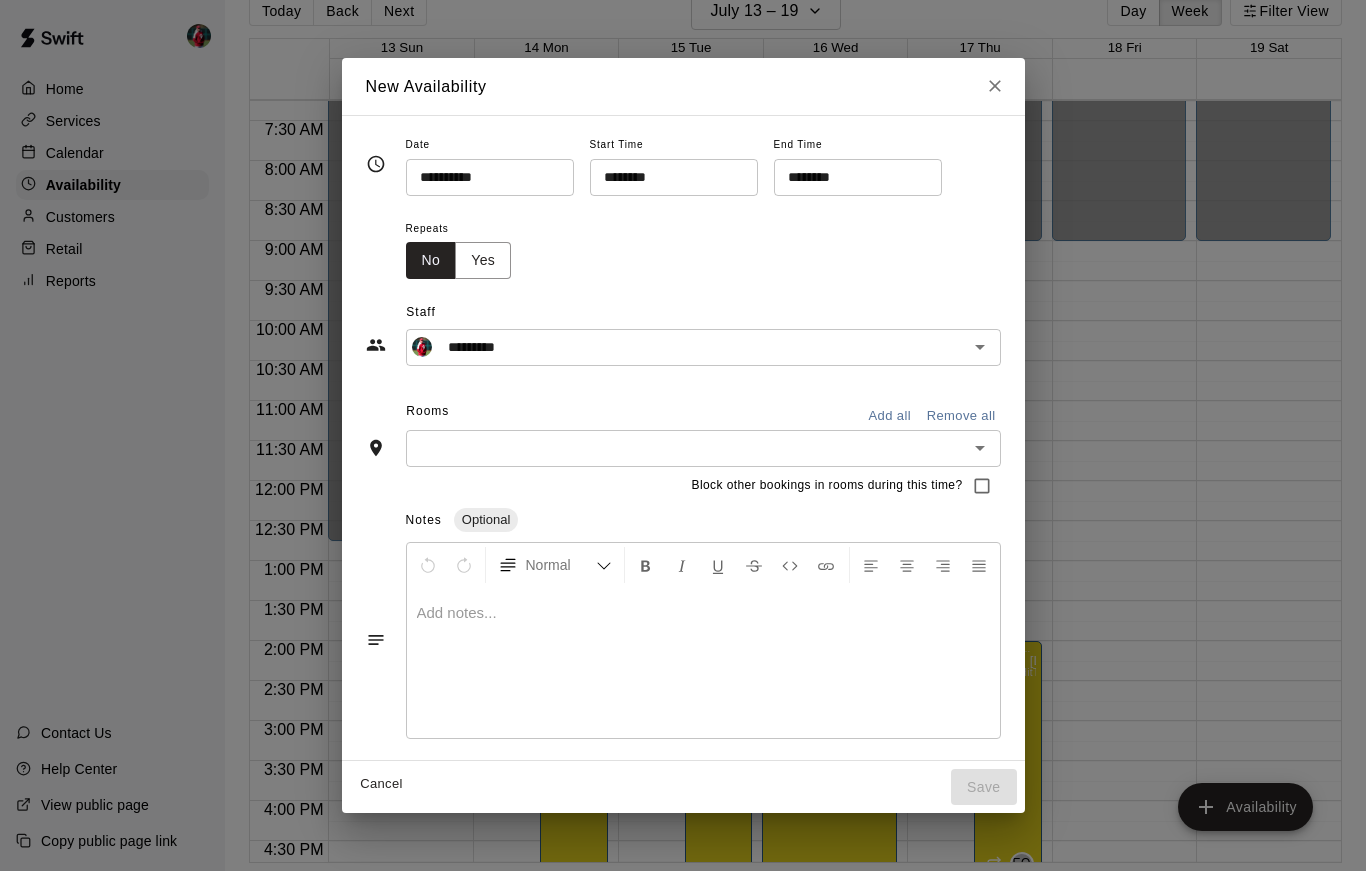 click on "********" at bounding box center (667, 177) 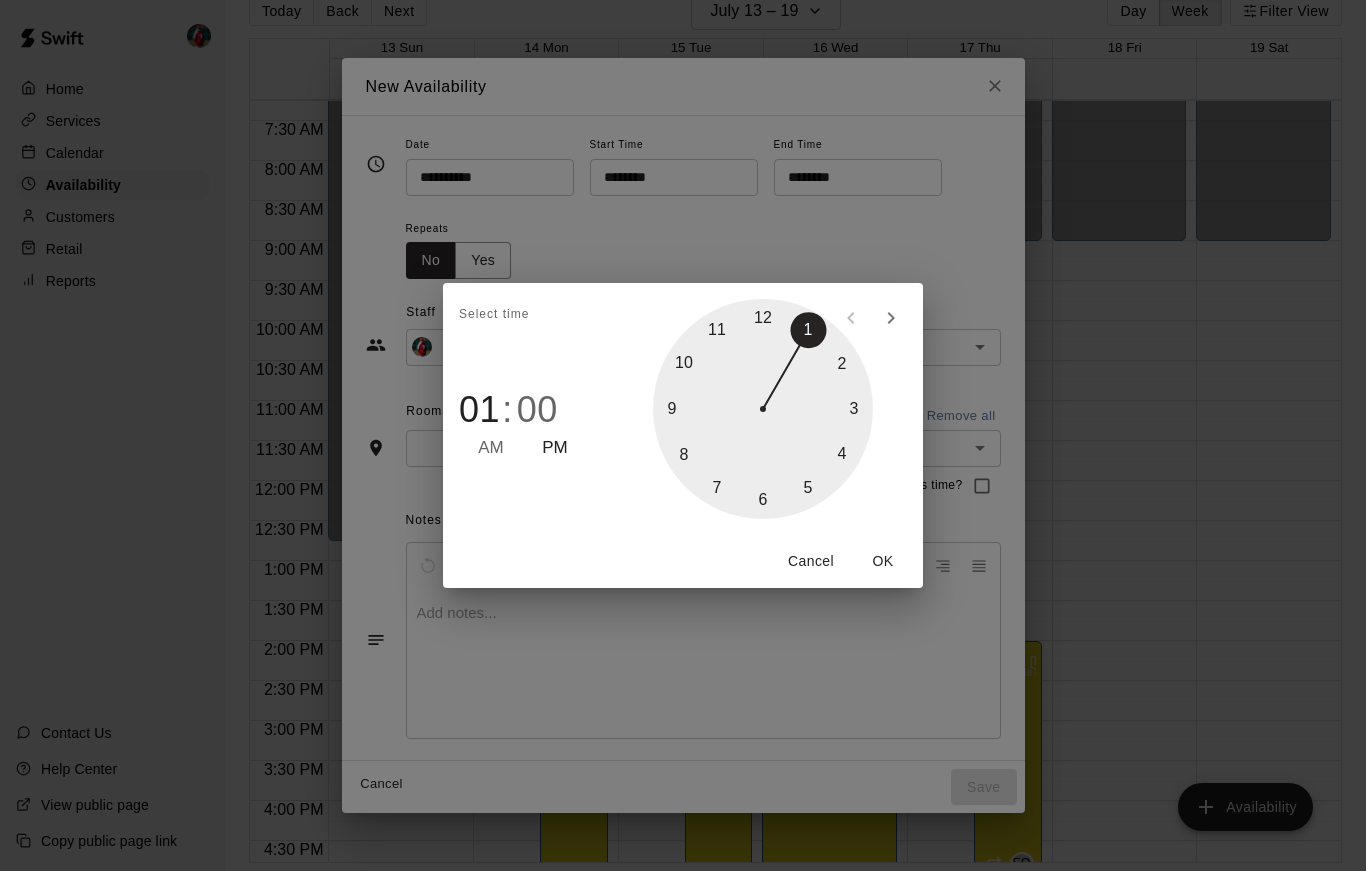 click at bounding box center (763, 409) 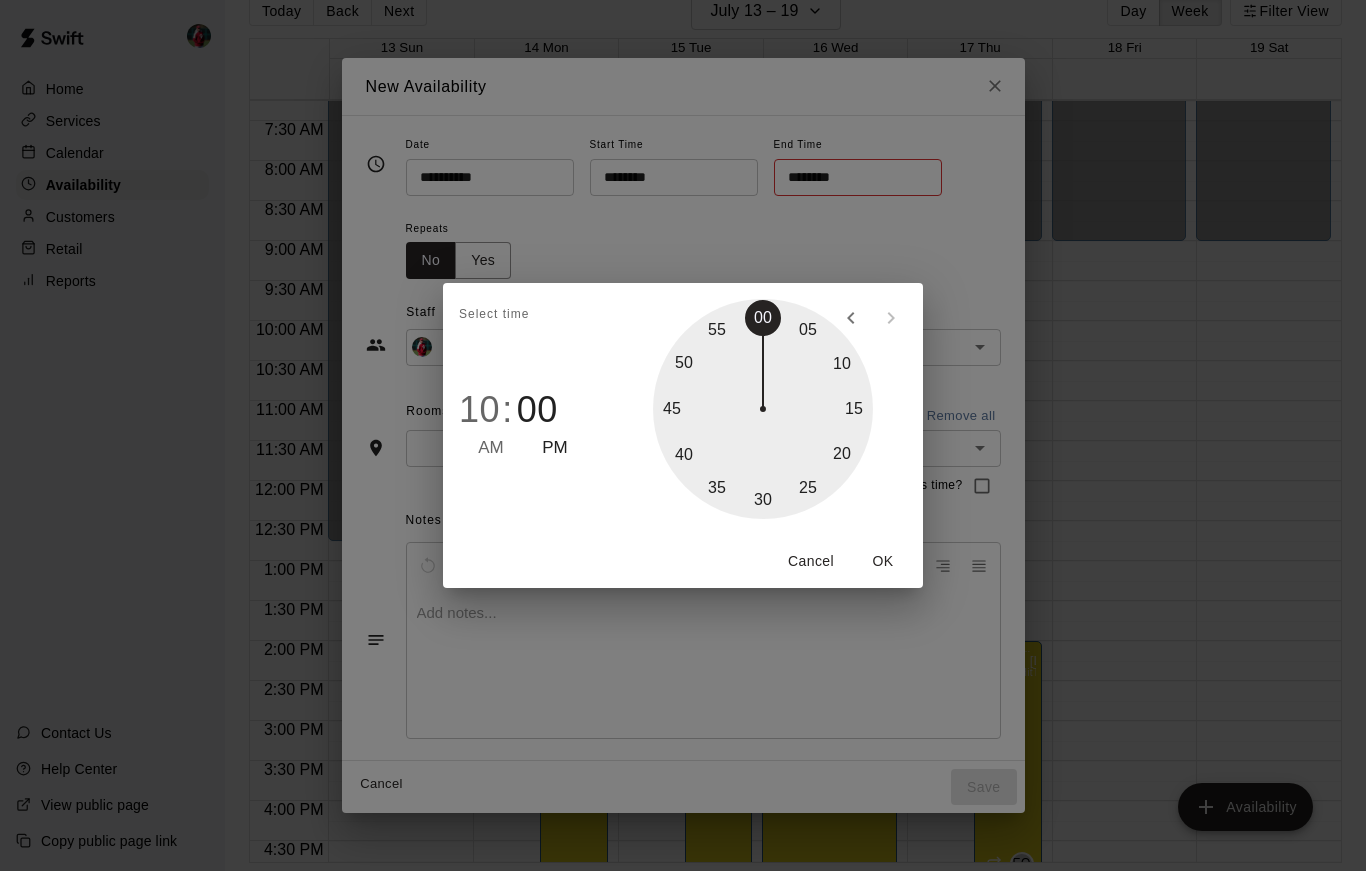 type on "********" 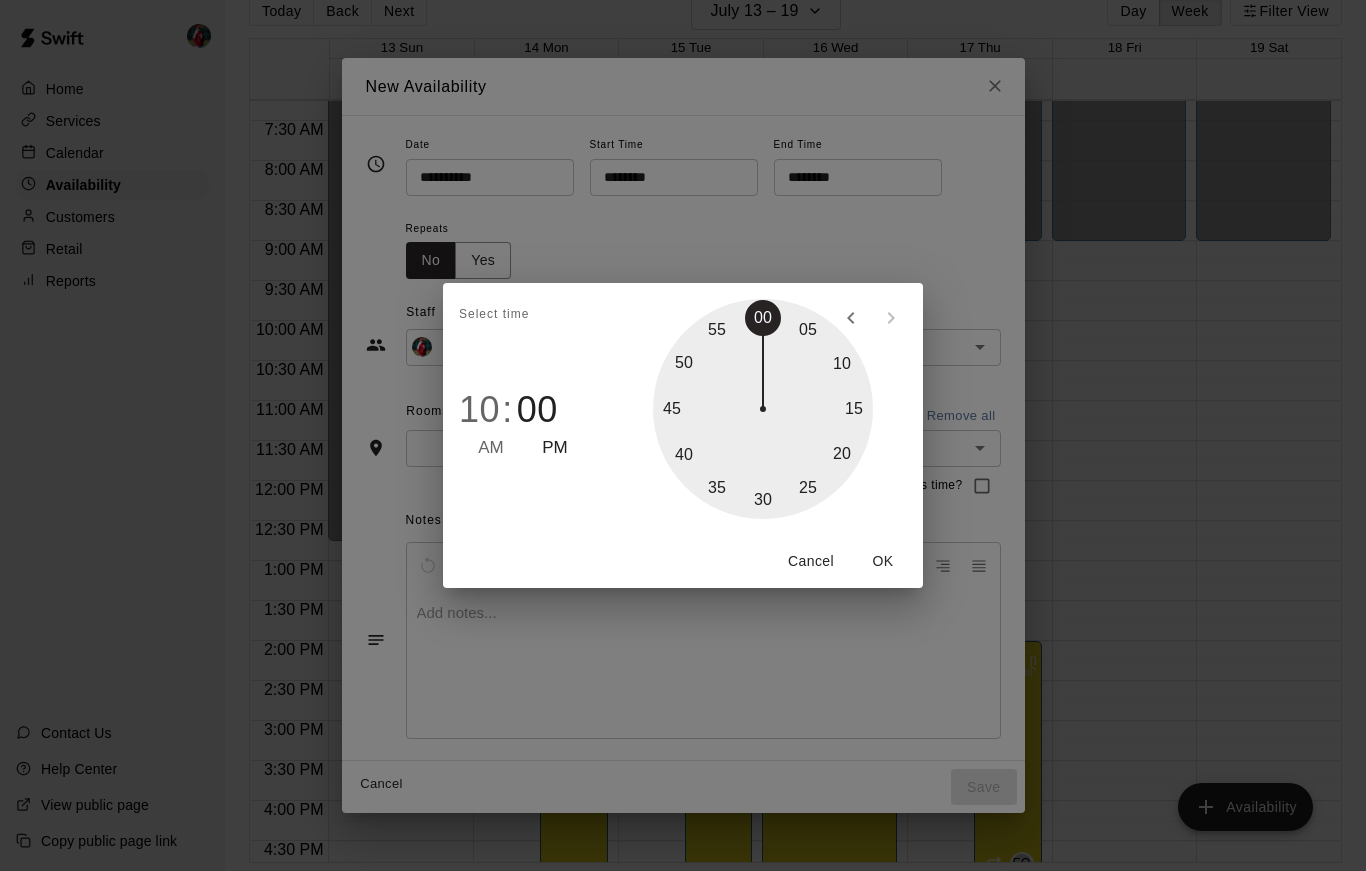 click on "OK" at bounding box center (883, 561) 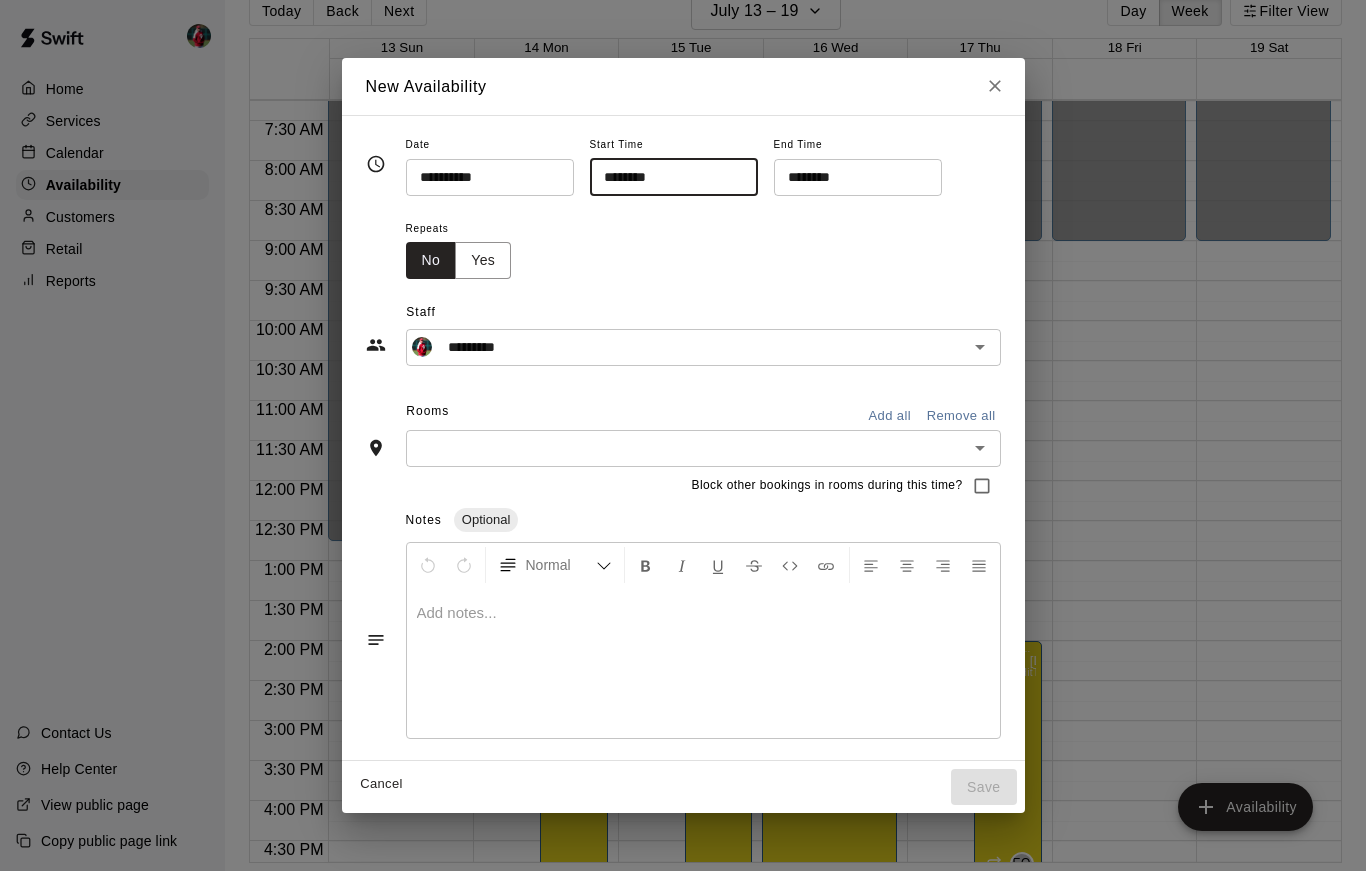 click on "********" at bounding box center [851, 177] 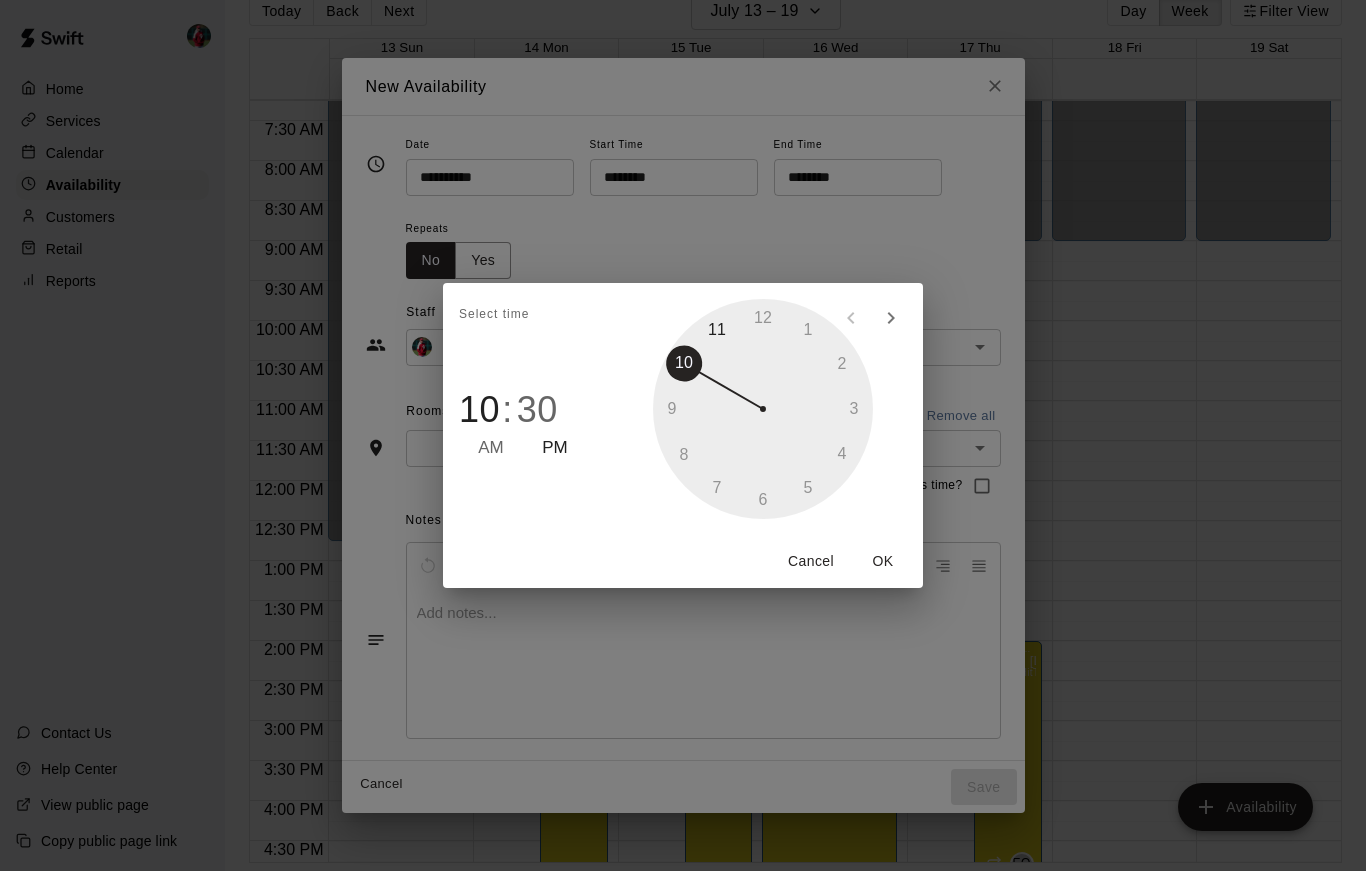 click on "OK" at bounding box center [883, 561] 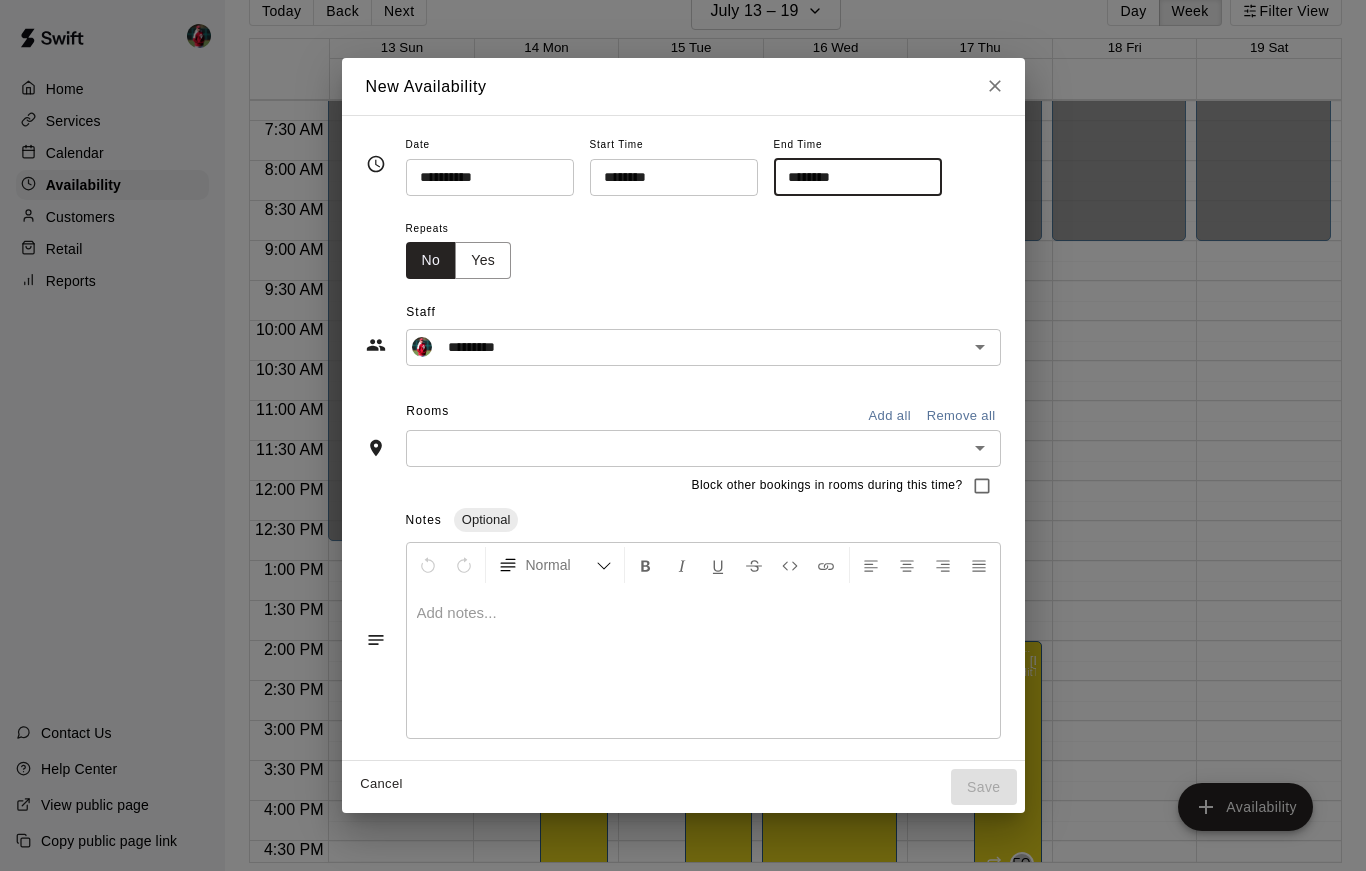 click on "Cancel" at bounding box center [382, 784] 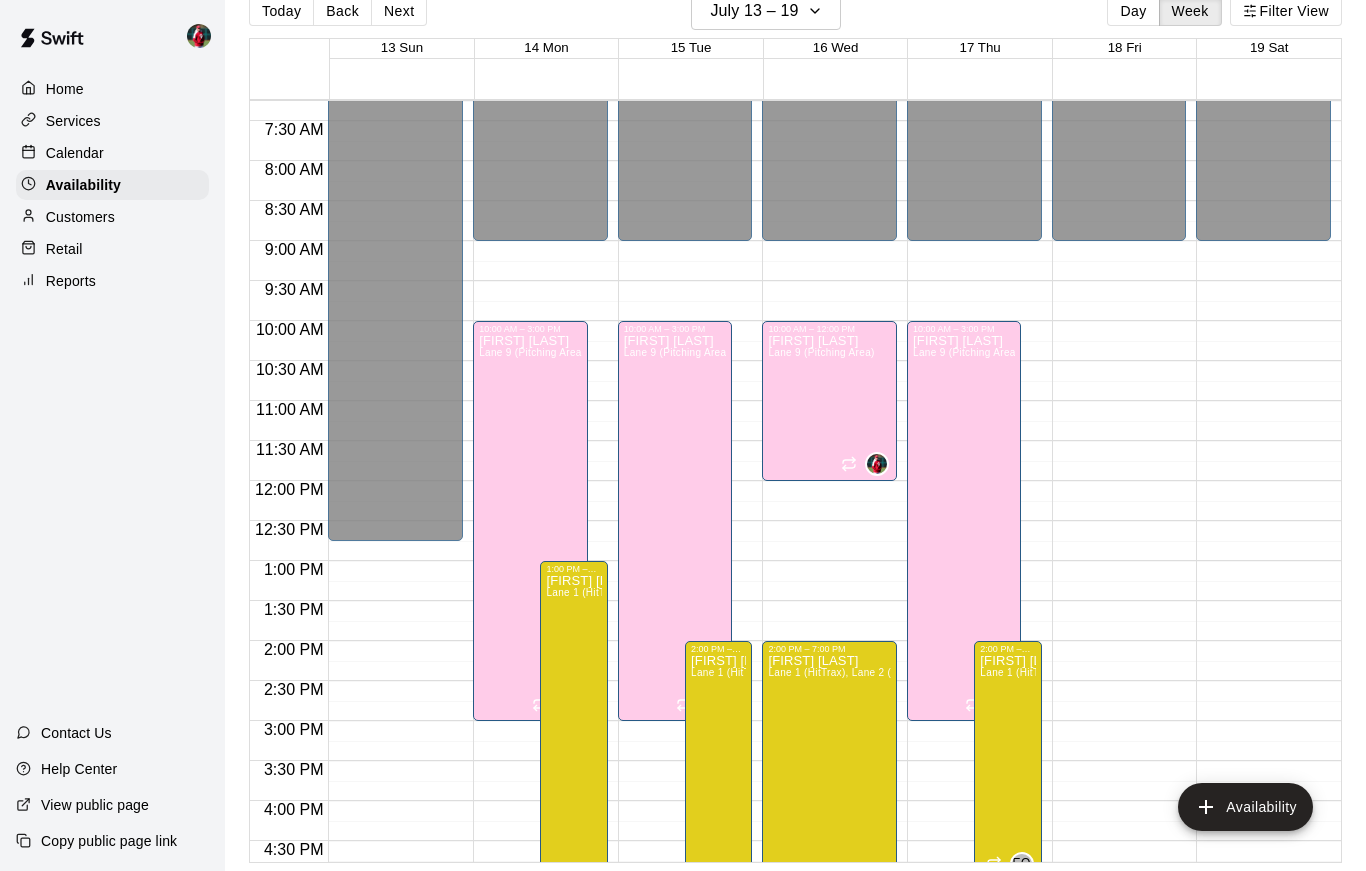 click on "12:00 AM – 9:00 AM Closed 9:00 PM – 11:59 PM Closed" at bounding box center [1119, 481] 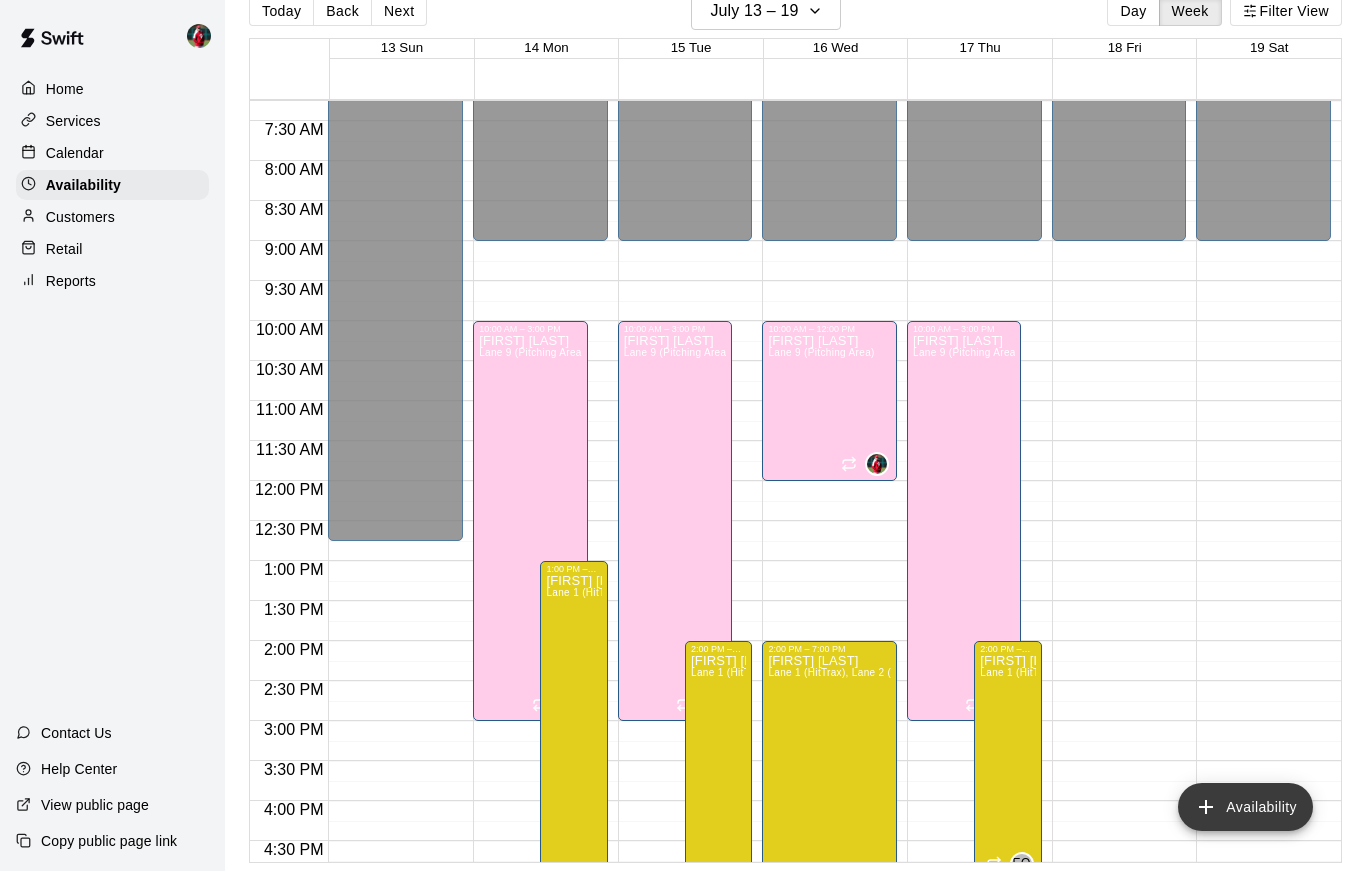 click on "Availability" at bounding box center [1245, 807] 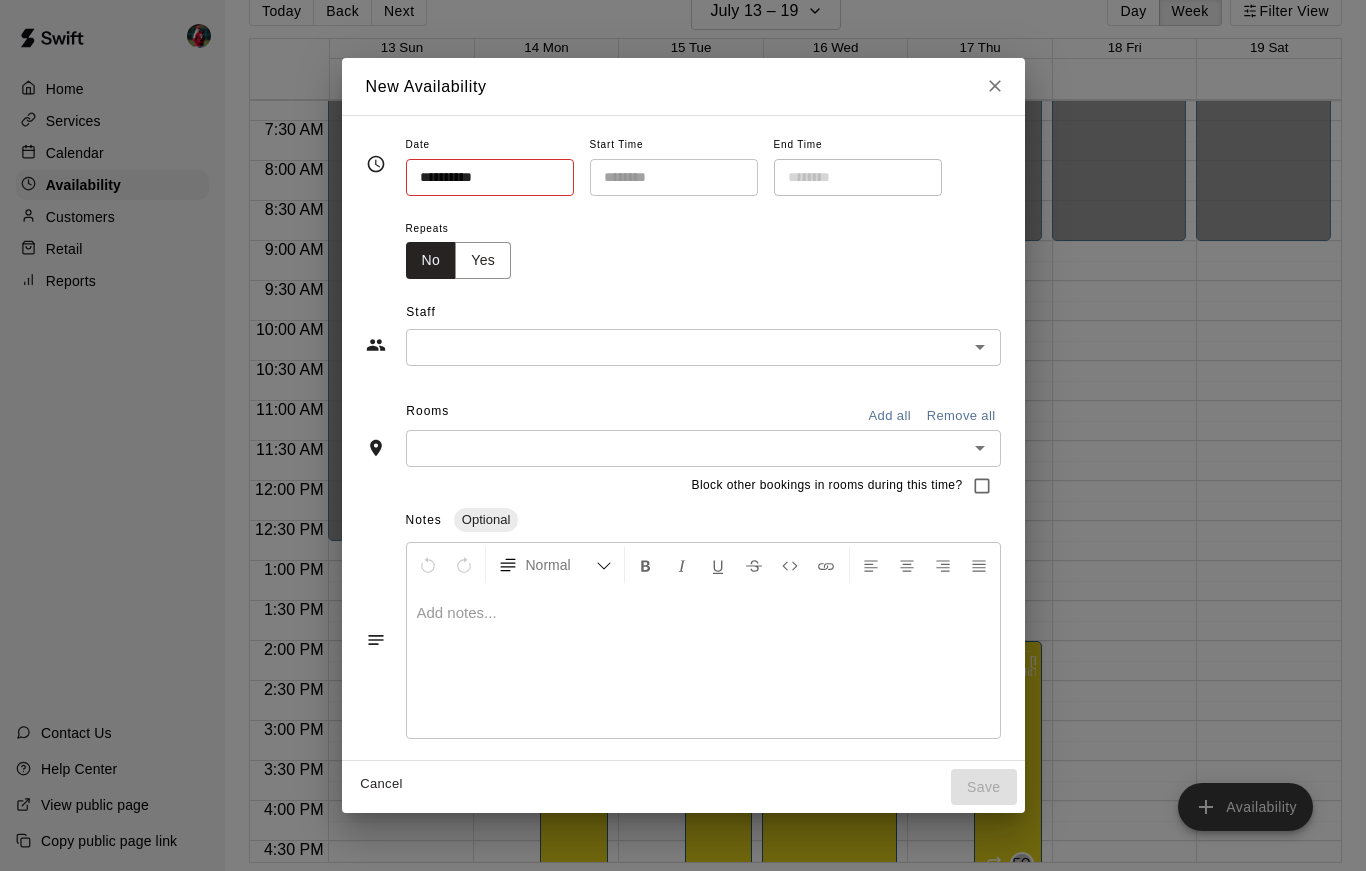 type on "**********" 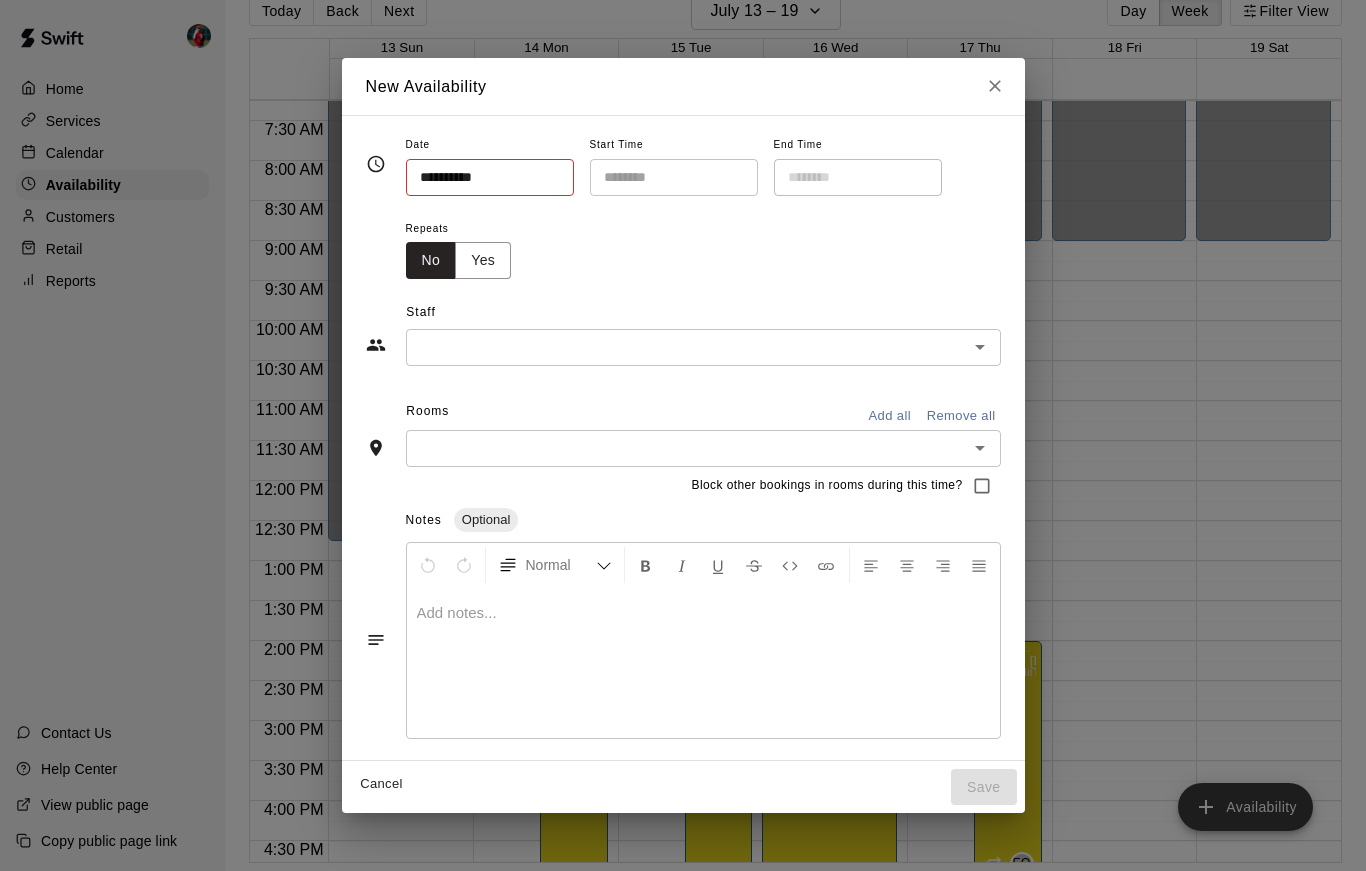 type on "********" 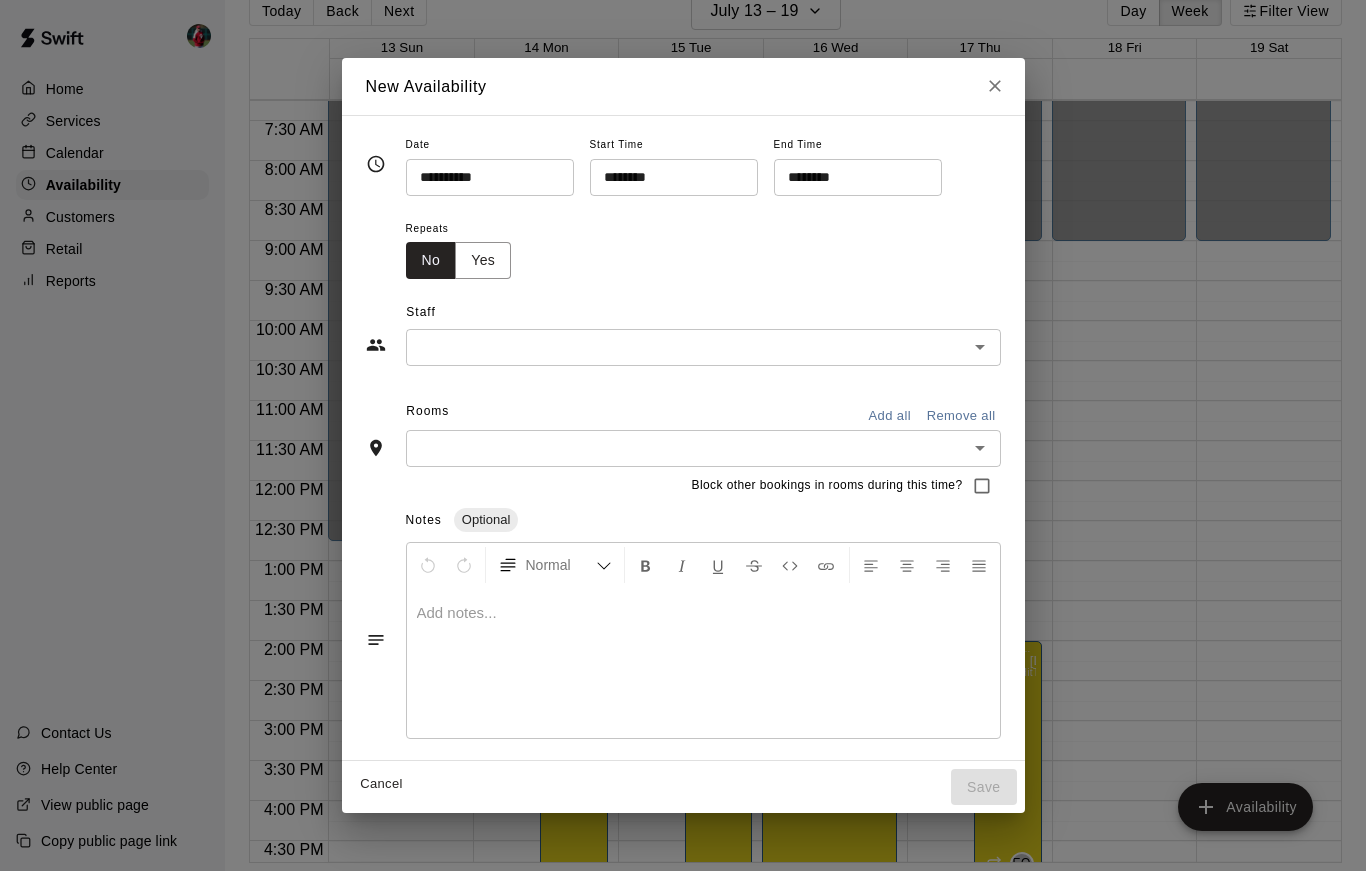 click on "********" at bounding box center (667, 177) 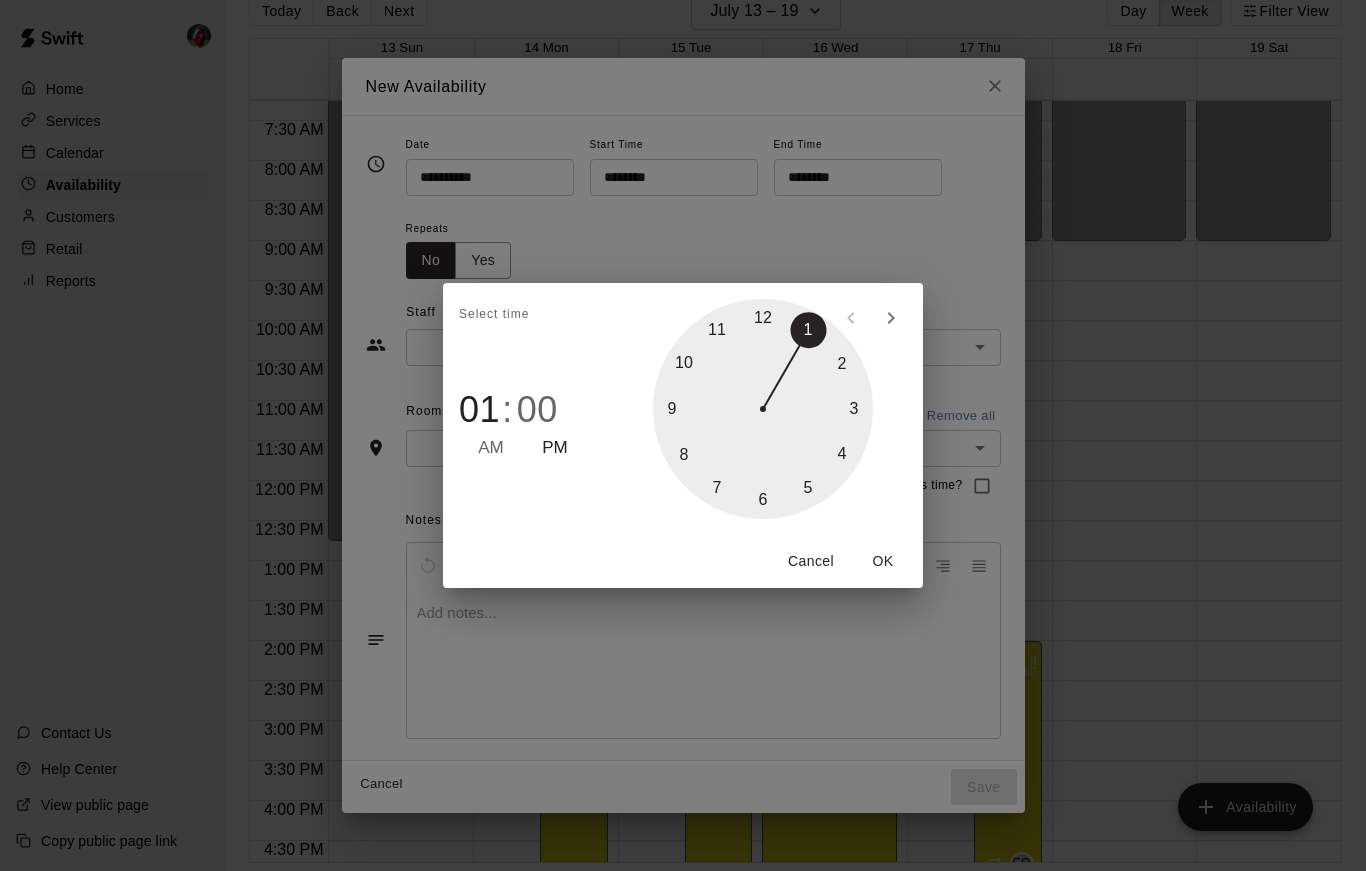 click at bounding box center [763, 409] 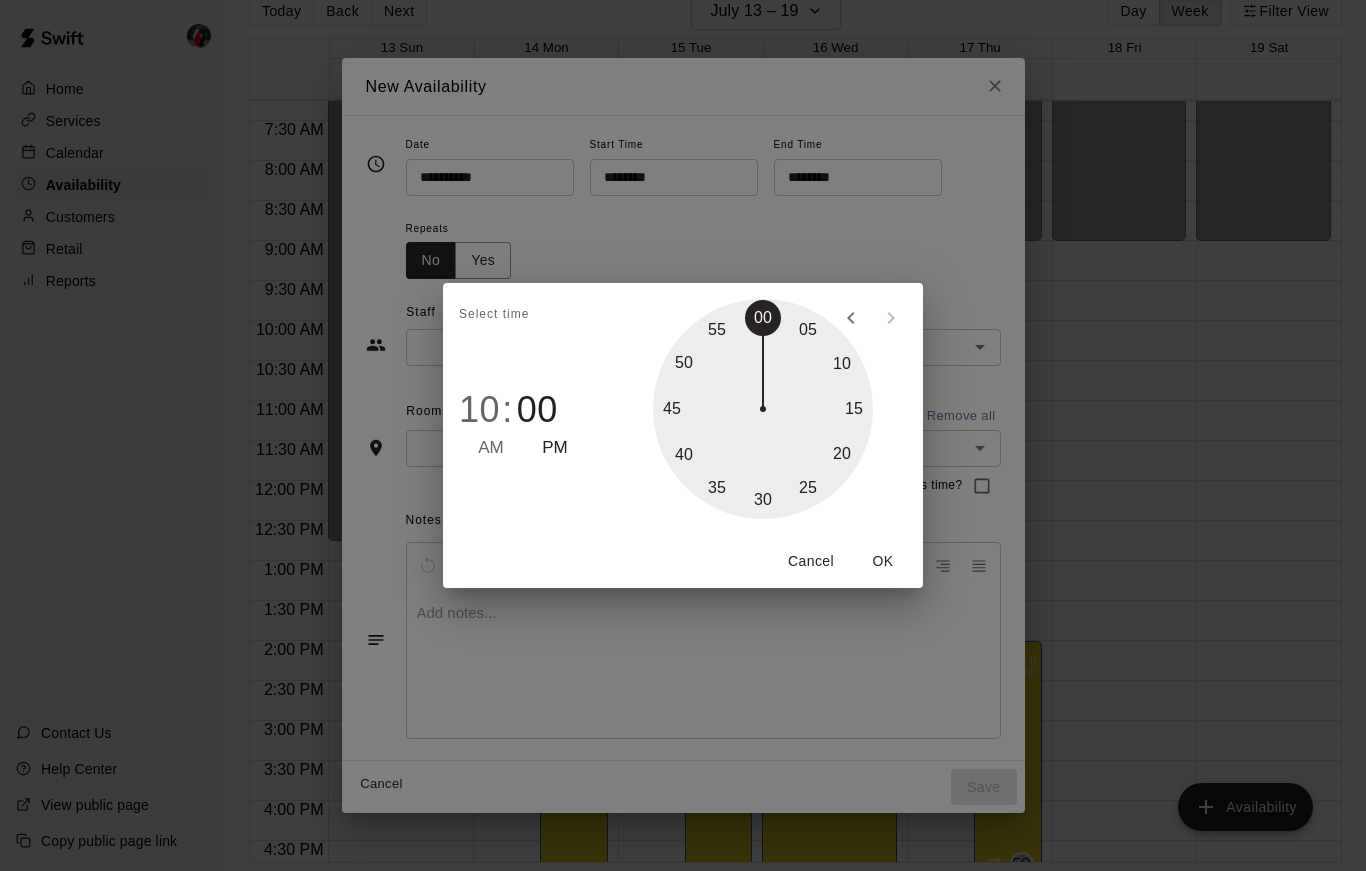 click on "OK" at bounding box center (883, 561) 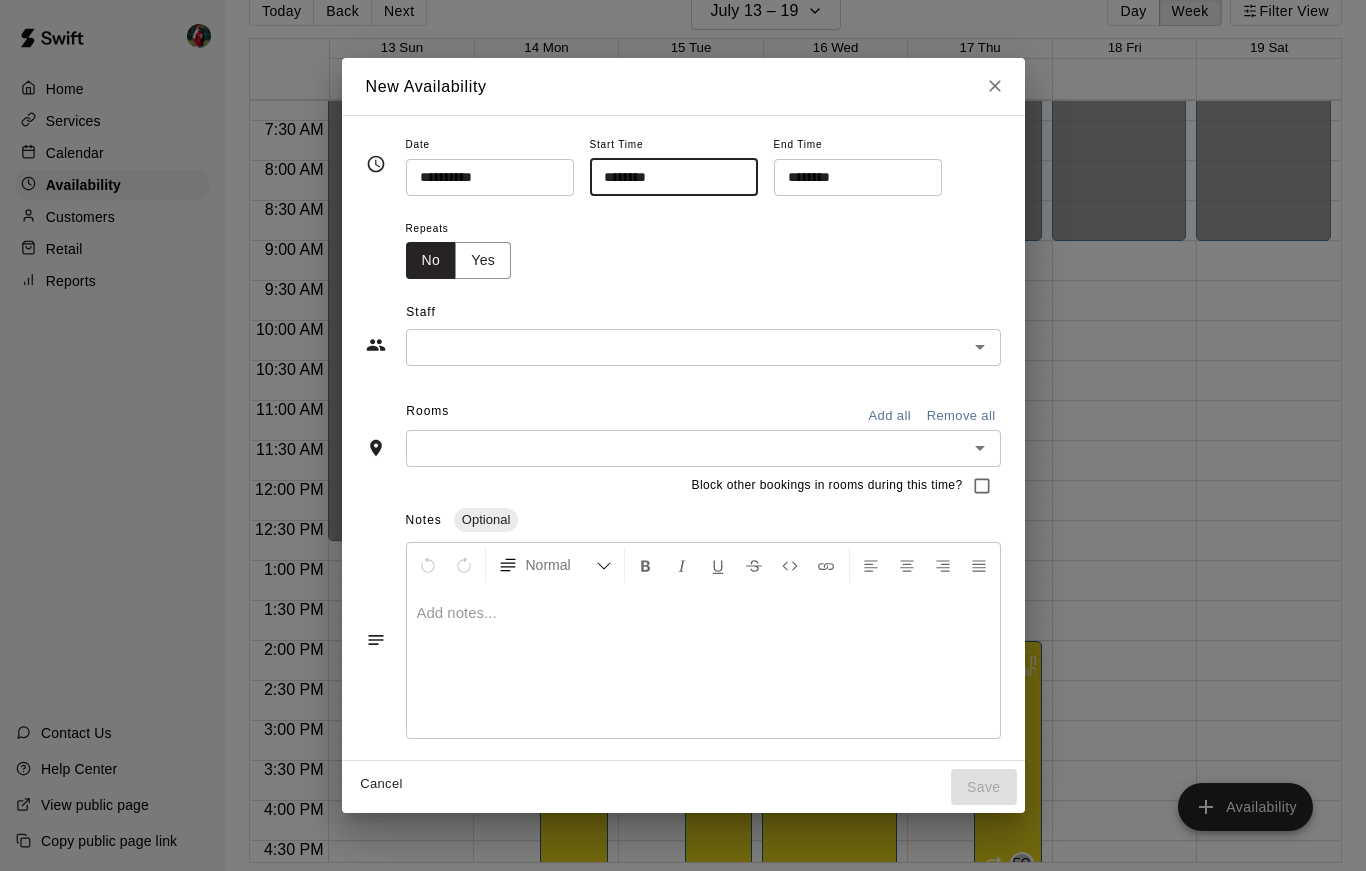 click on "********" at bounding box center (851, 177) 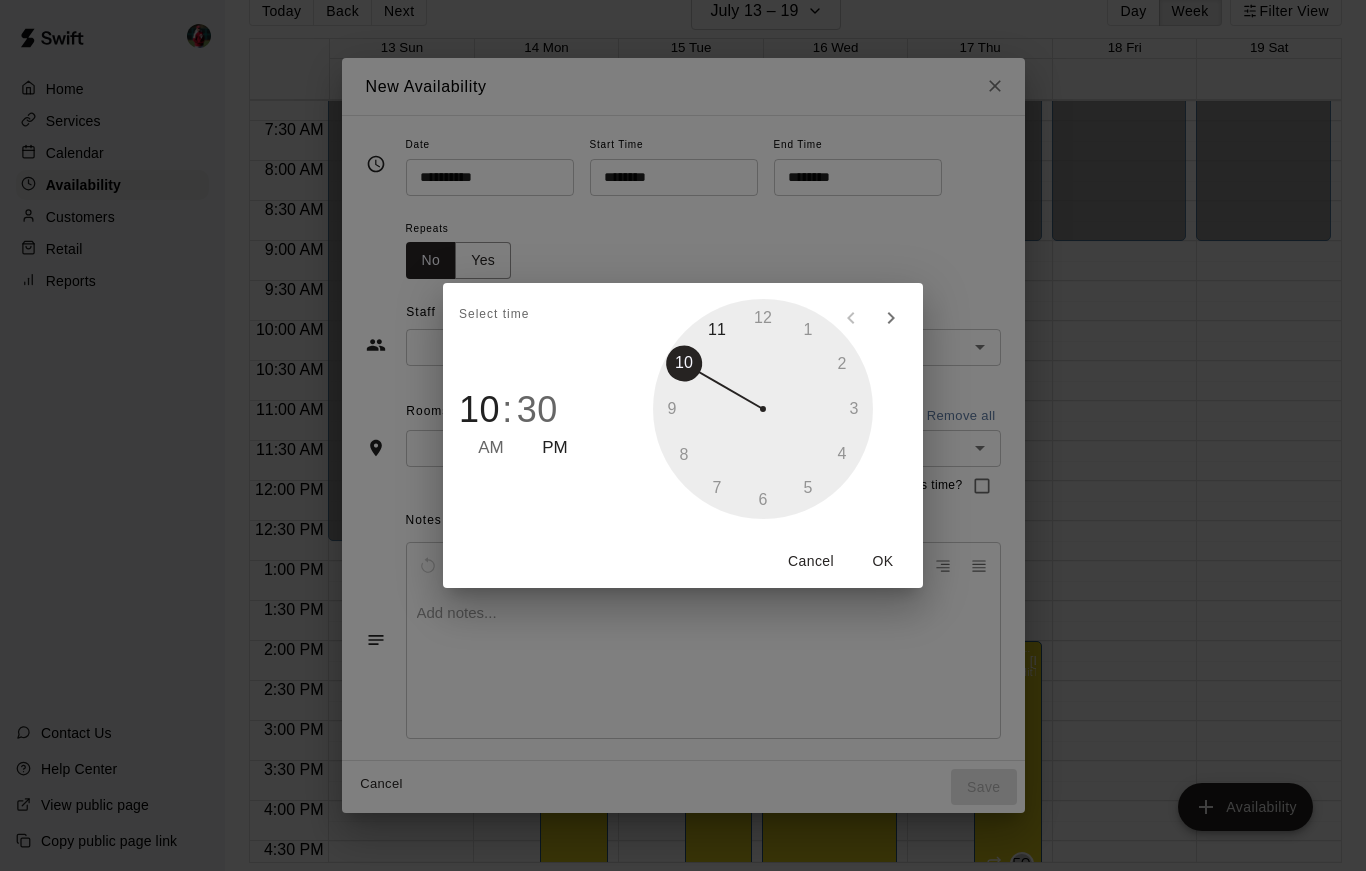 click at bounding box center [763, 409] 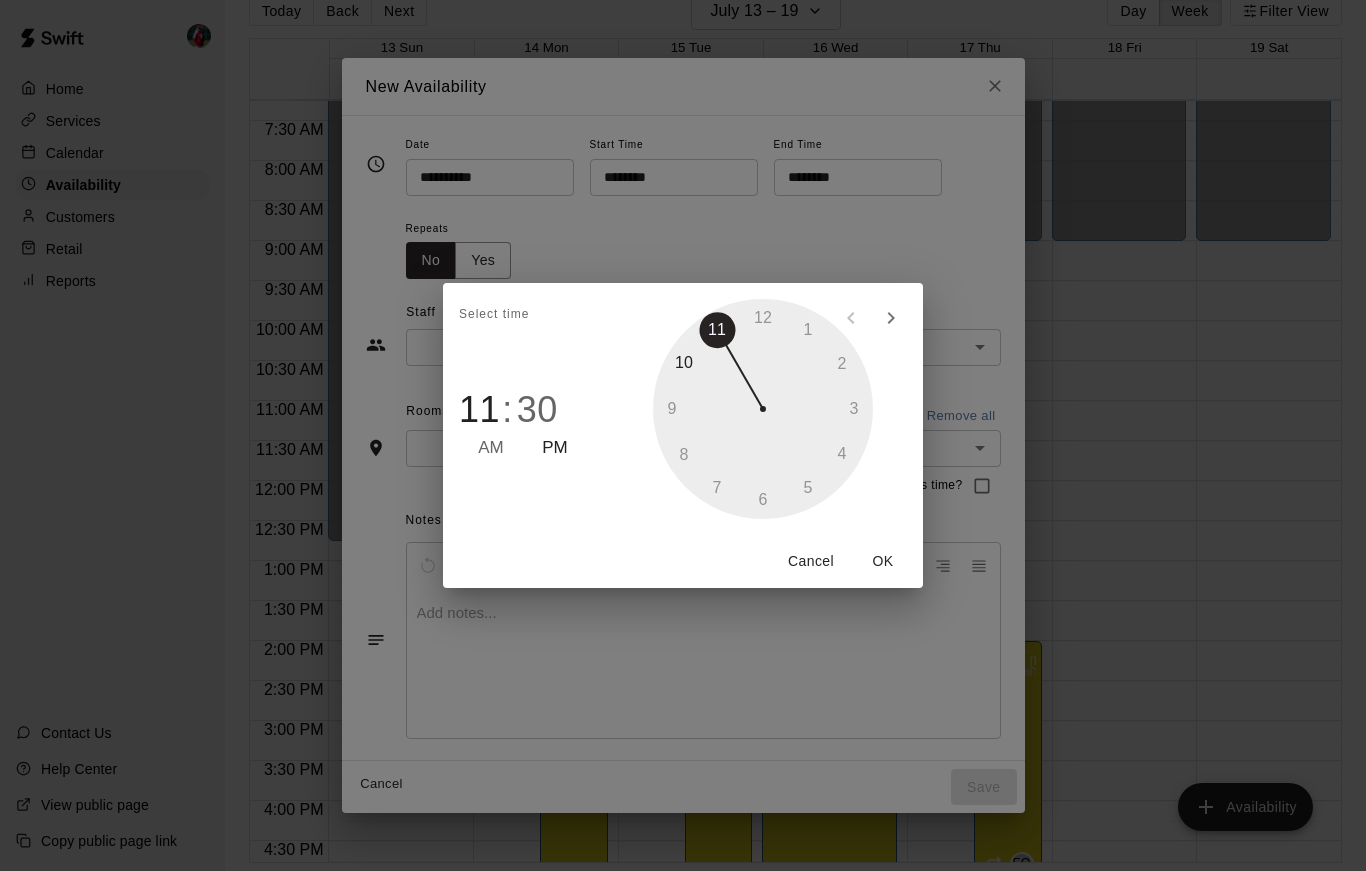 click on "PM" at bounding box center (555, 448) 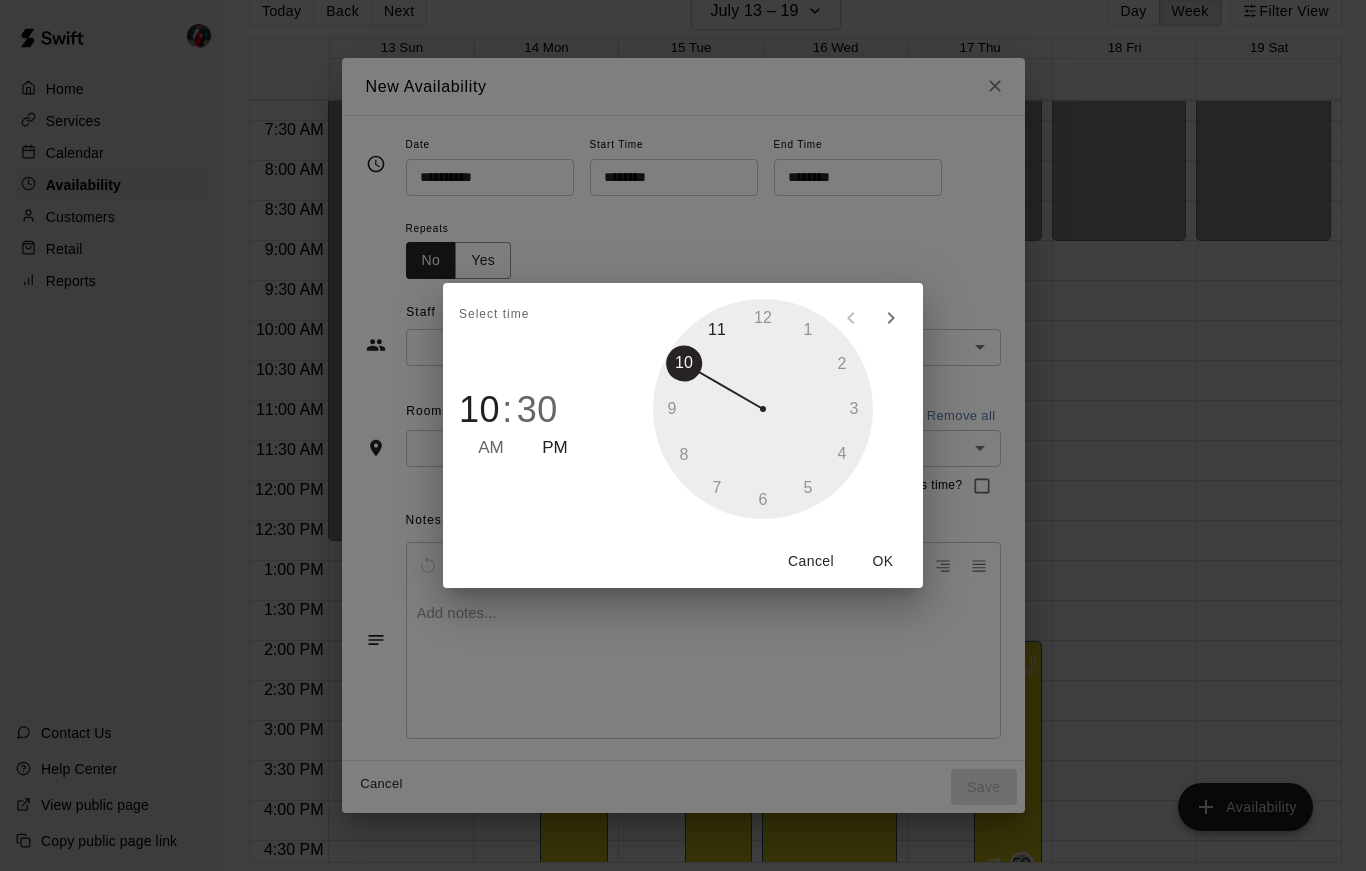 click on "Select time 10 : 30 AM PM 1 2 3 4 5 6 7 8 9 10 11 12 Cancel OK" at bounding box center [683, 435] 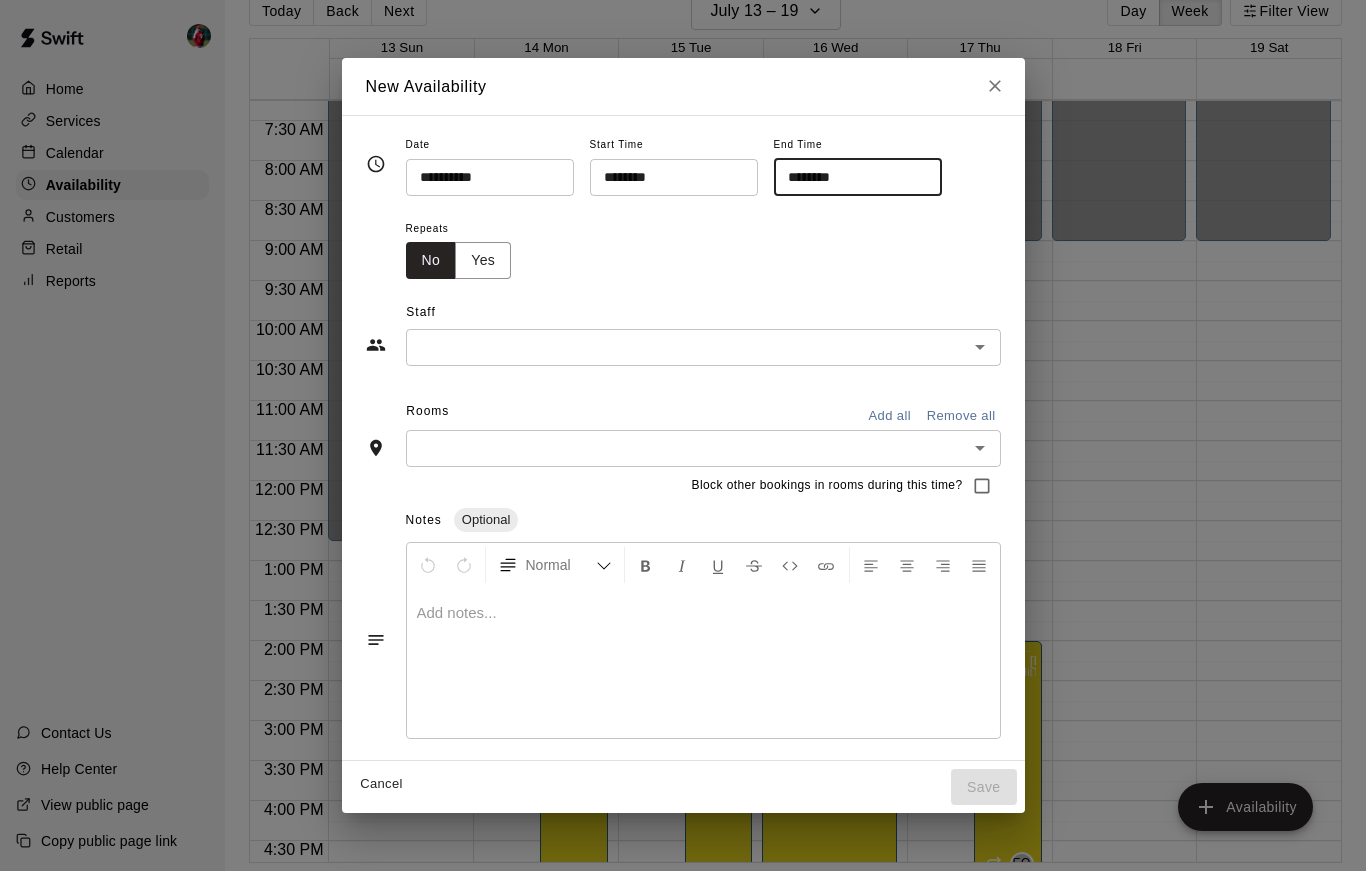 type on "********" 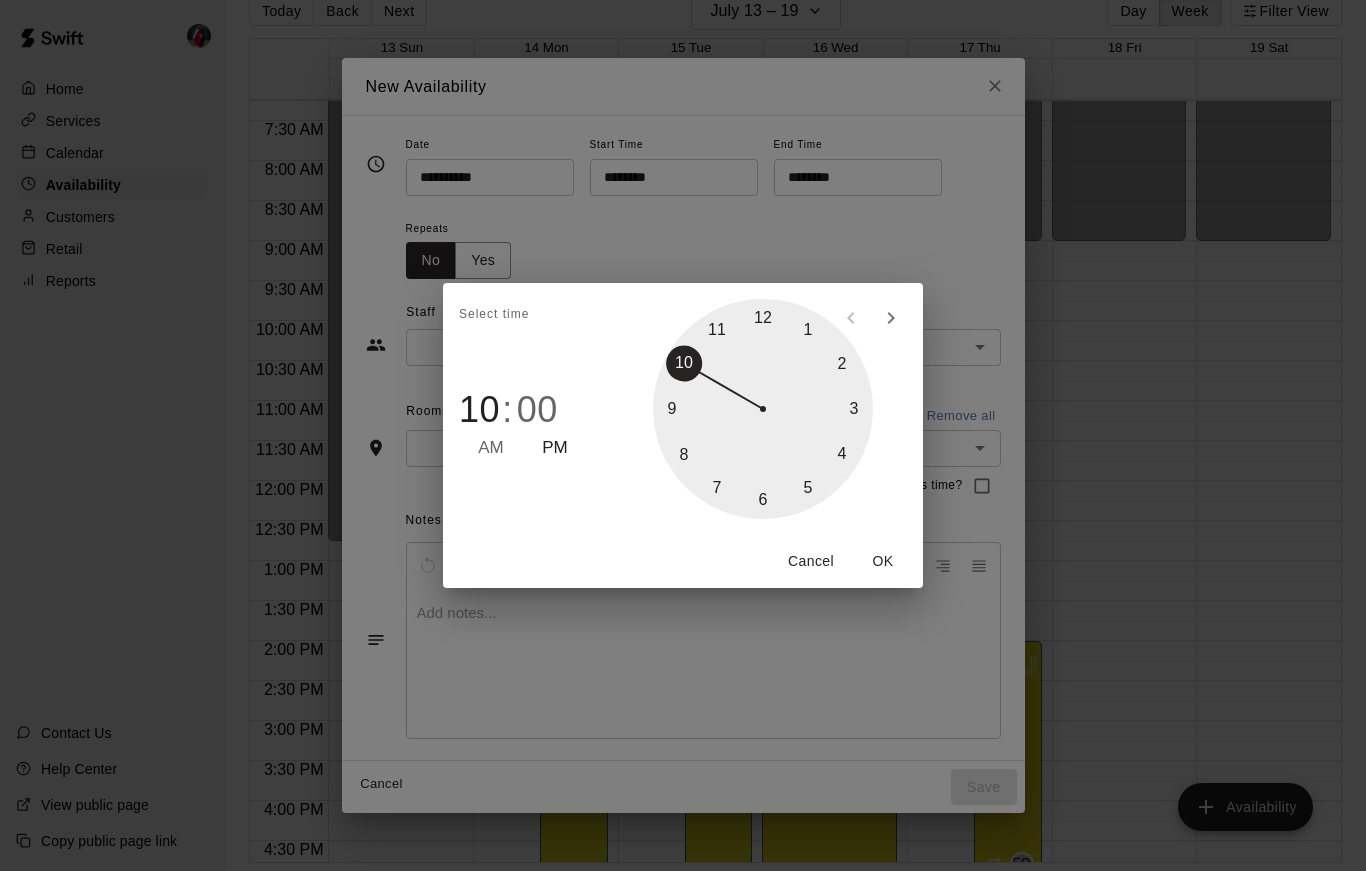 click on "AM" at bounding box center (491, 448) 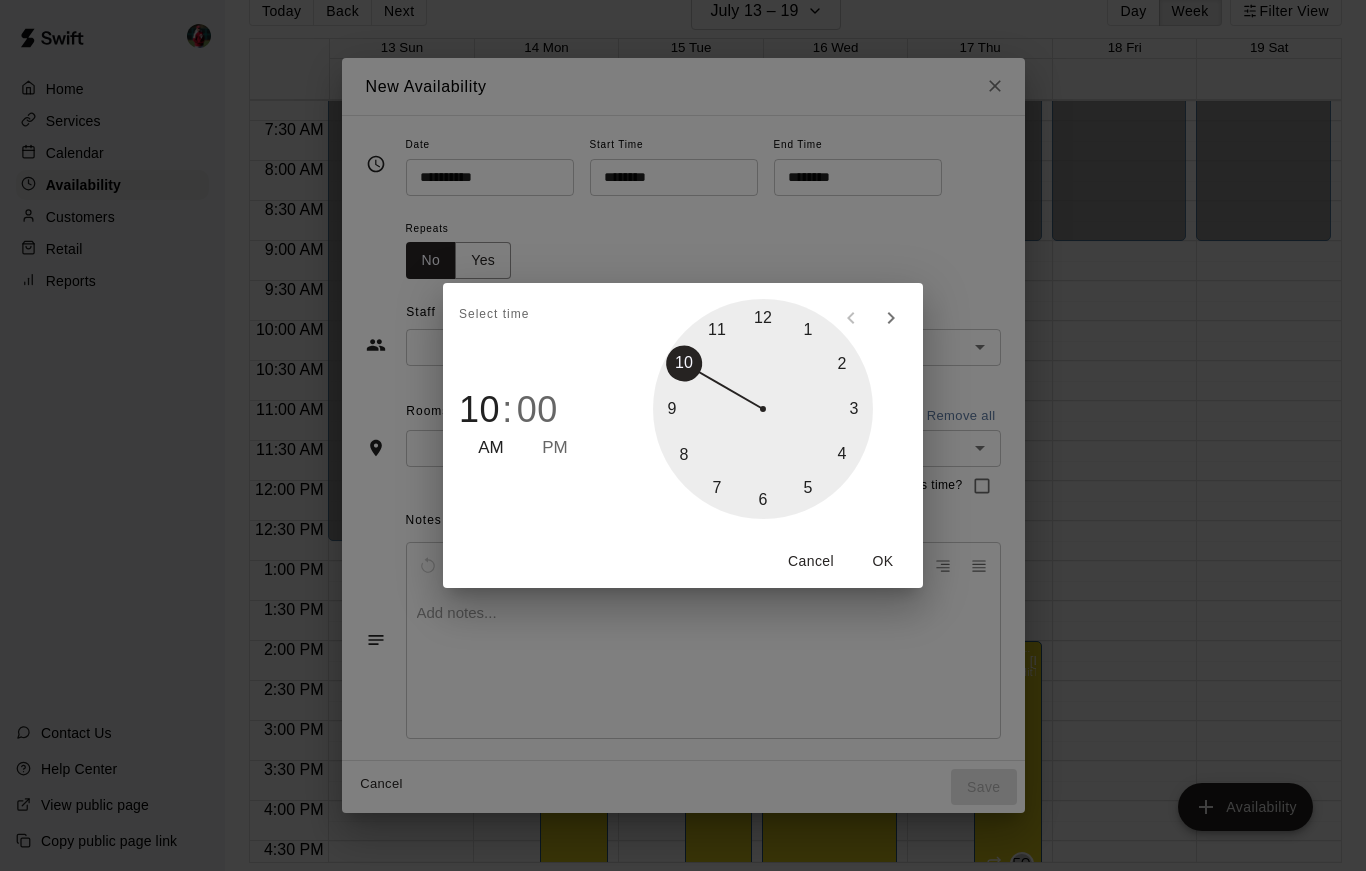 type on "********" 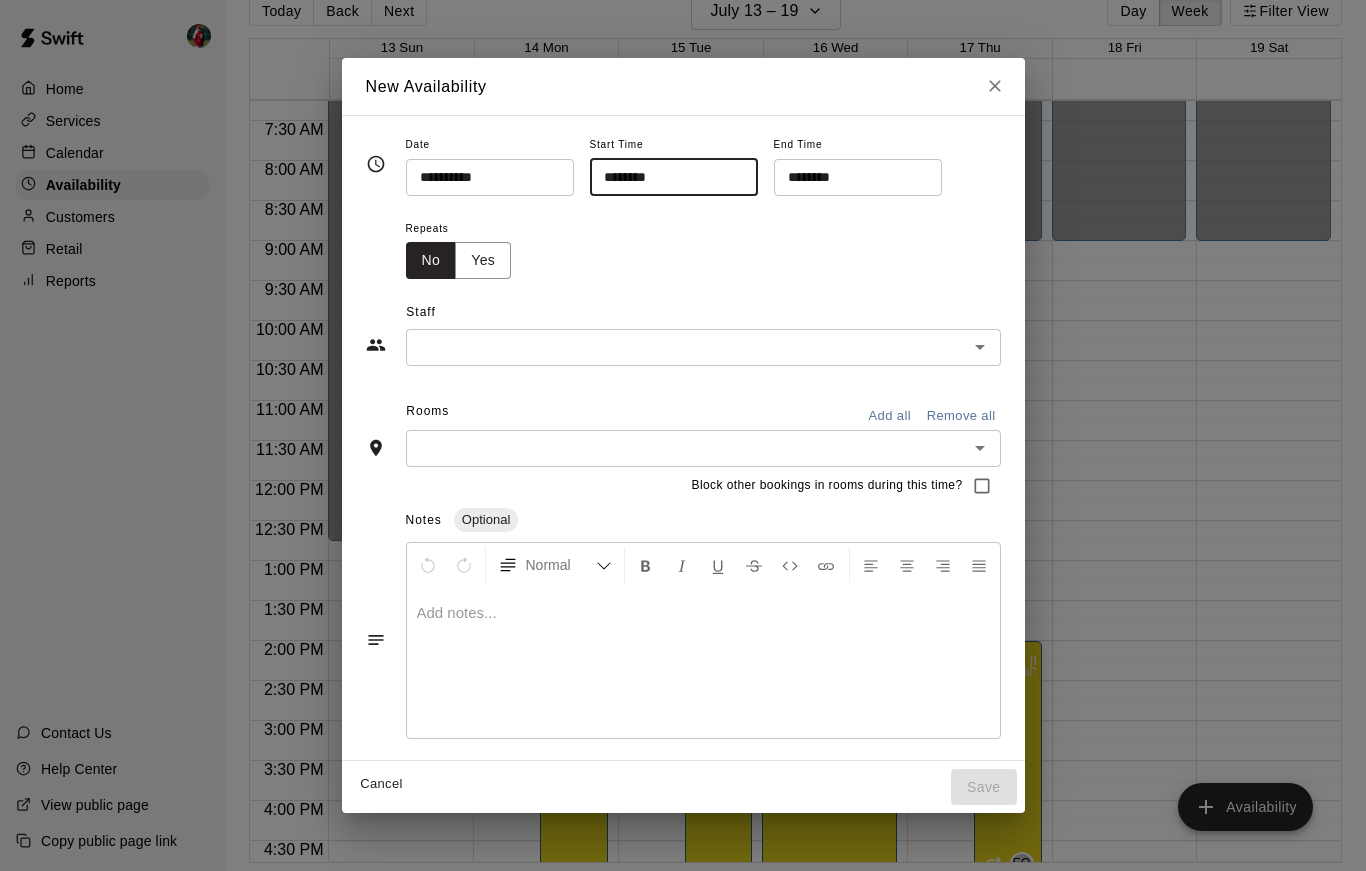 click on "********" at bounding box center (851, 177) 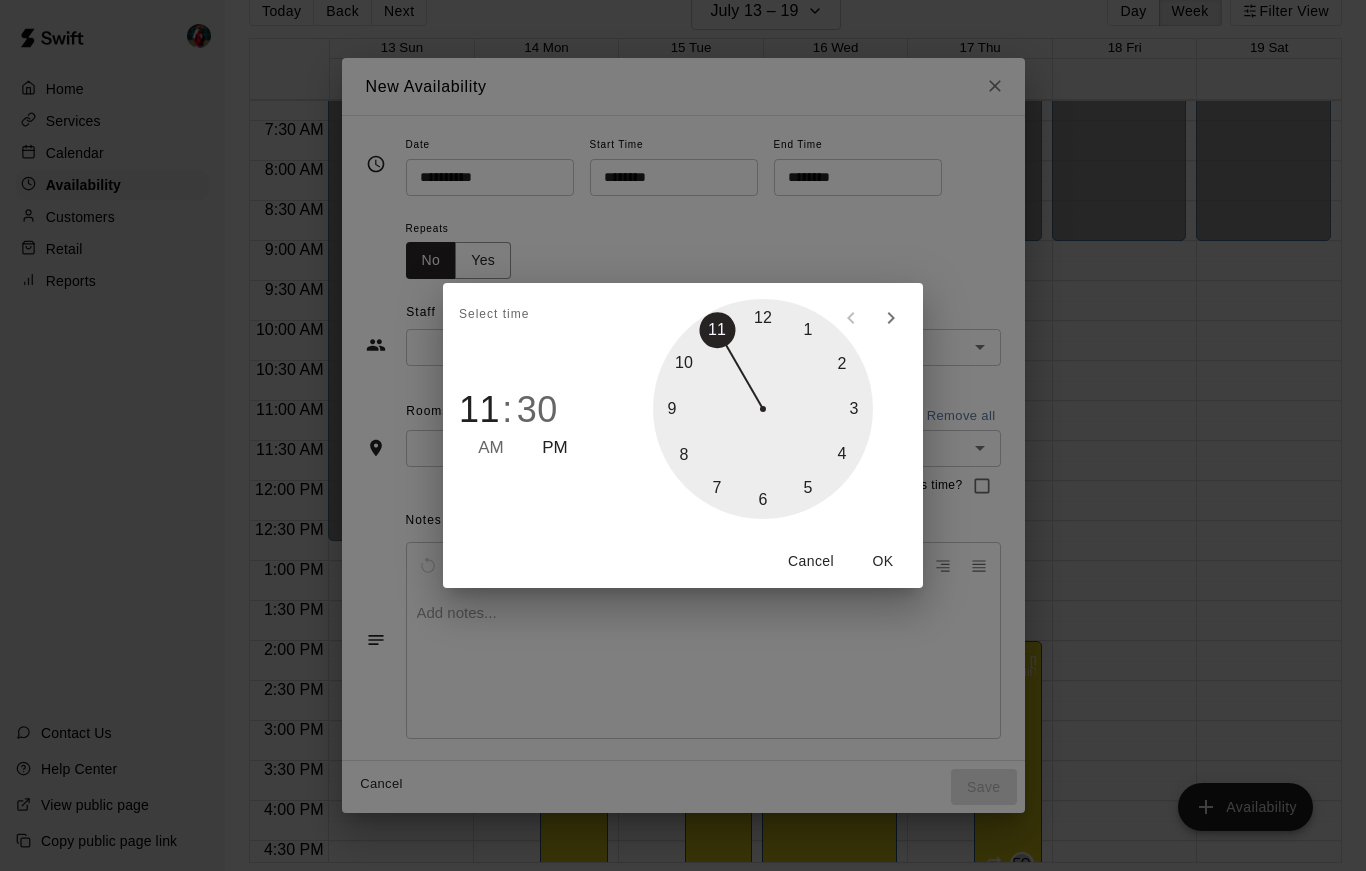 click at bounding box center (763, 409) 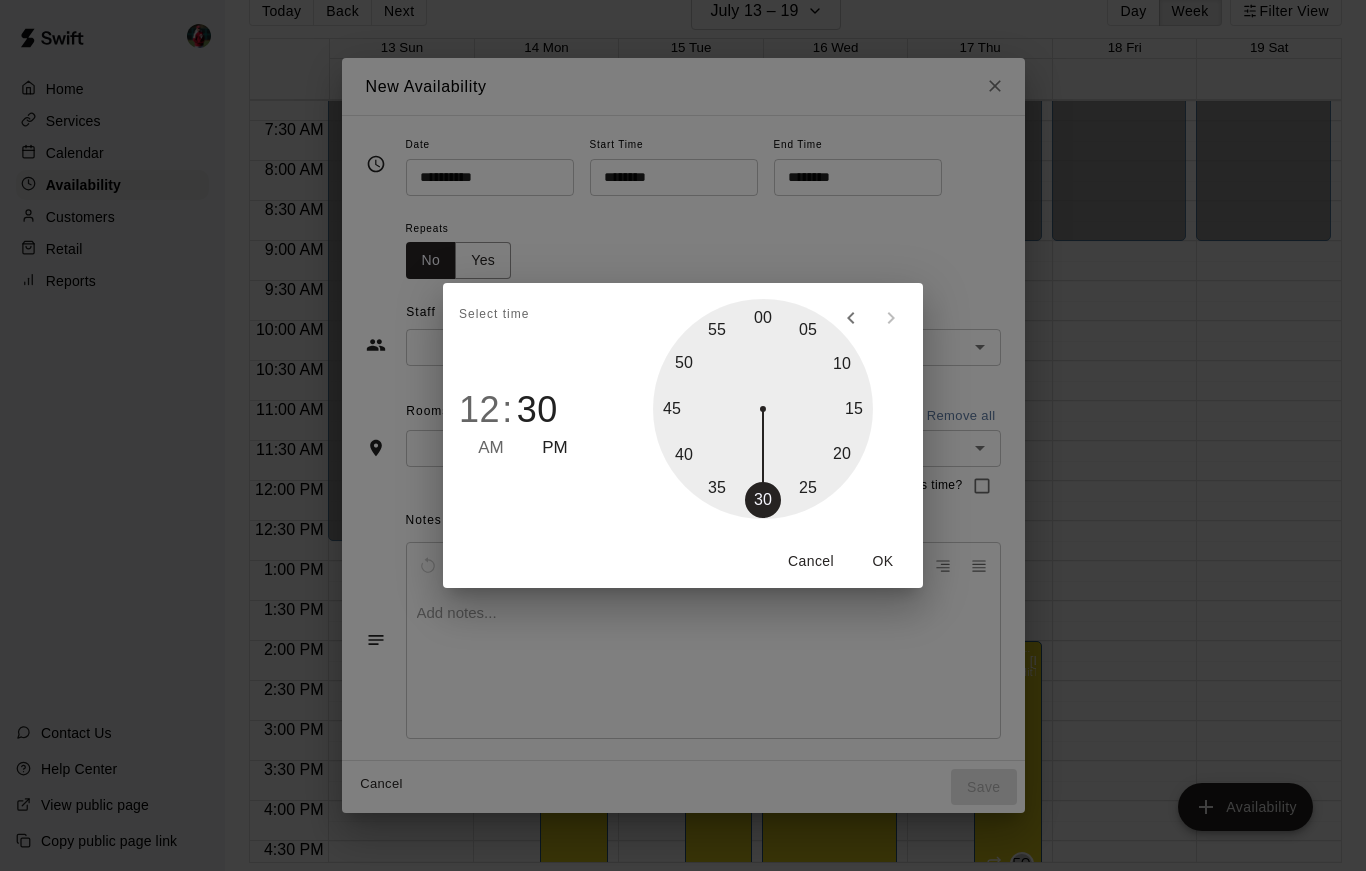 click at bounding box center [763, 409] 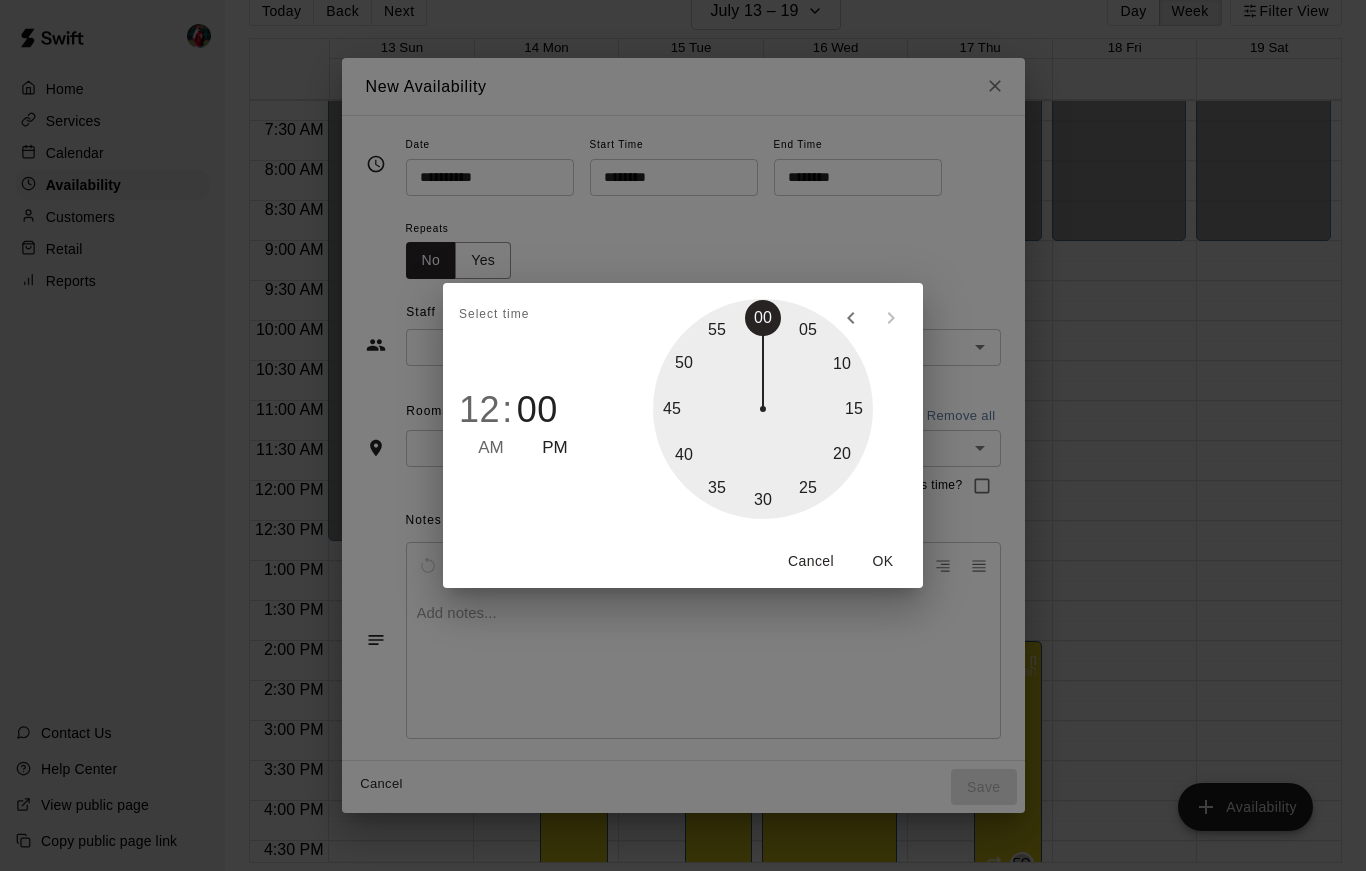 type on "********" 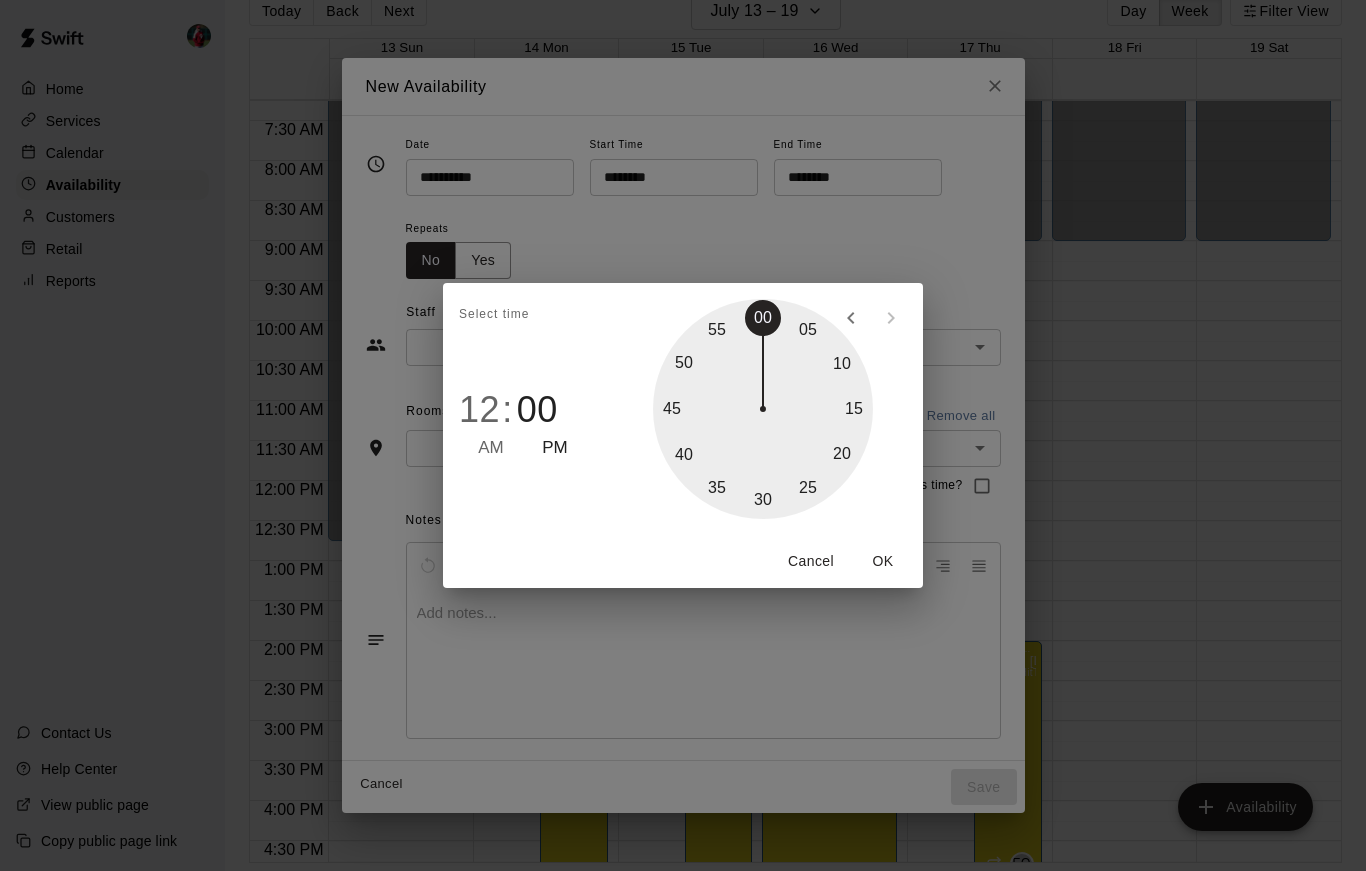 click on "OK" at bounding box center (883, 561) 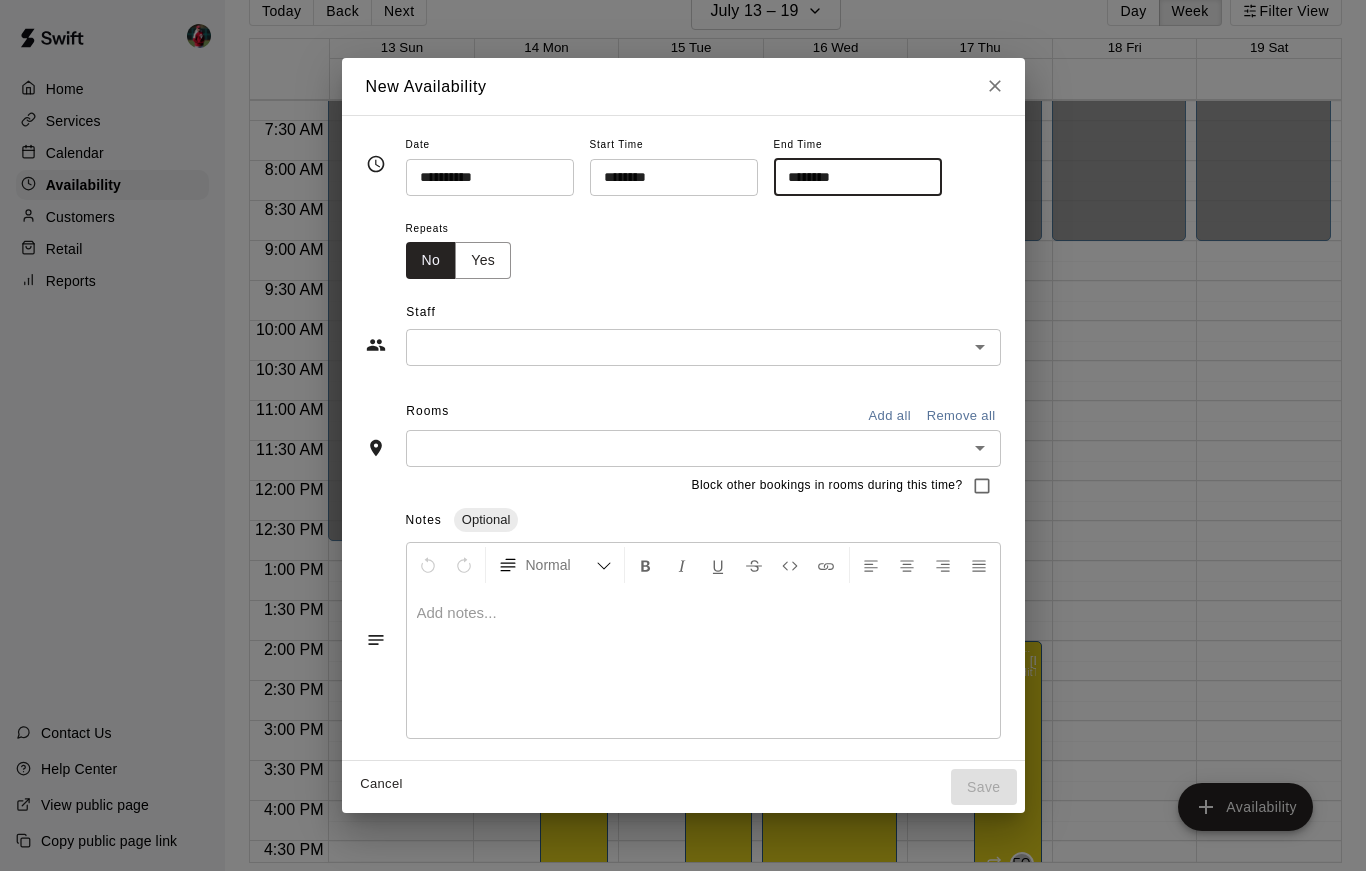 click 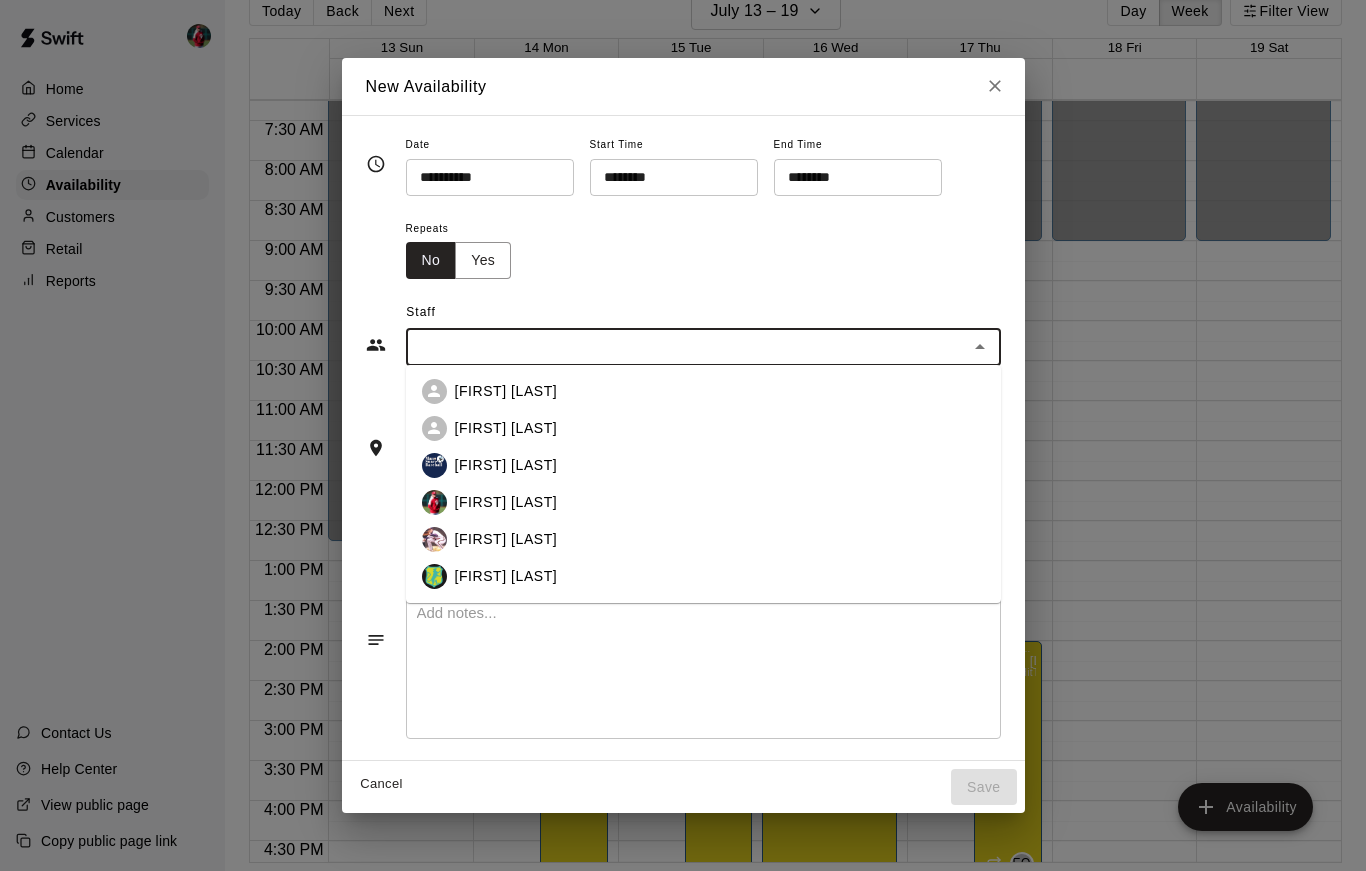 click on "[FIRST] [LAST]" at bounding box center (506, 502) 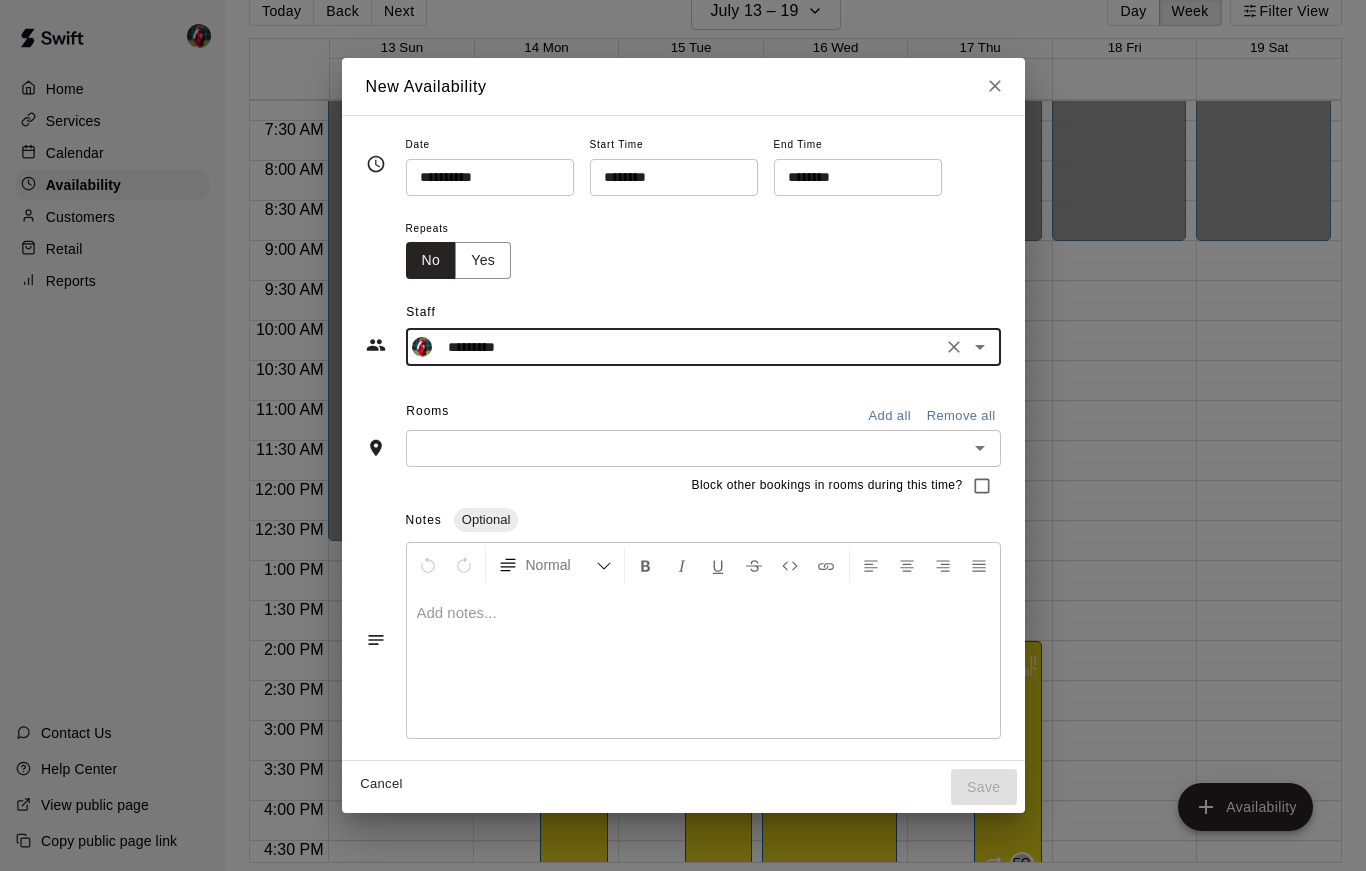 type on "*********" 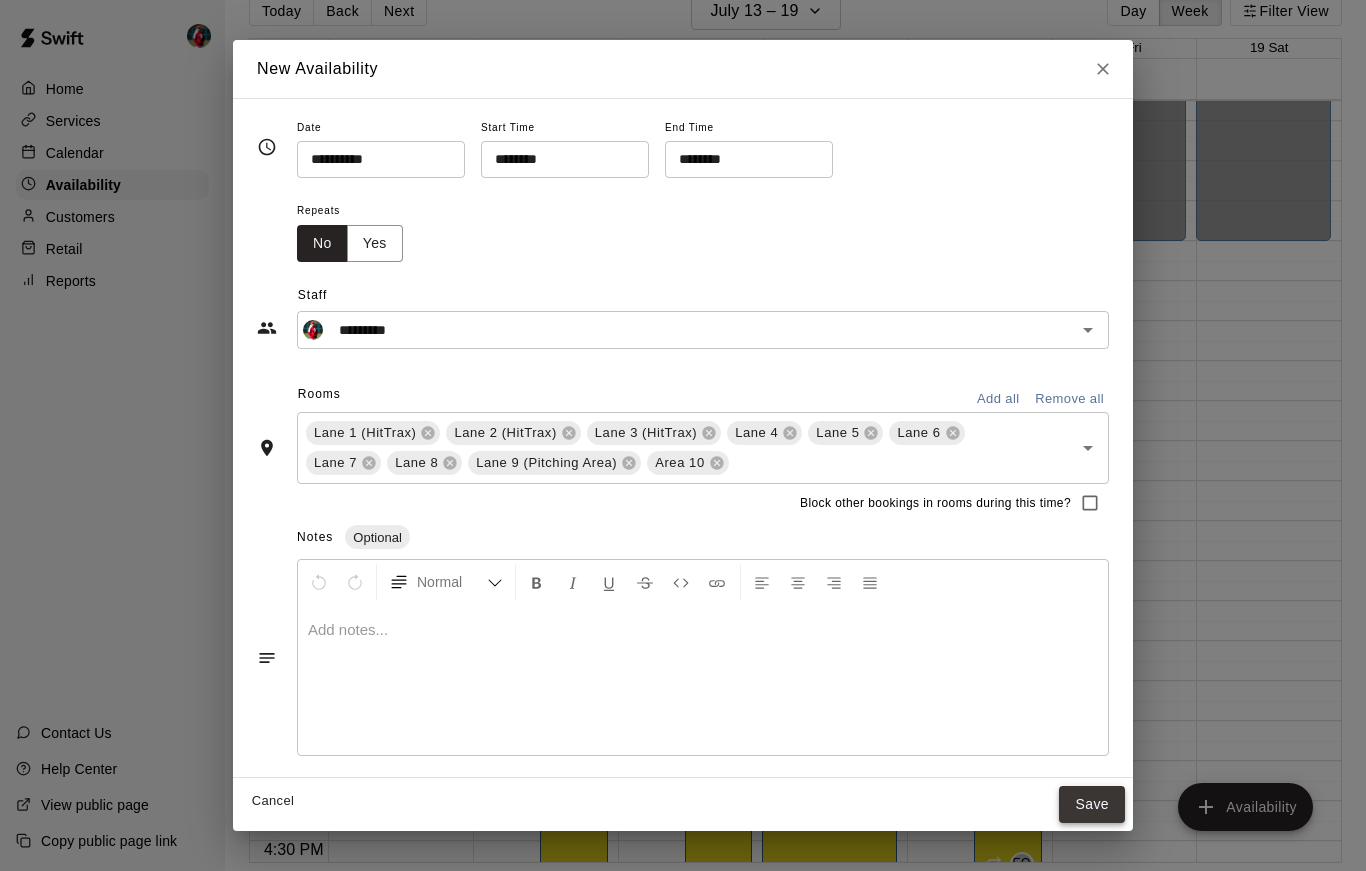 click on "Save" at bounding box center (1092, 804) 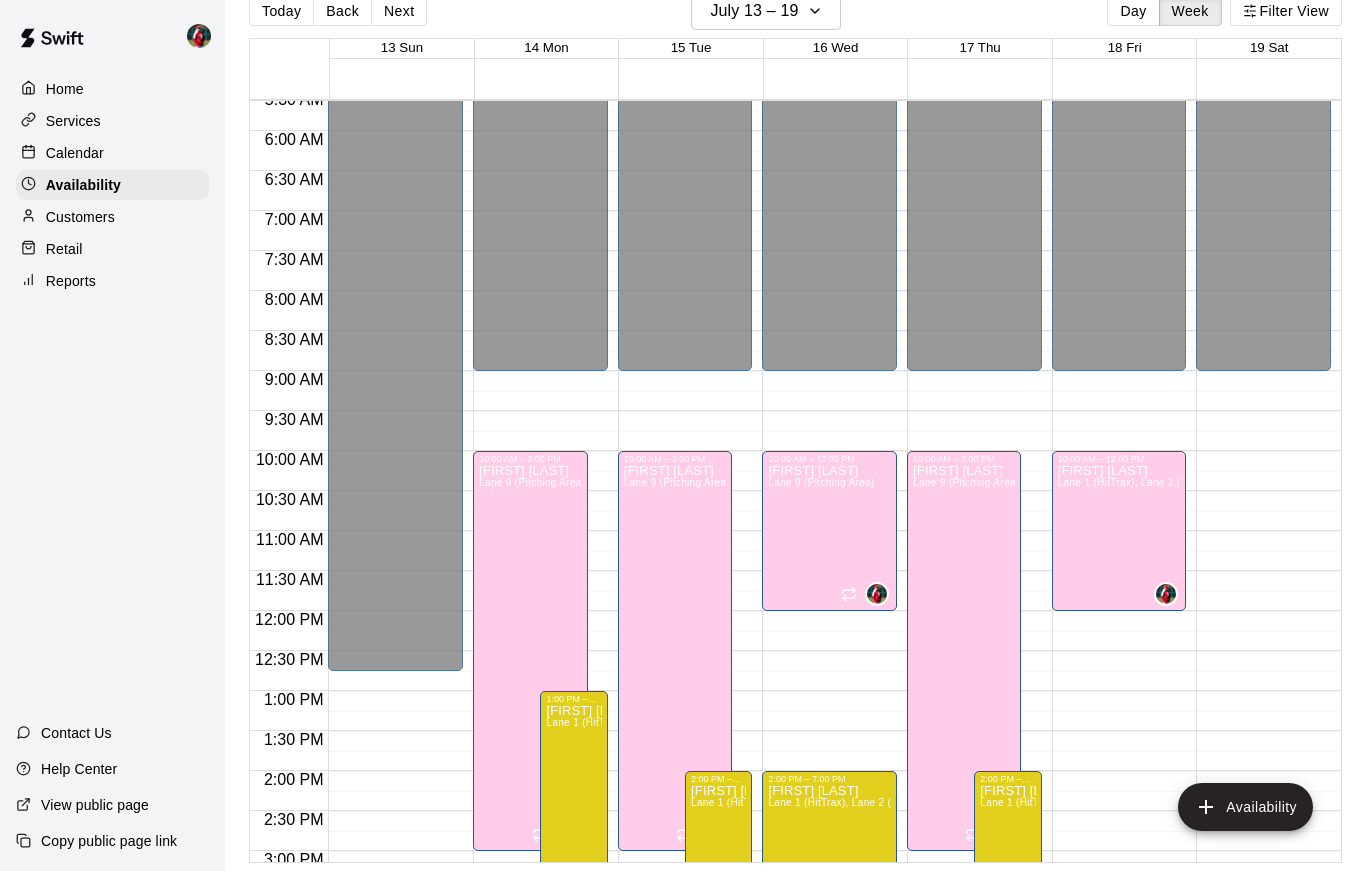 scroll, scrollTop: 448, scrollLeft: 0, axis: vertical 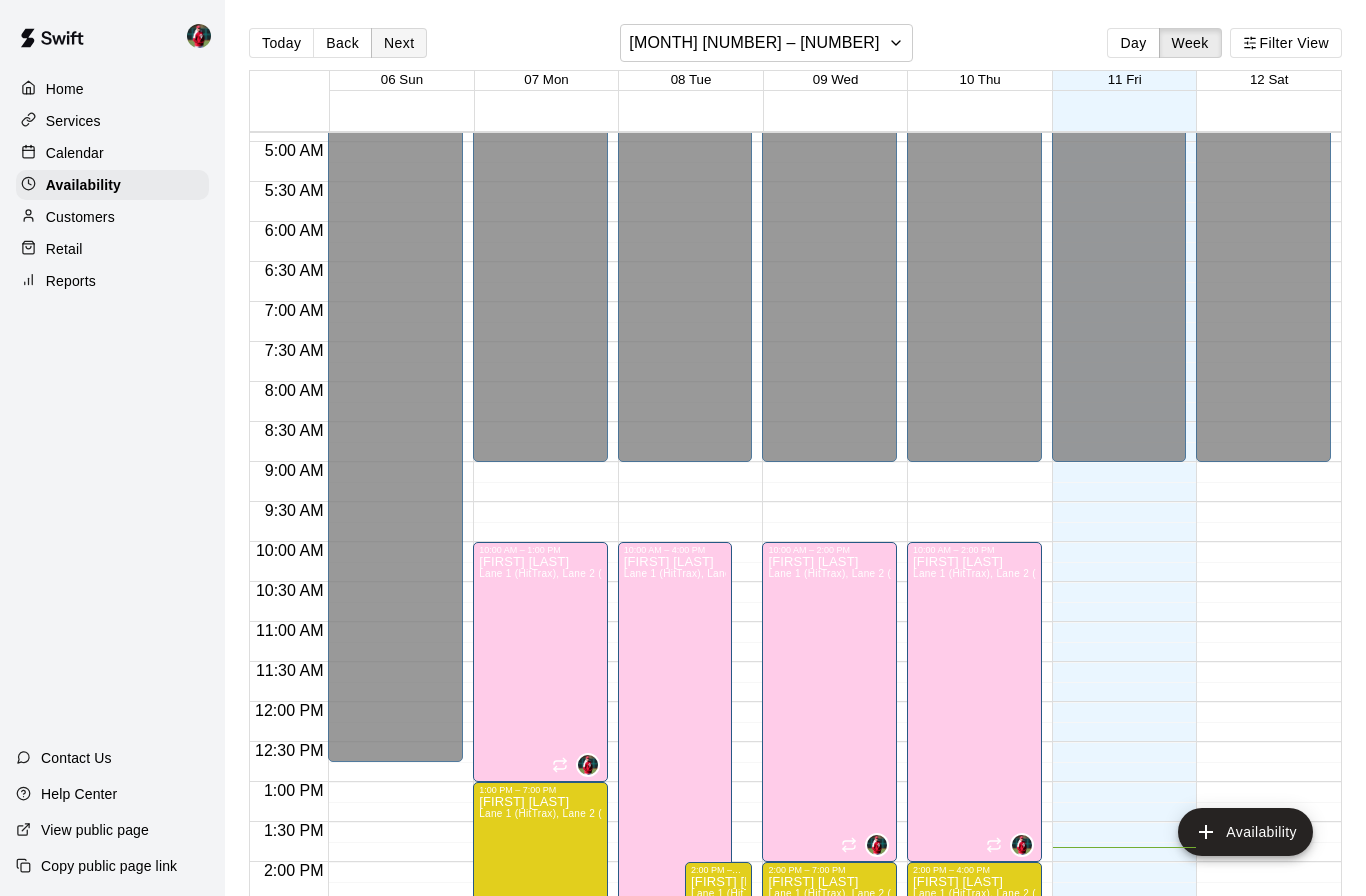 click on "Next" at bounding box center [399, 43] 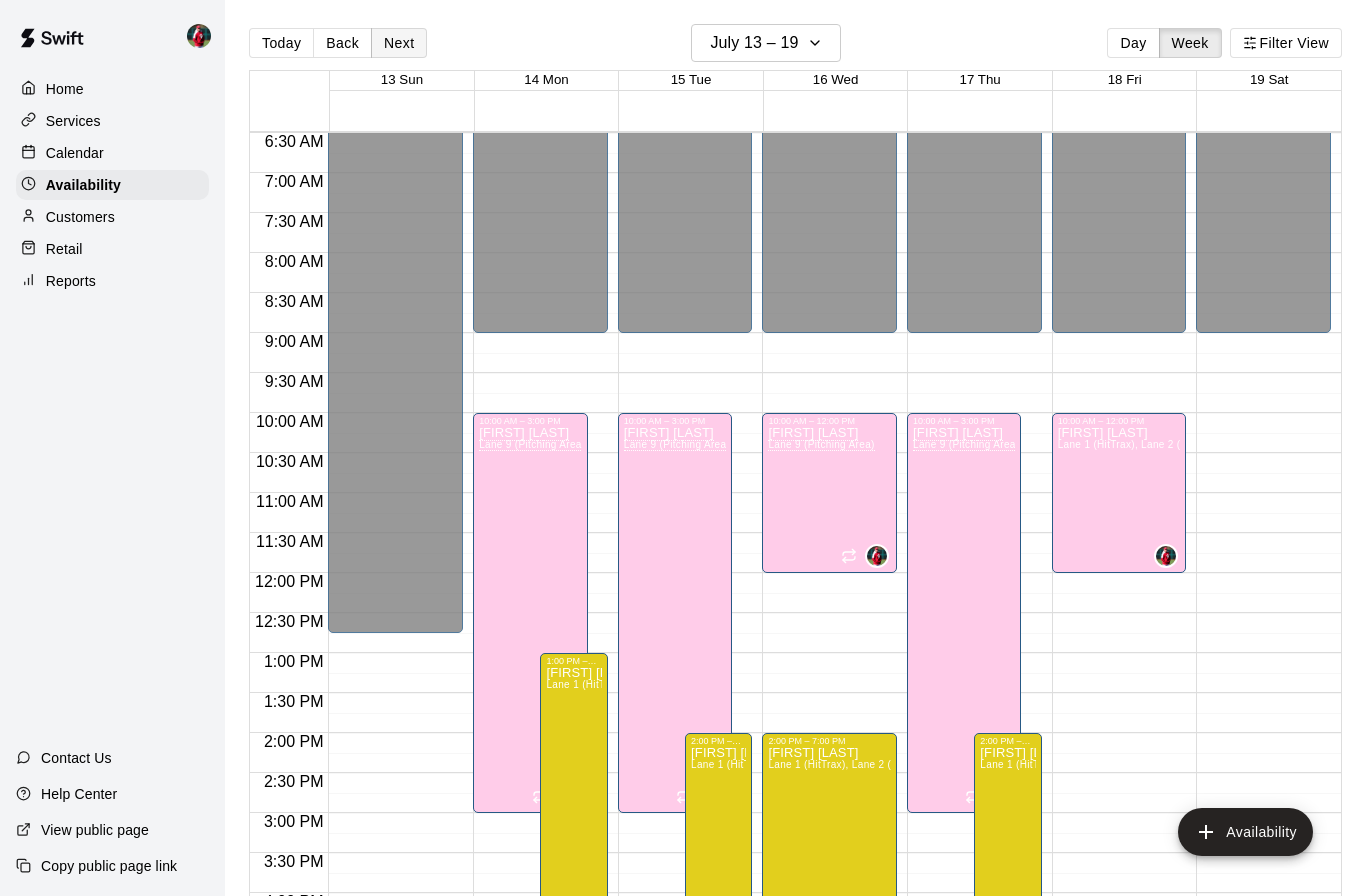 scroll, scrollTop: 645, scrollLeft: 0, axis: vertical 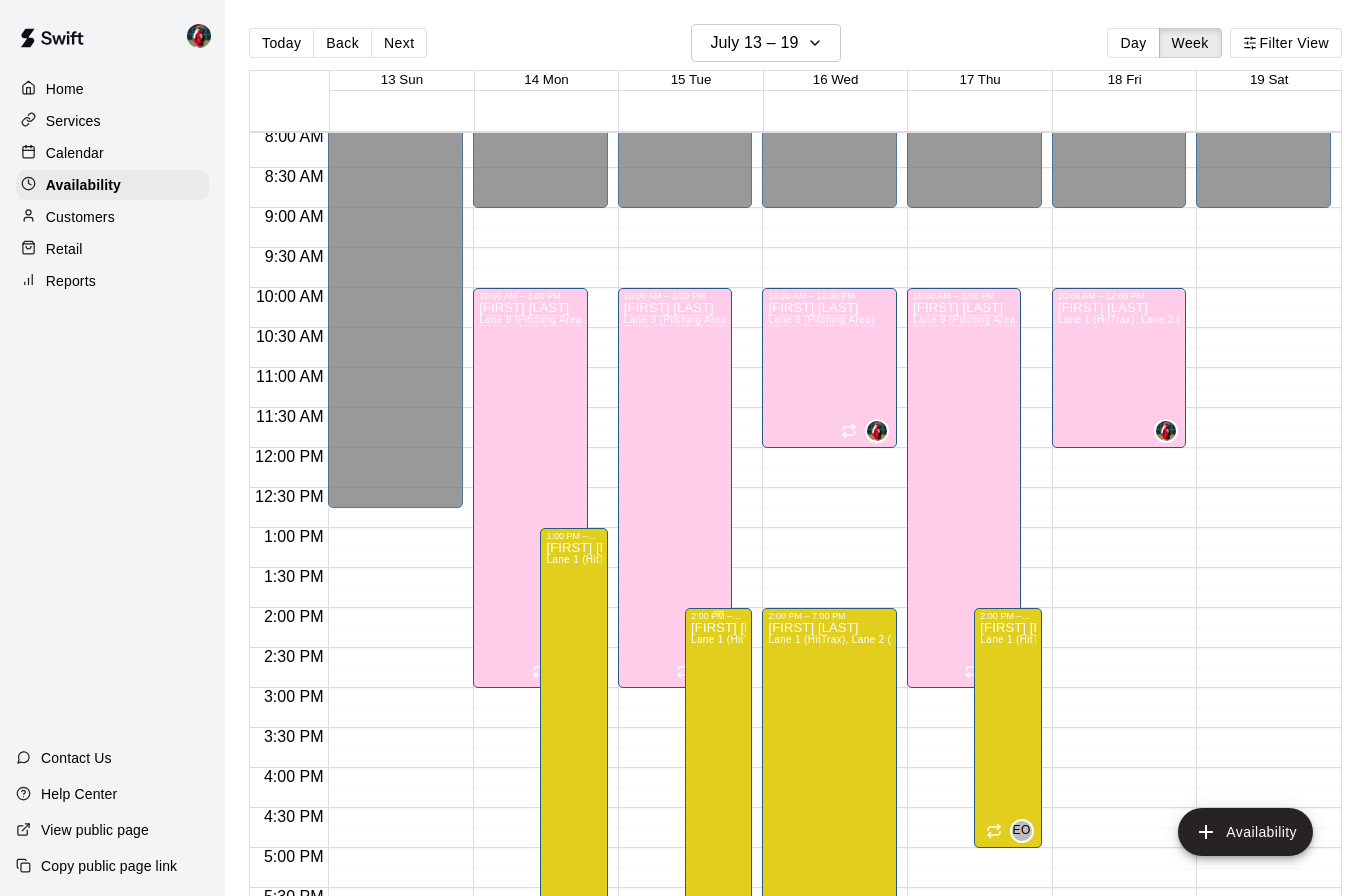 click on "2:00 PM – 7:00 PM Eric Opelski Lane 1 (HitTrax), Lane 2 (HitTrax), Lane 3 (HitTrax), Lane 4, Lane 5, Lane   6, Lane 7, Lane 8, Lane  9 (Pitching Area), Area 10 EO" at bounding box center [718, 808] 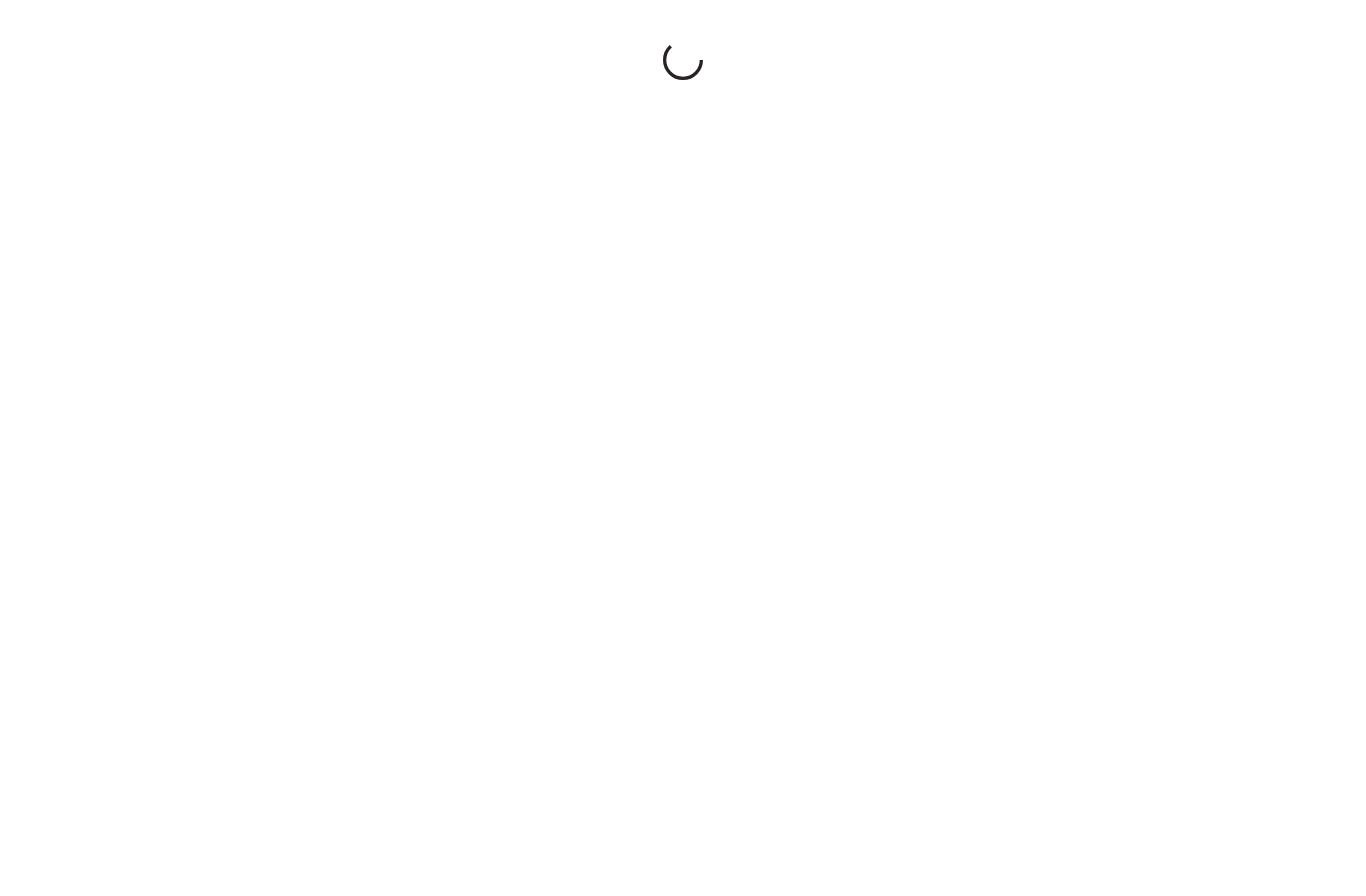 scroll, scrollTop: 0, scrollLeft: 0, axis: both 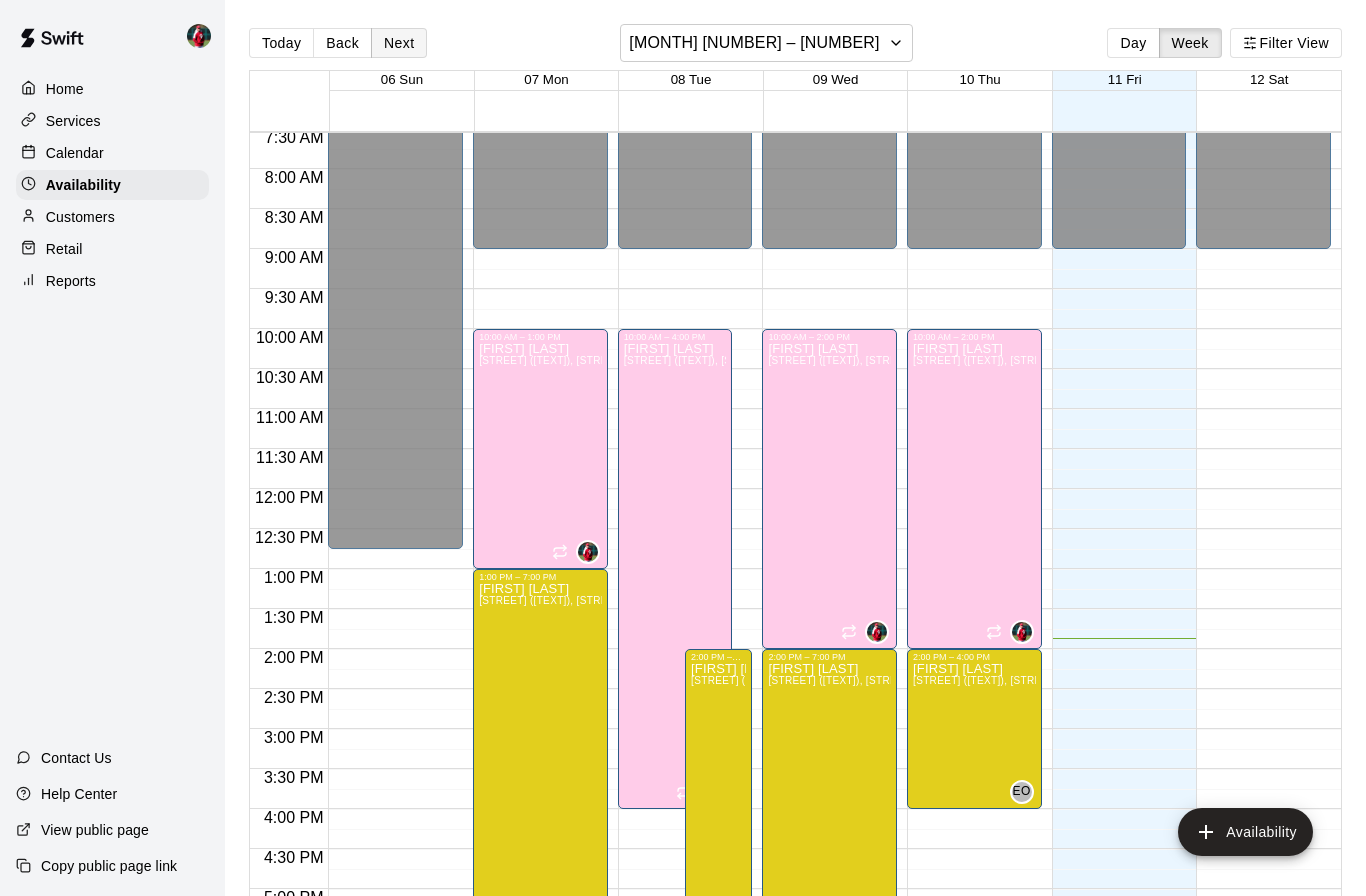 click on "Next" at bounding box center [399, 43] 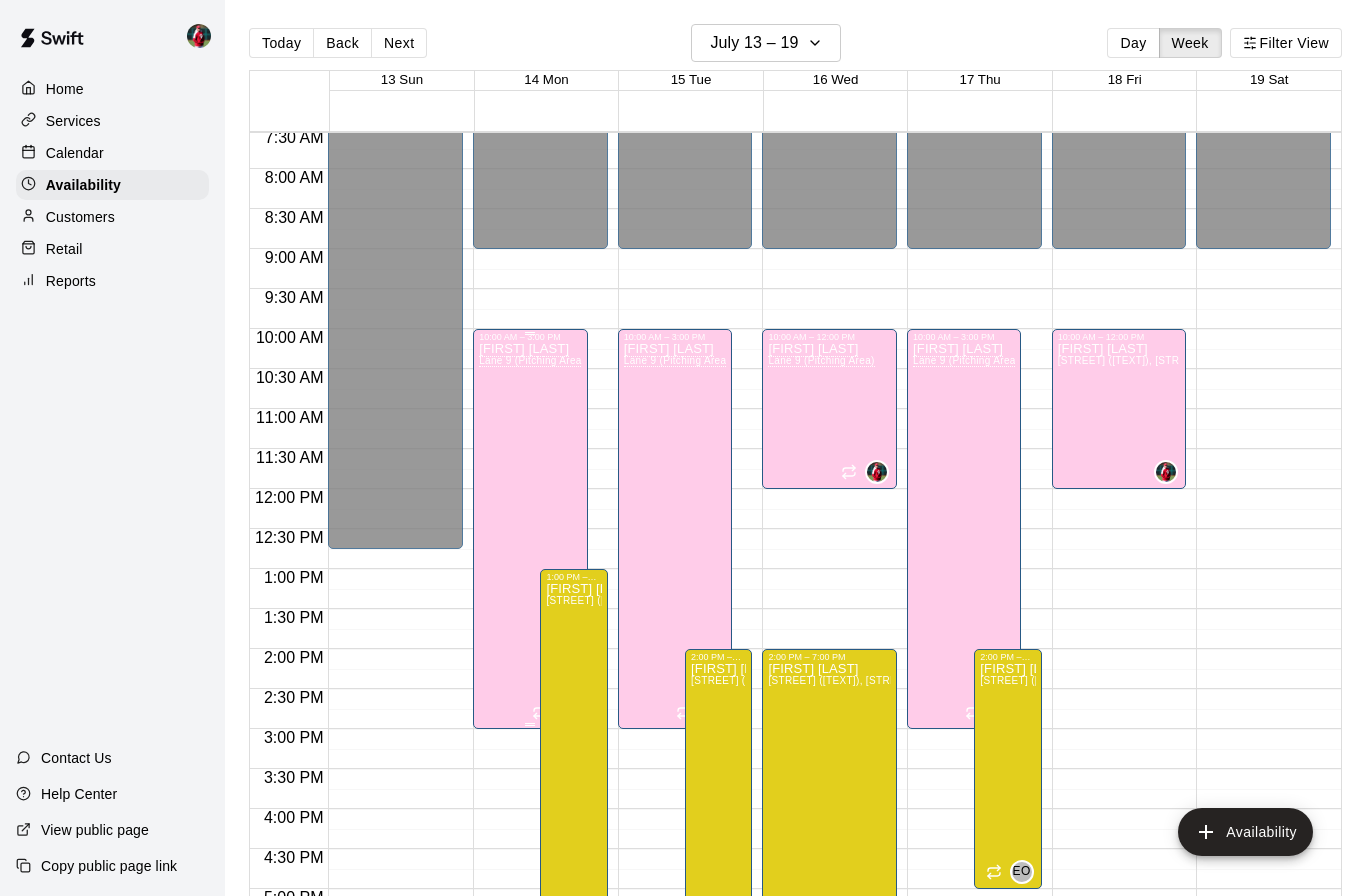 click on "[FIRST] [LAST] Lane 9 (Pitching Area)" at bounding box center (530, 790) 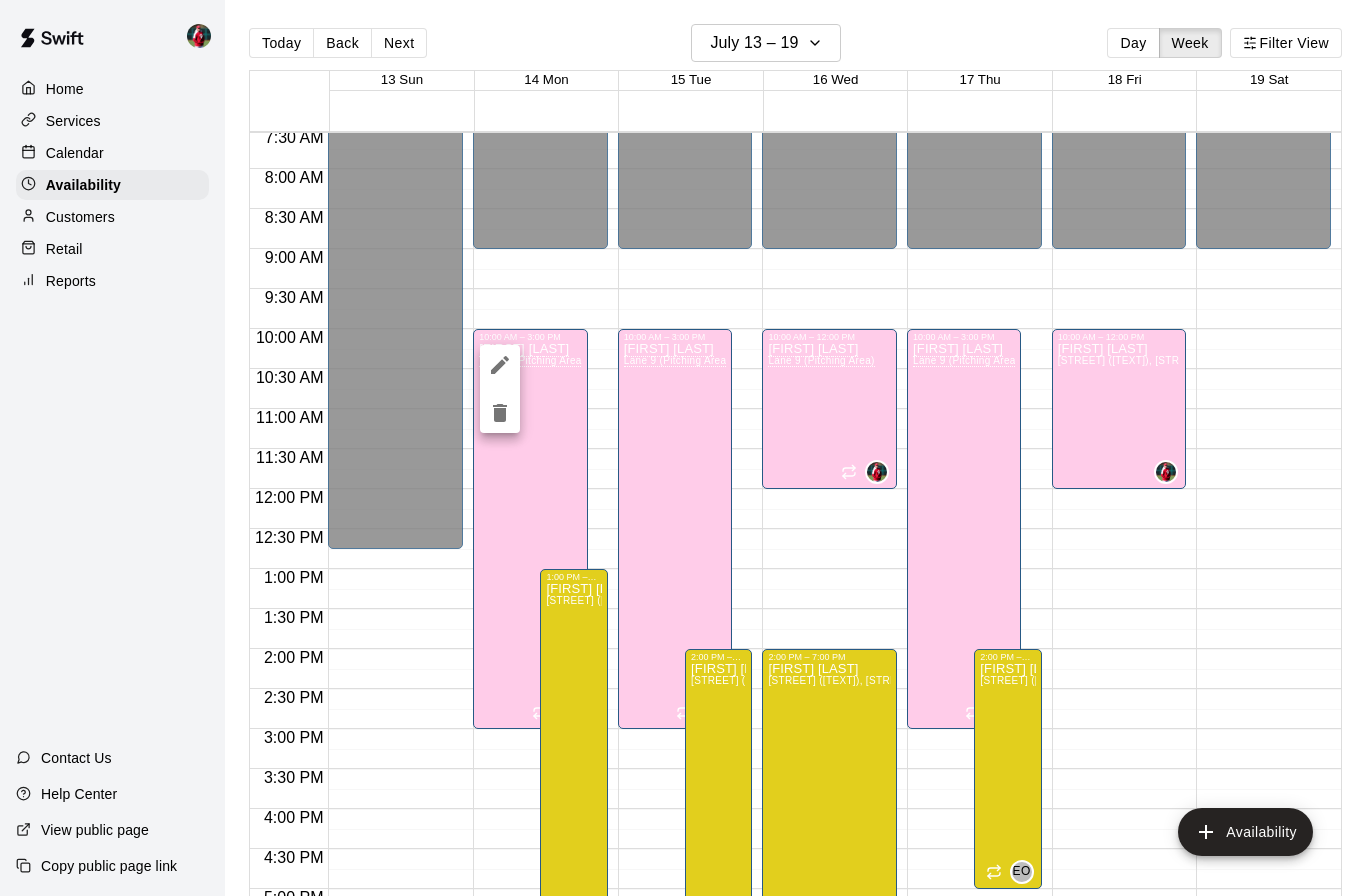 click 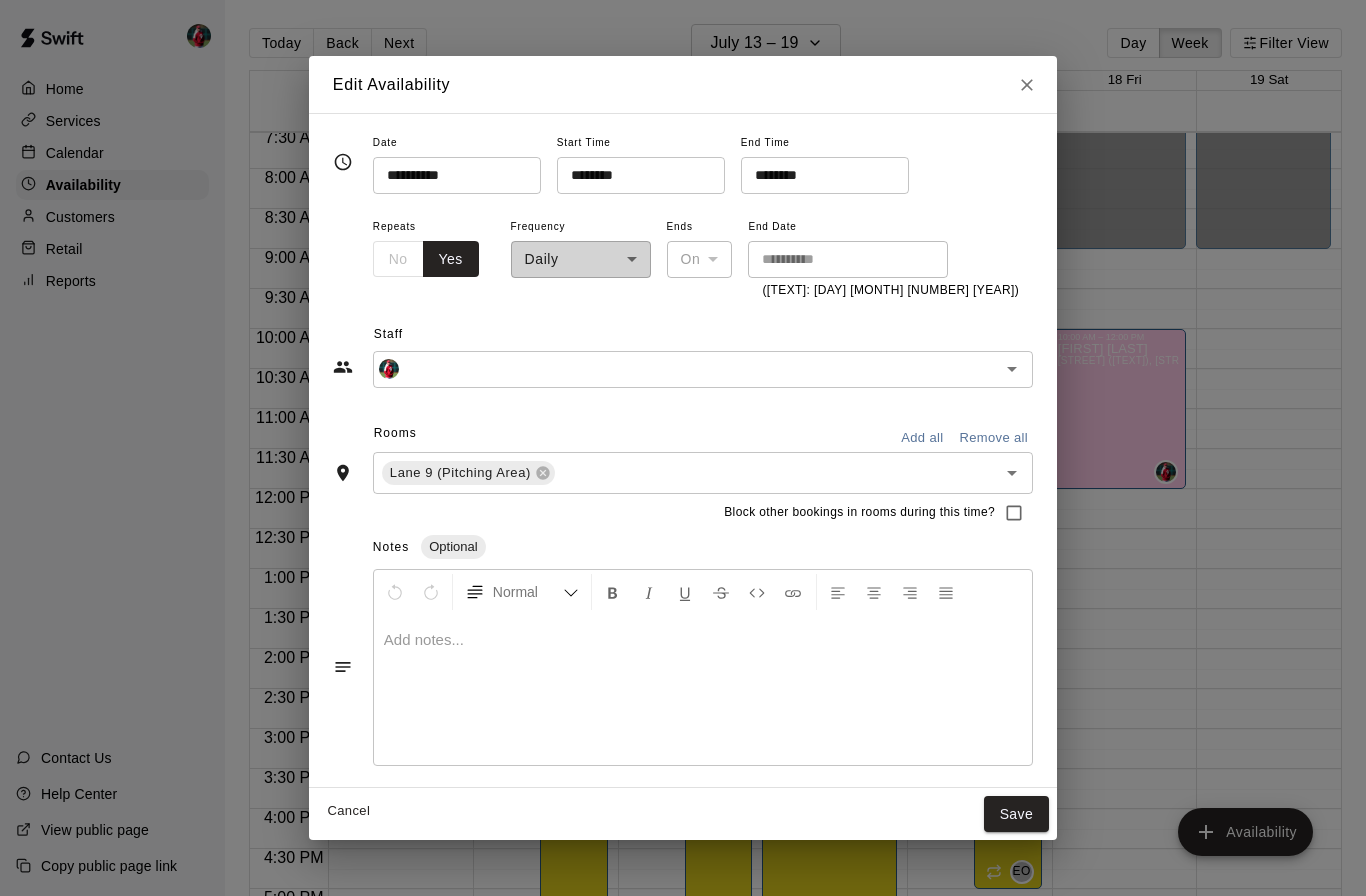 type on "*********" 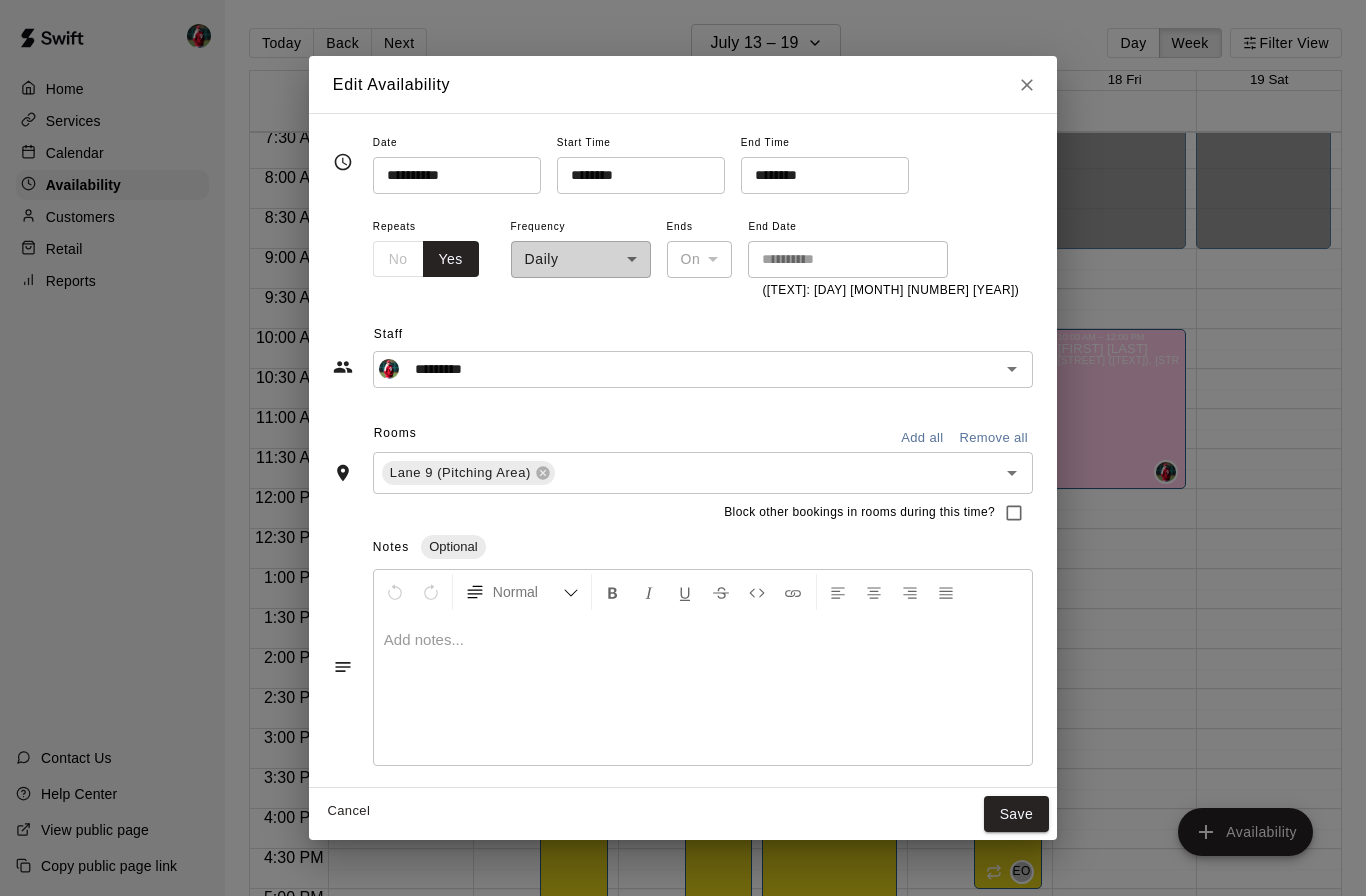 click 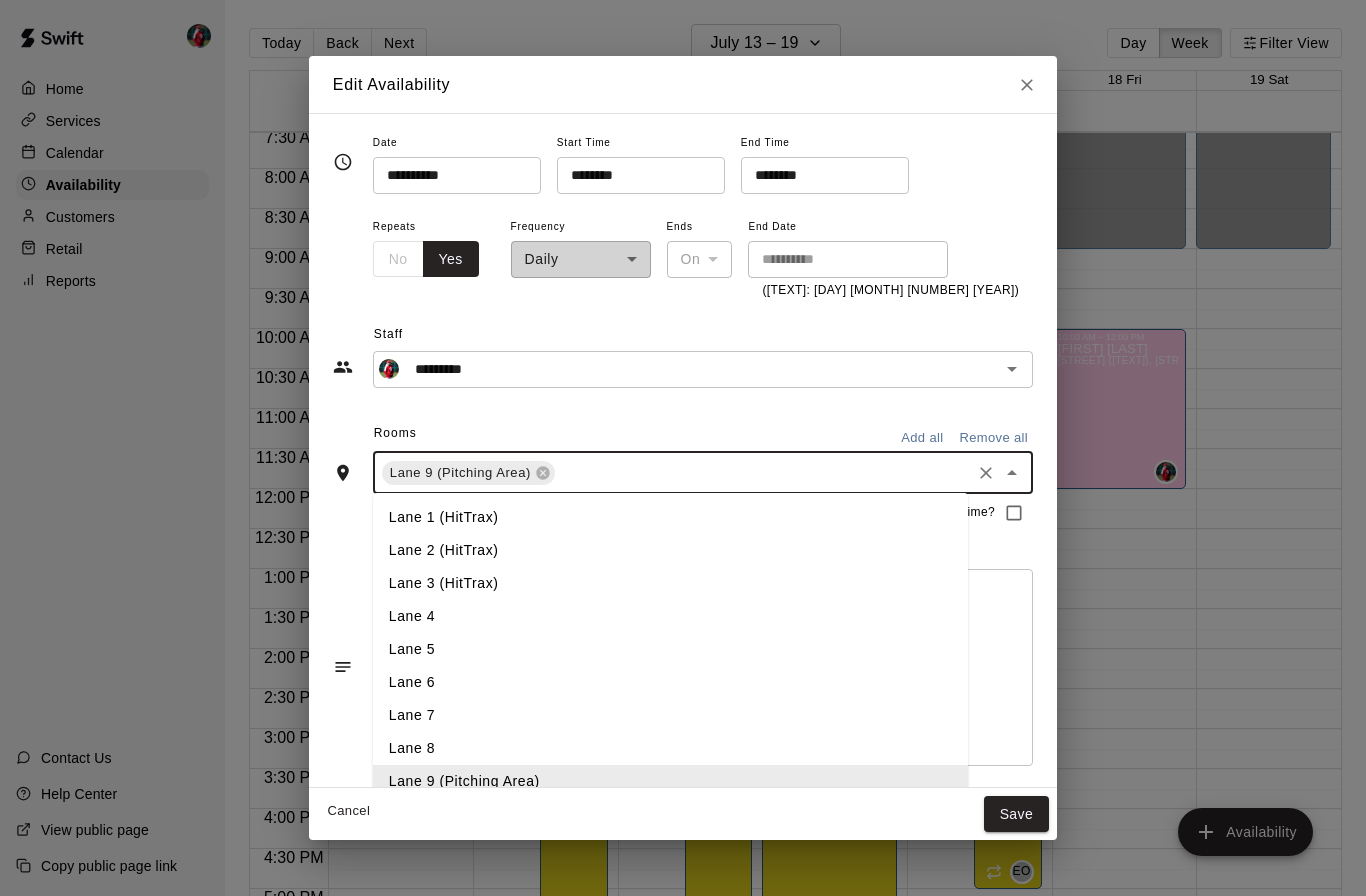 click on "Add all" at bounding box center (922, 438) 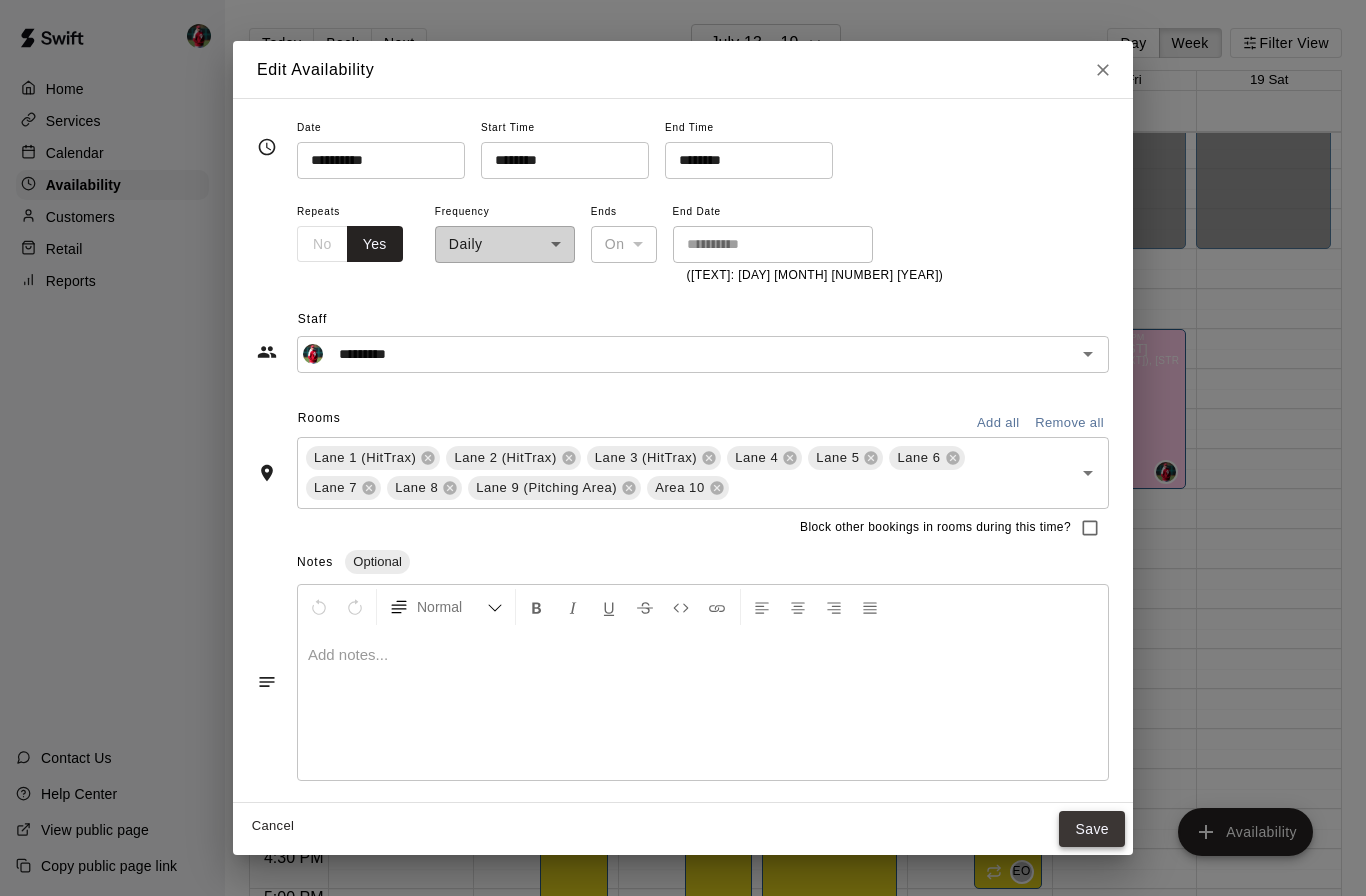click on "Save" at bounding box center (1092, 829) 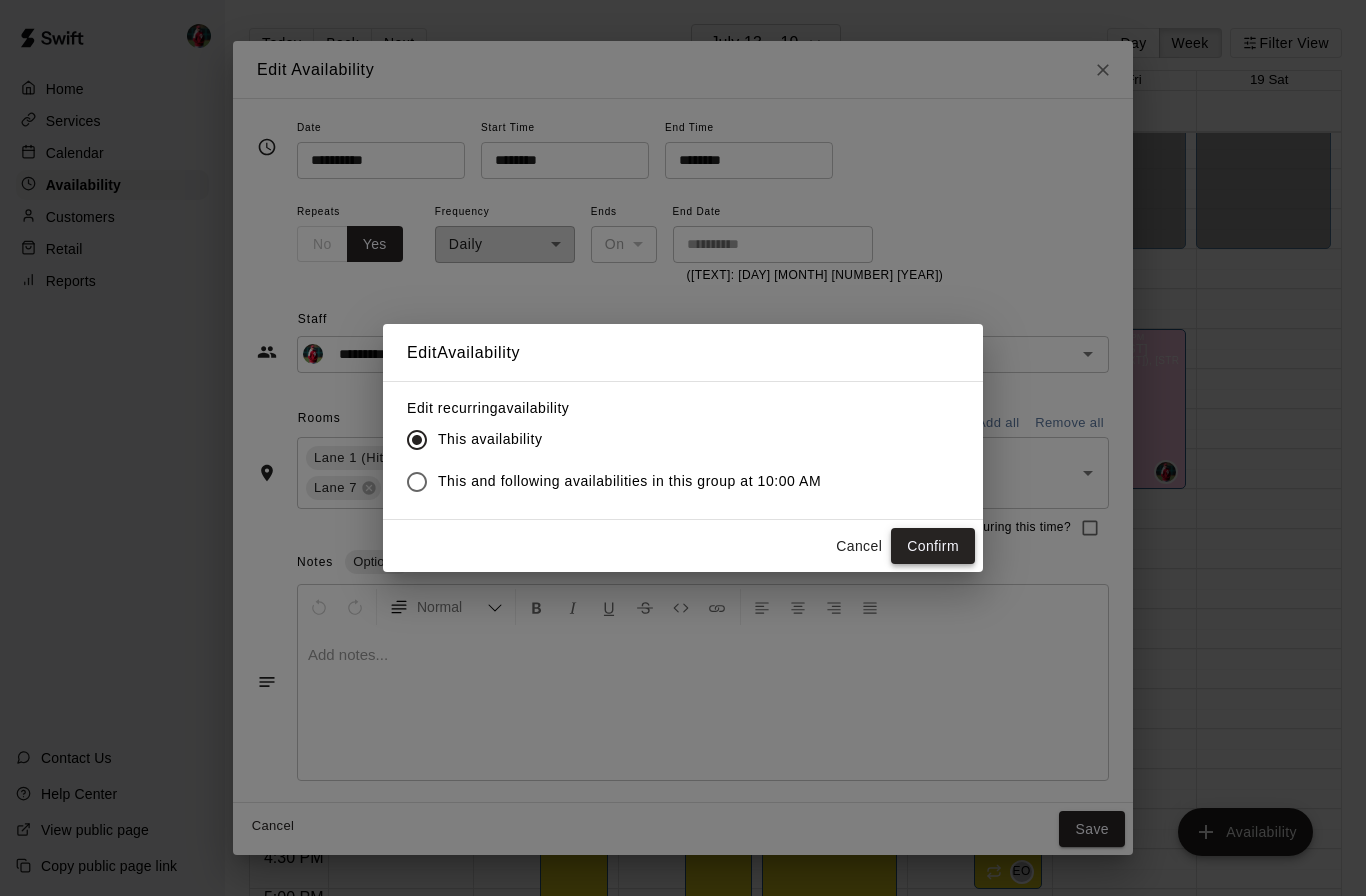 click on "Confirm" at bounding box center (933, 546) 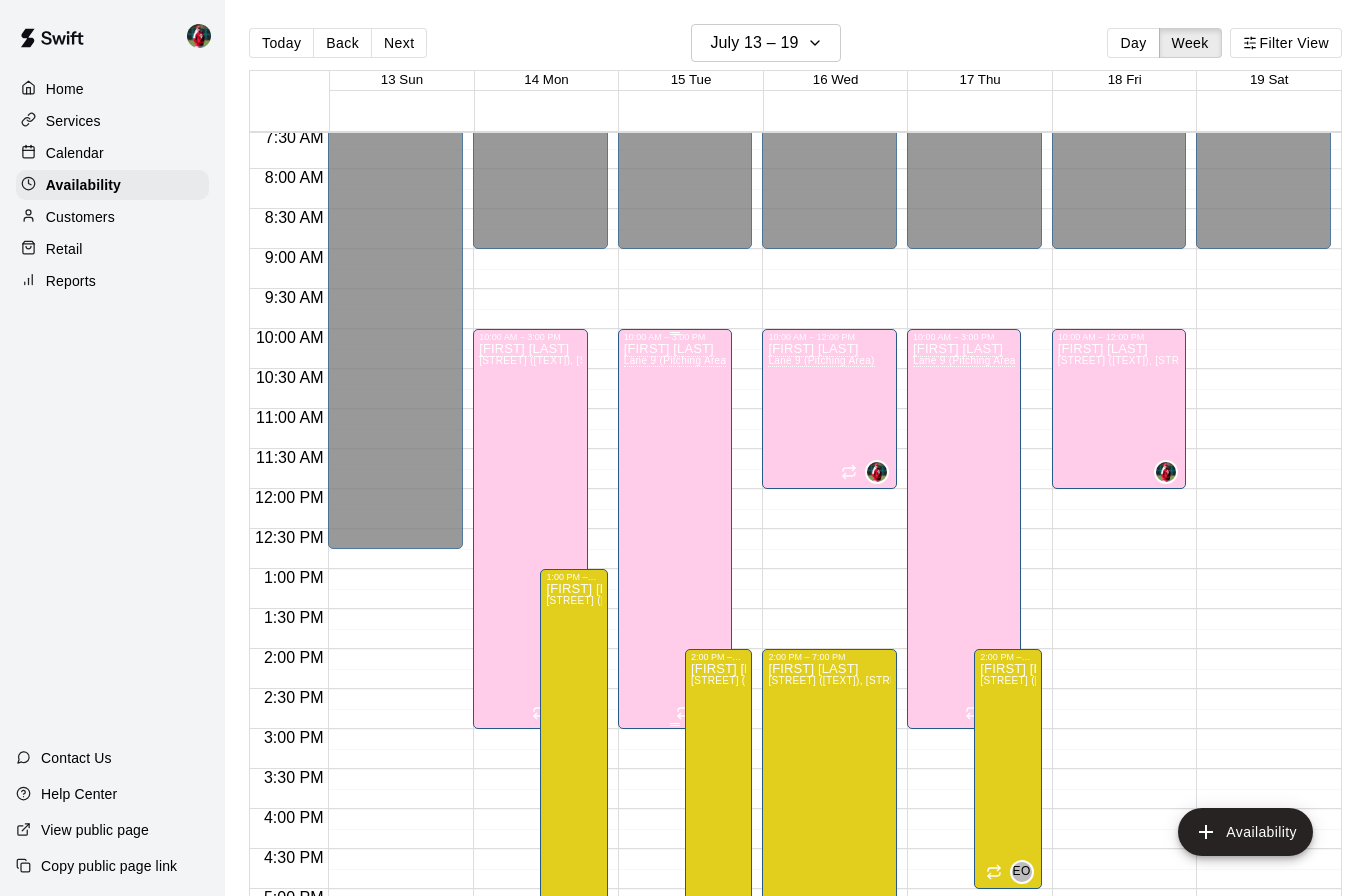 click on "[FIRST] [LAST] Lane 9 (Pitching Area)" at bounding box center (675, 790) 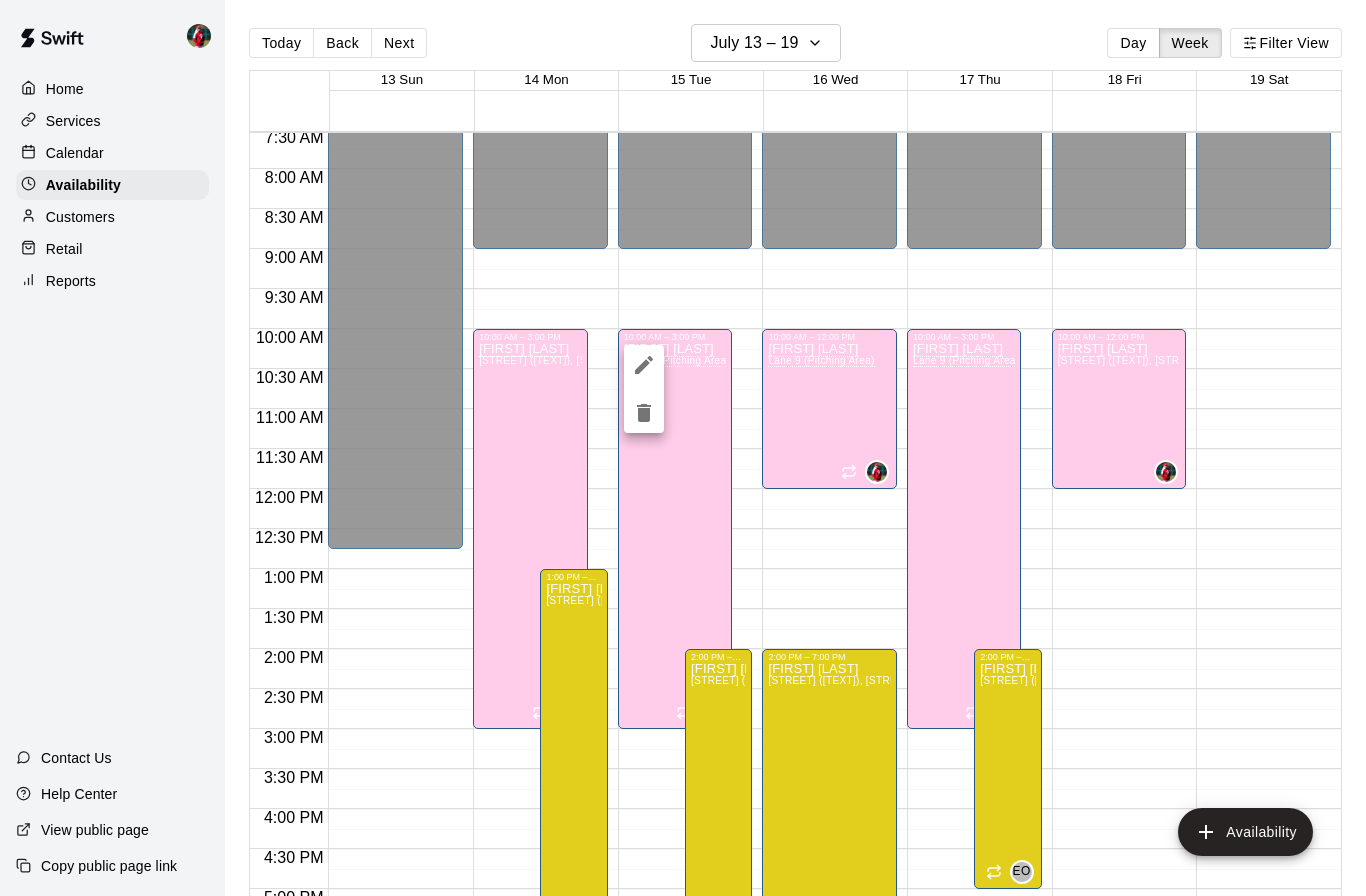 click 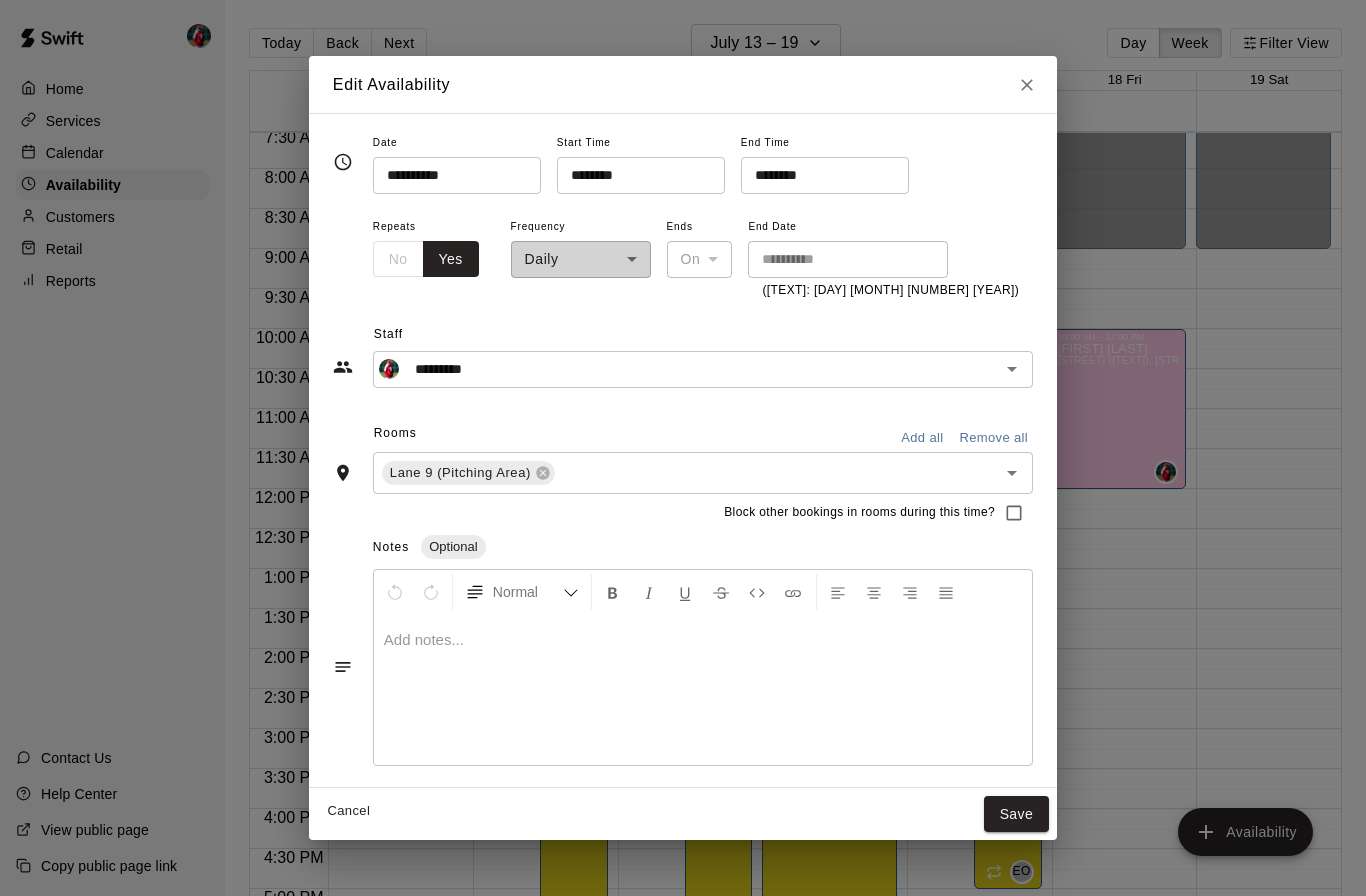 click on "Add all" at bounding box center [922, 438] 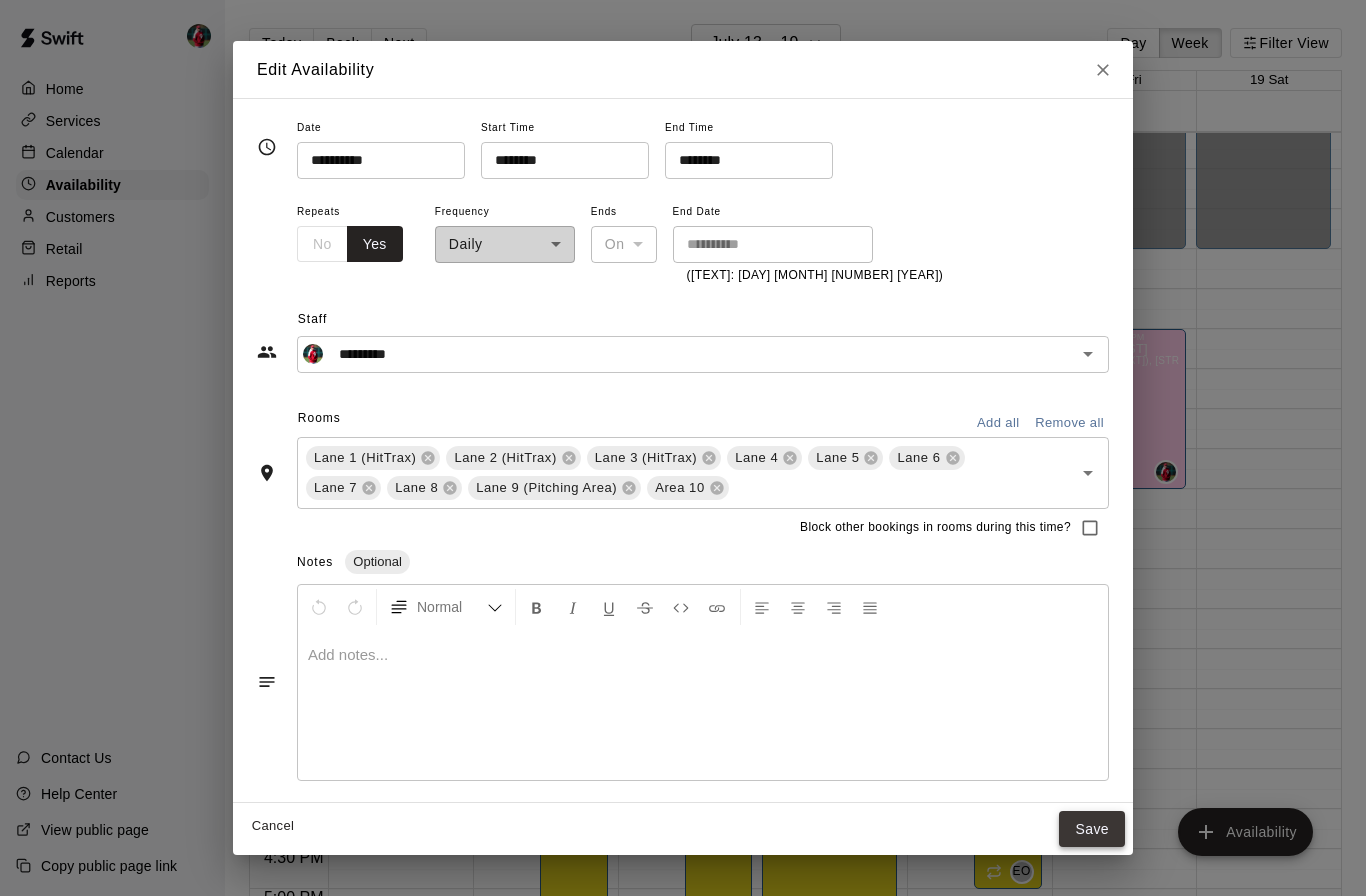 click on "Save" at bounding box center (1092, 829) 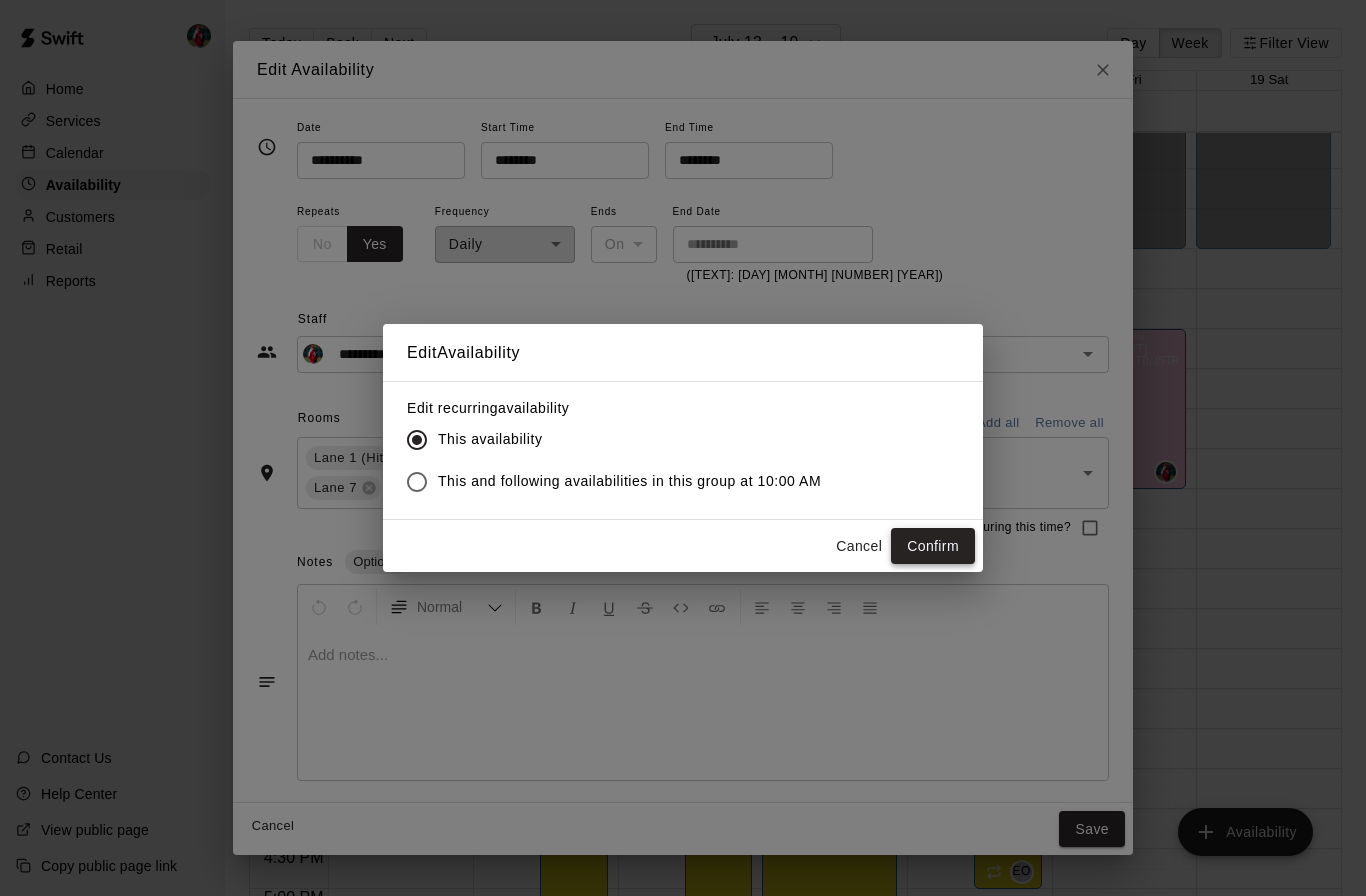 click on "Confirm" at bounding box center [933, 546] 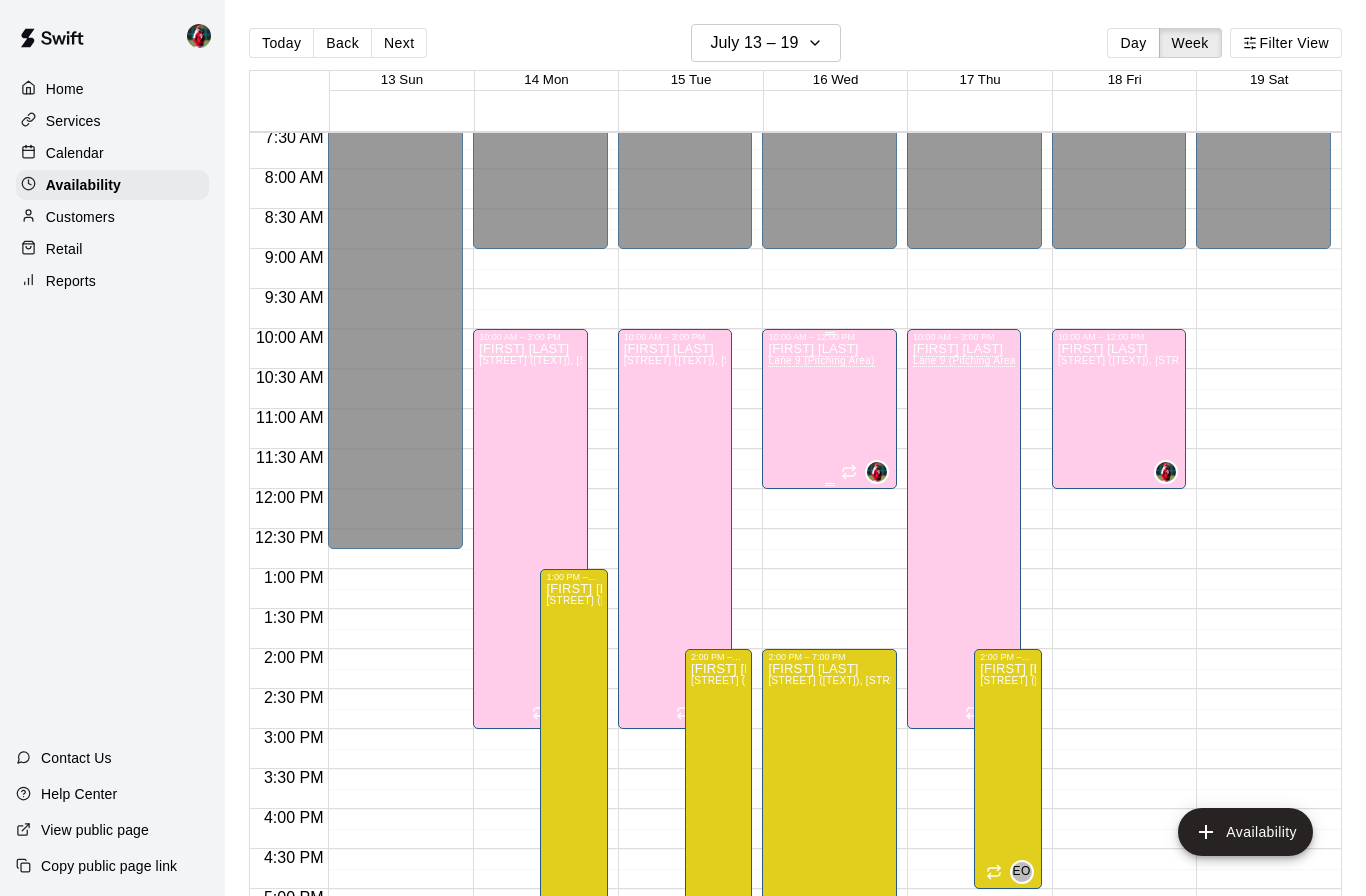 click on "[FIRST] [LAST] Lane 9 (Pitching Area)" at bounding box center (821, 790) 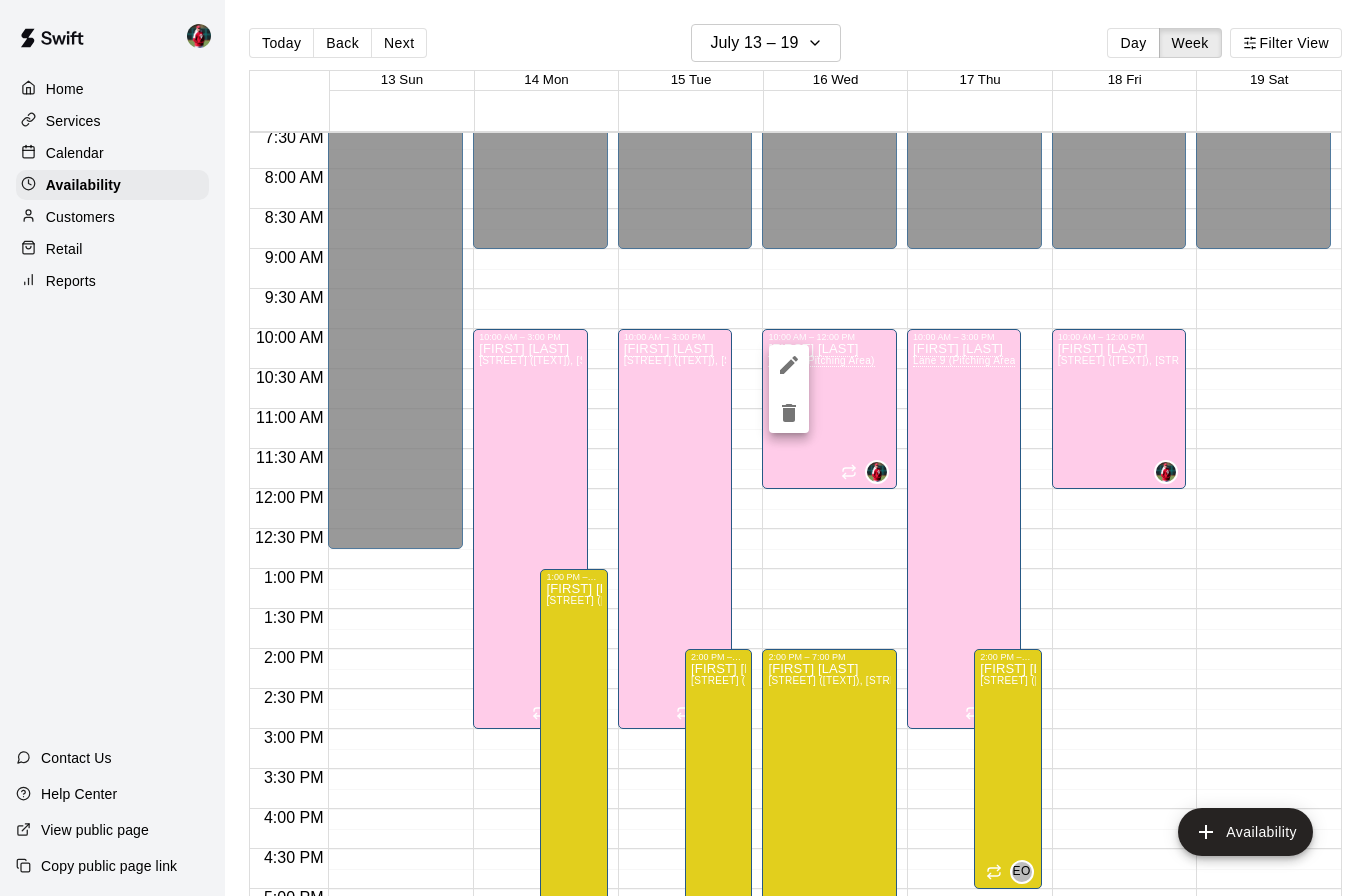 click 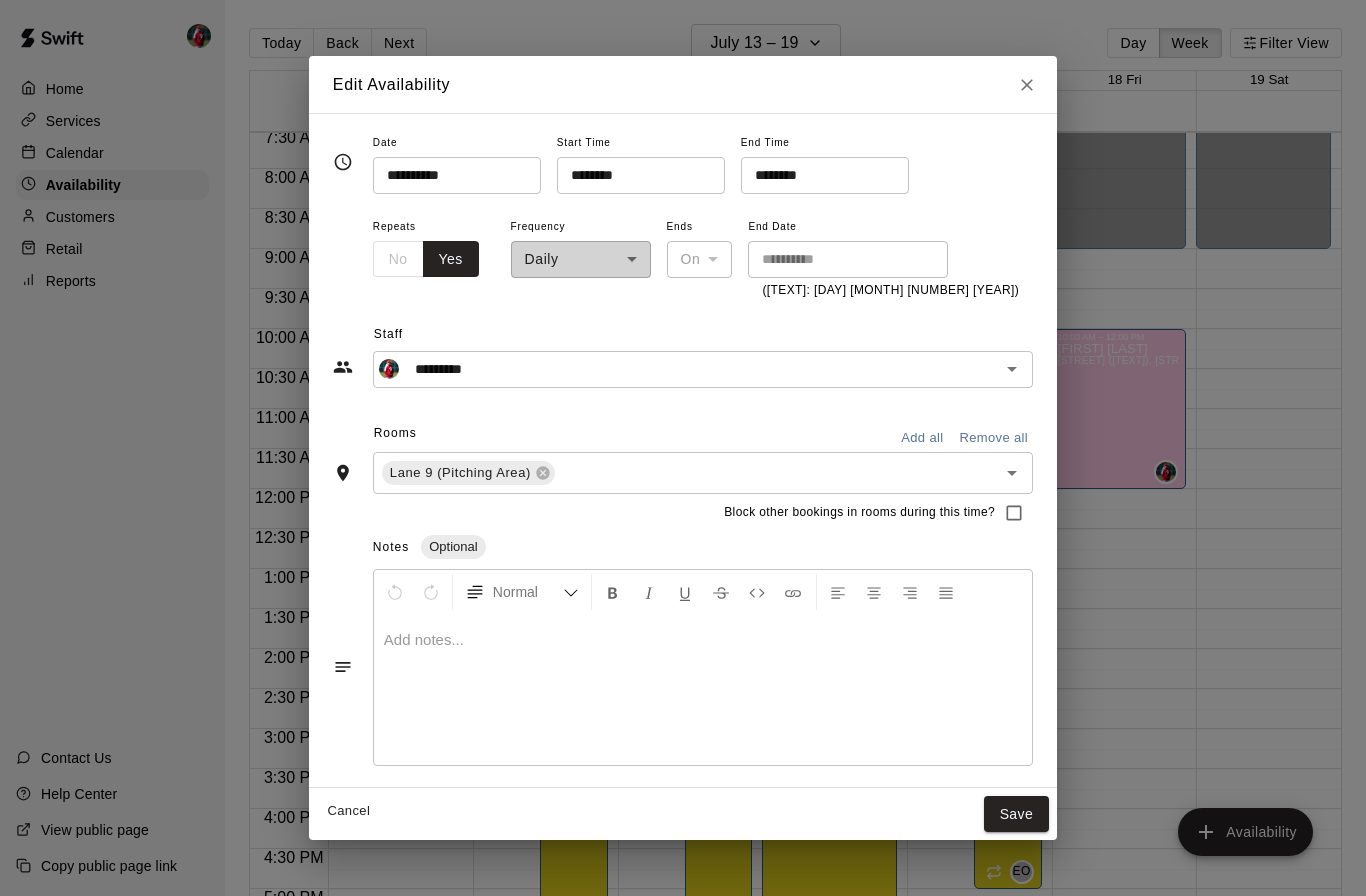 click on "Add all" at bounding box center (922, 438) 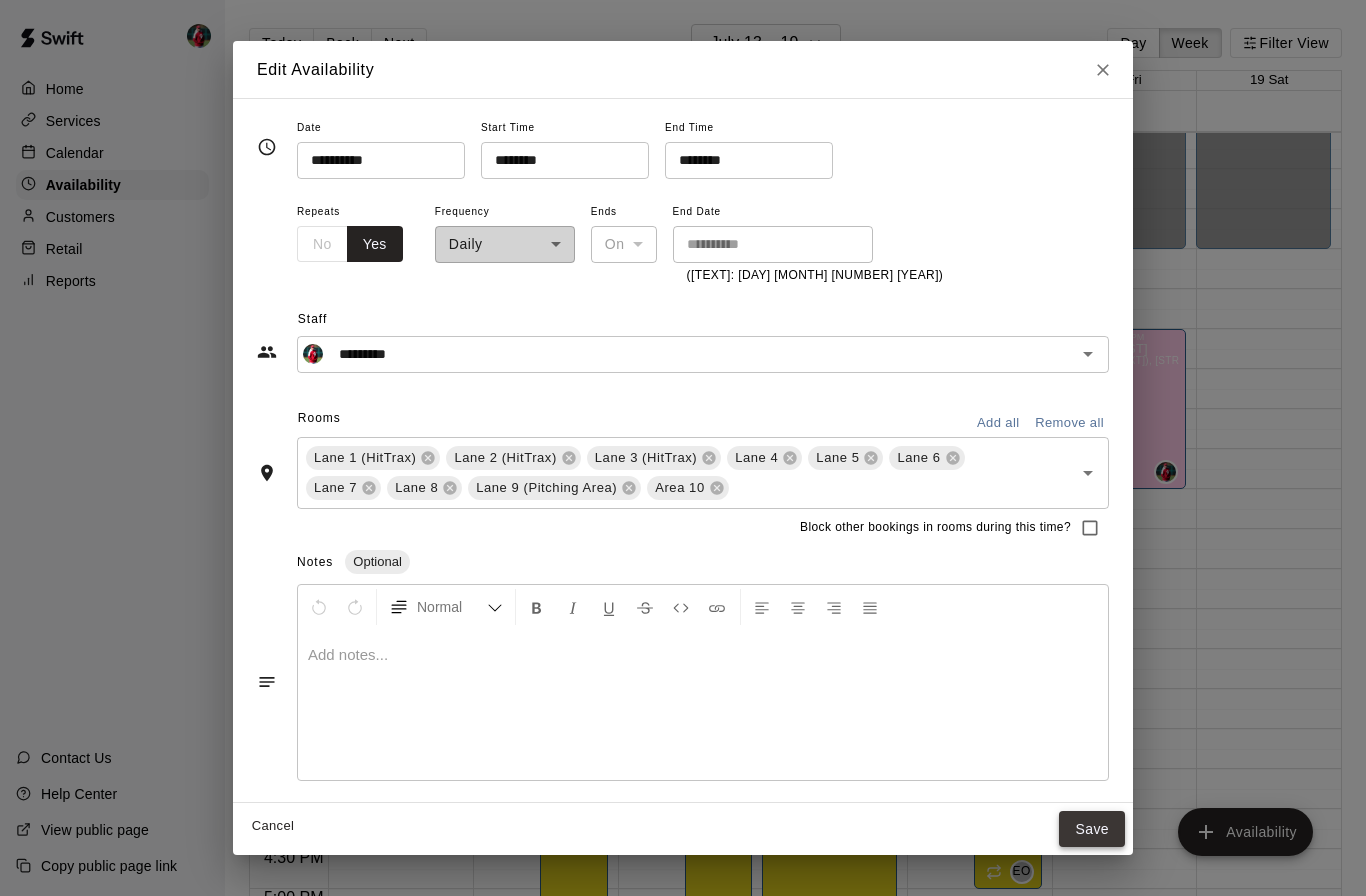 click on "Save" at bounding box center (1092, 829) 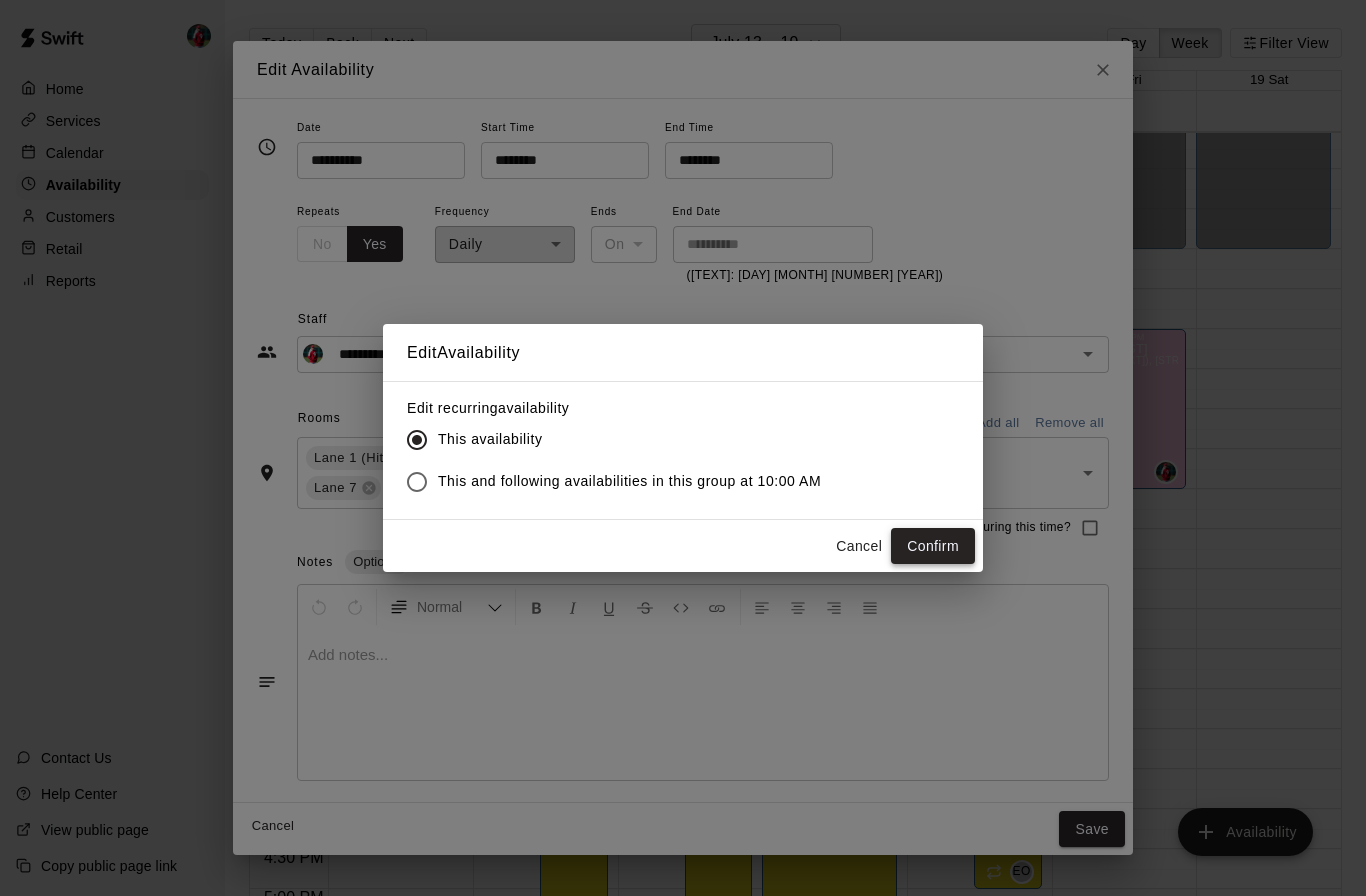 click on "Confirm" at bounding box center [933, 546] 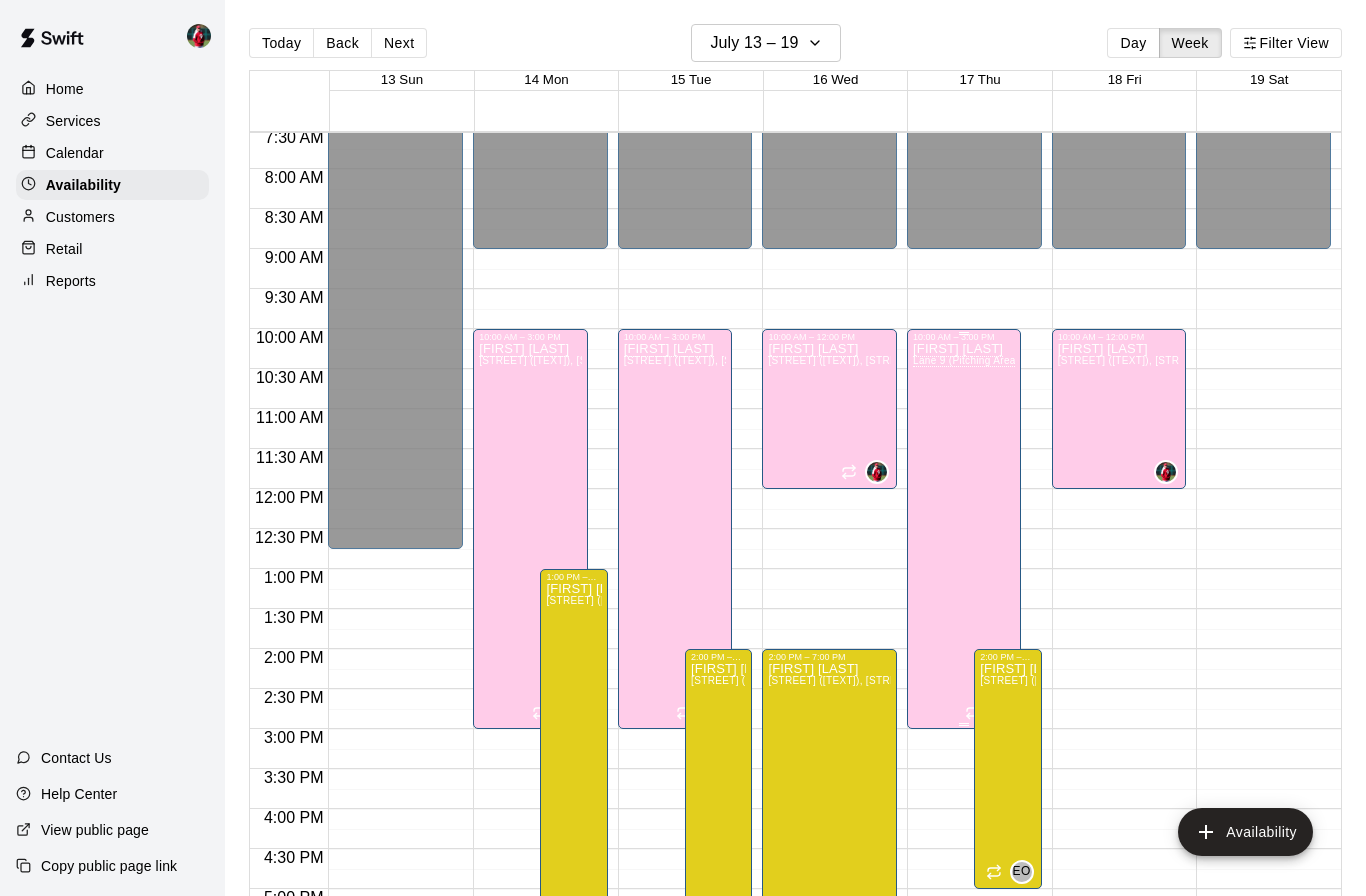 click on "[FIRST] [LAST] Lane 9 (Pitching Area)" at bounding box center (964, 790) 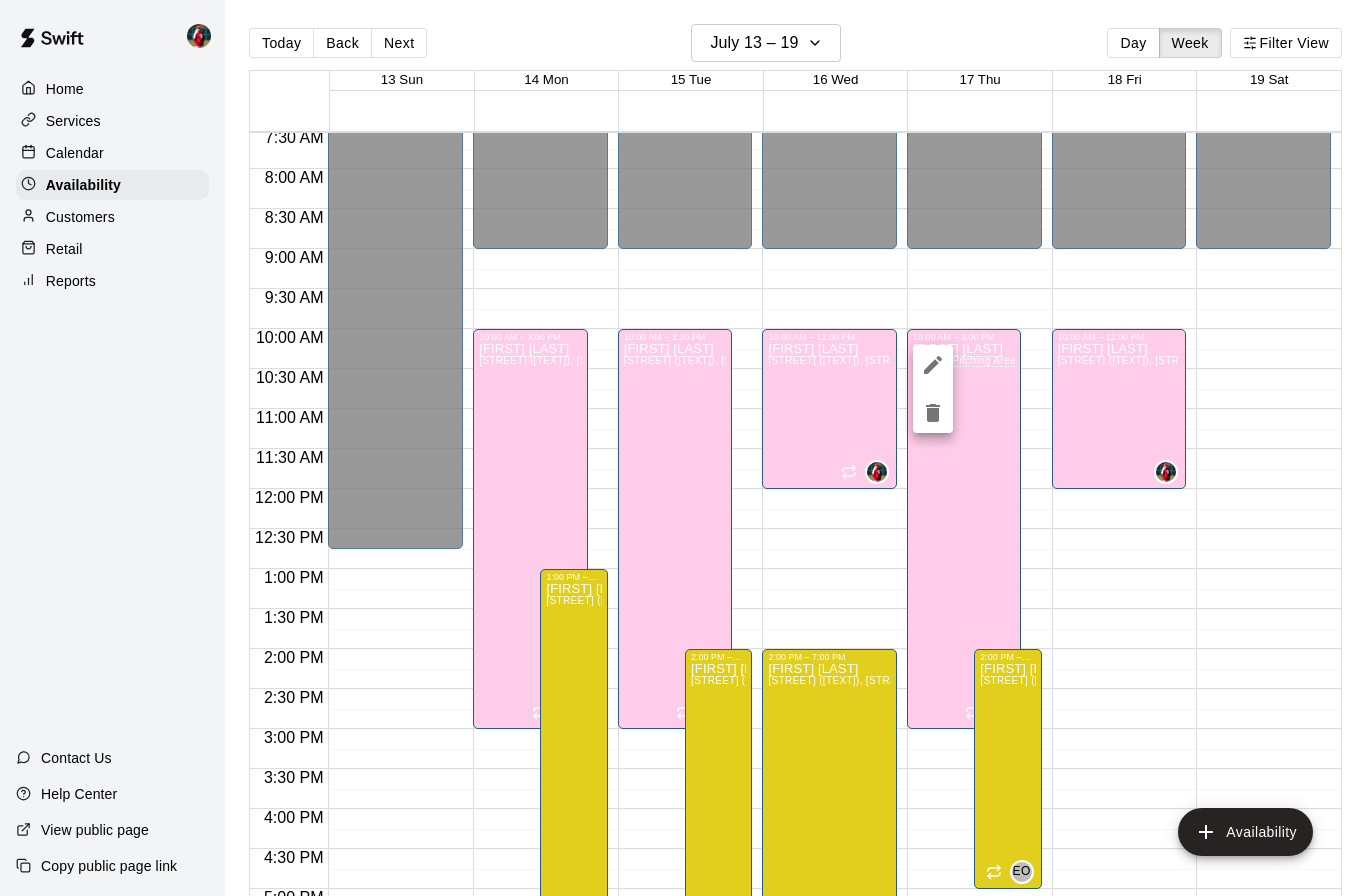 click at bounding box center (933, 365) 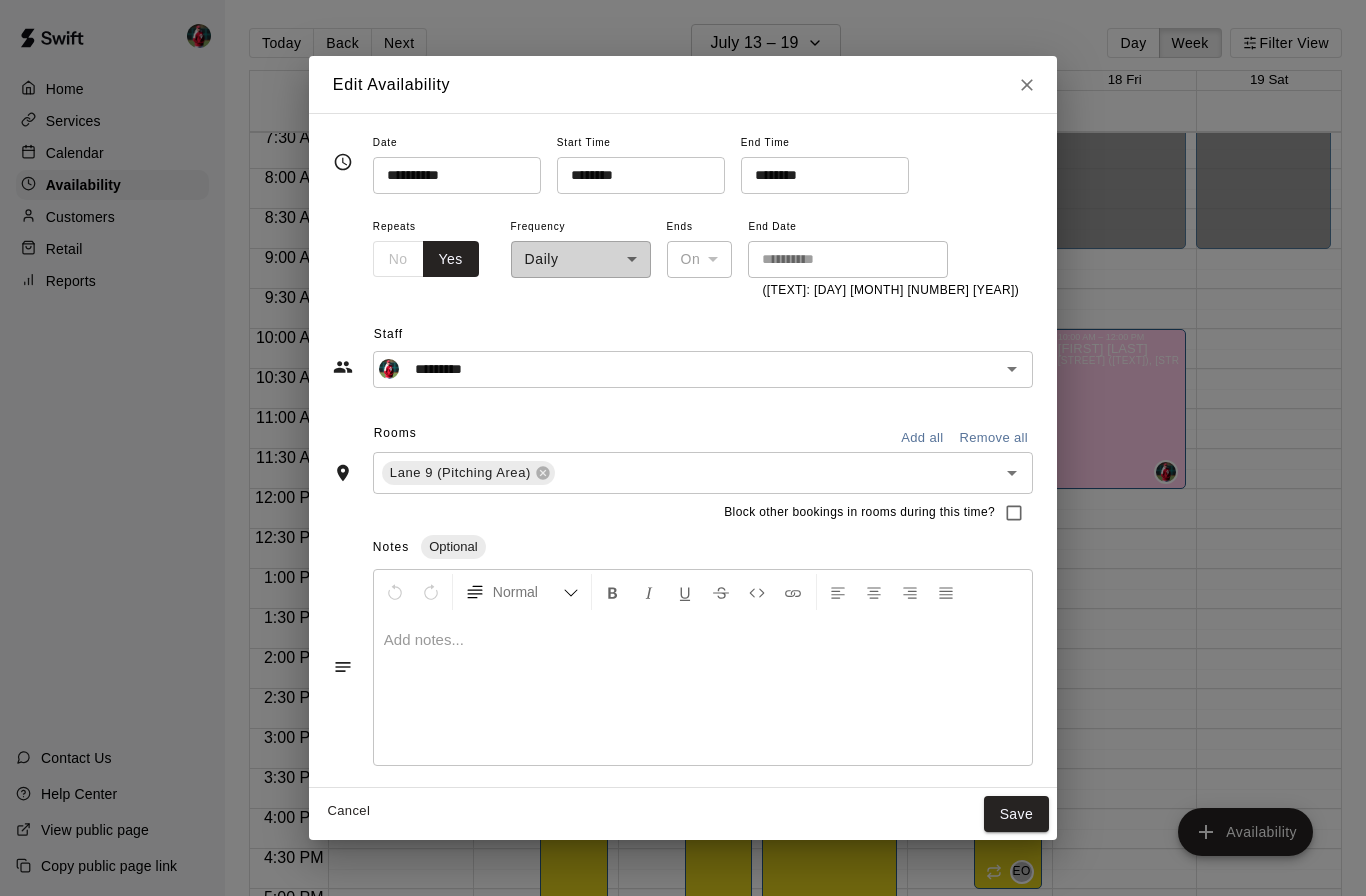 click on "Add all" at bounding box center [922, 438] 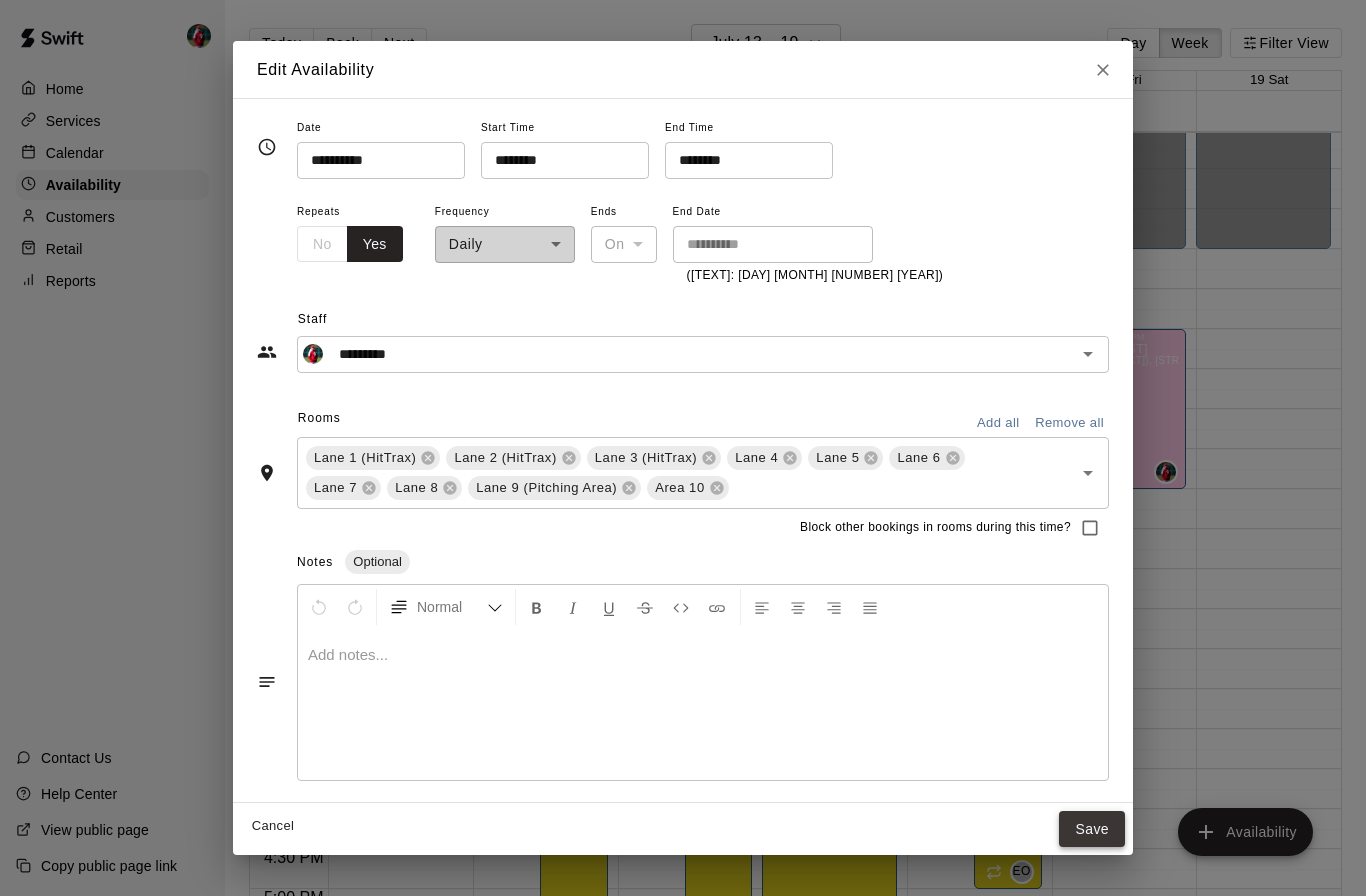 click on "Save" at bounding box center [1092, 829] 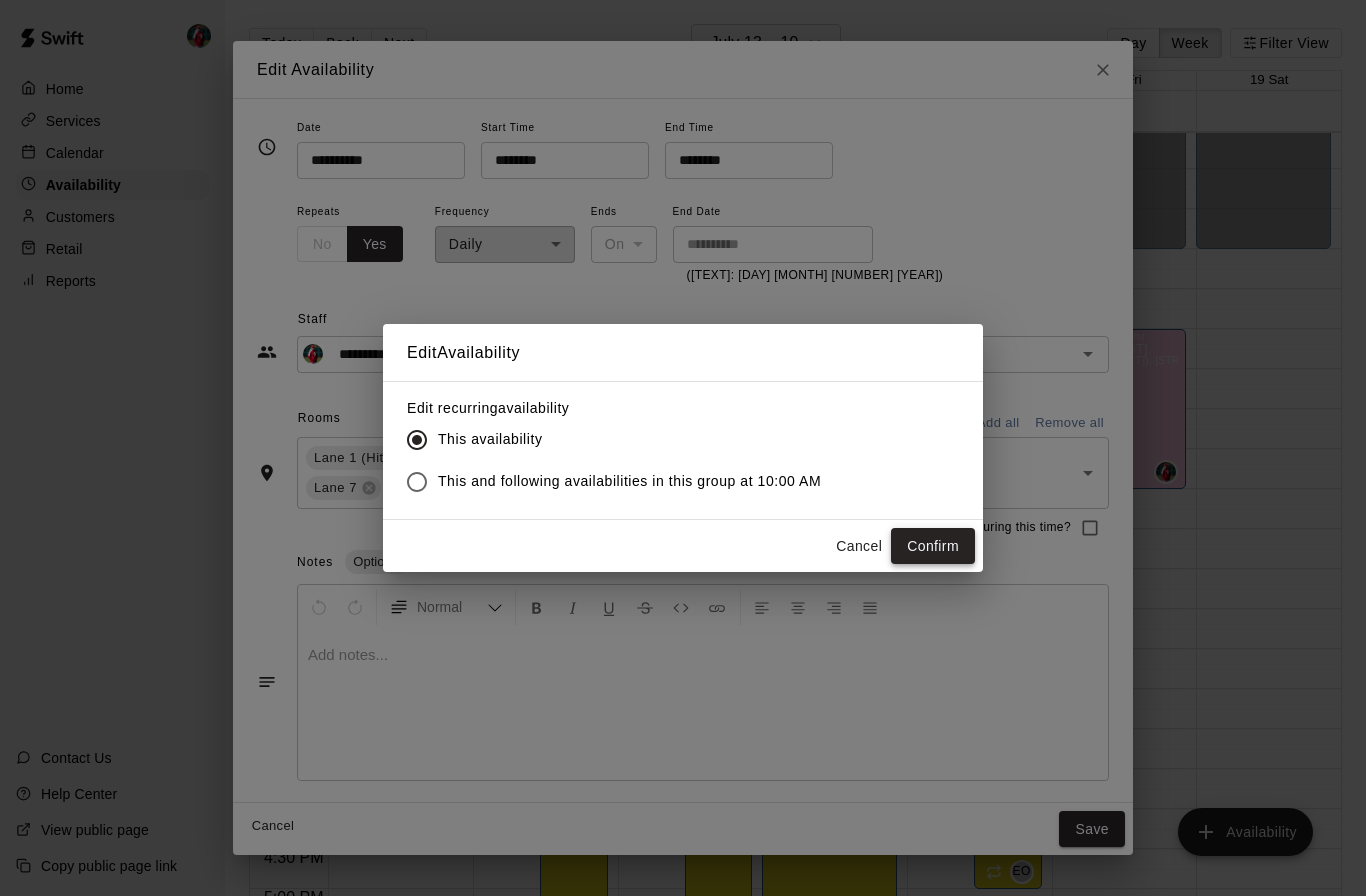 click on "Confirm" at bounding box center [933, 546] 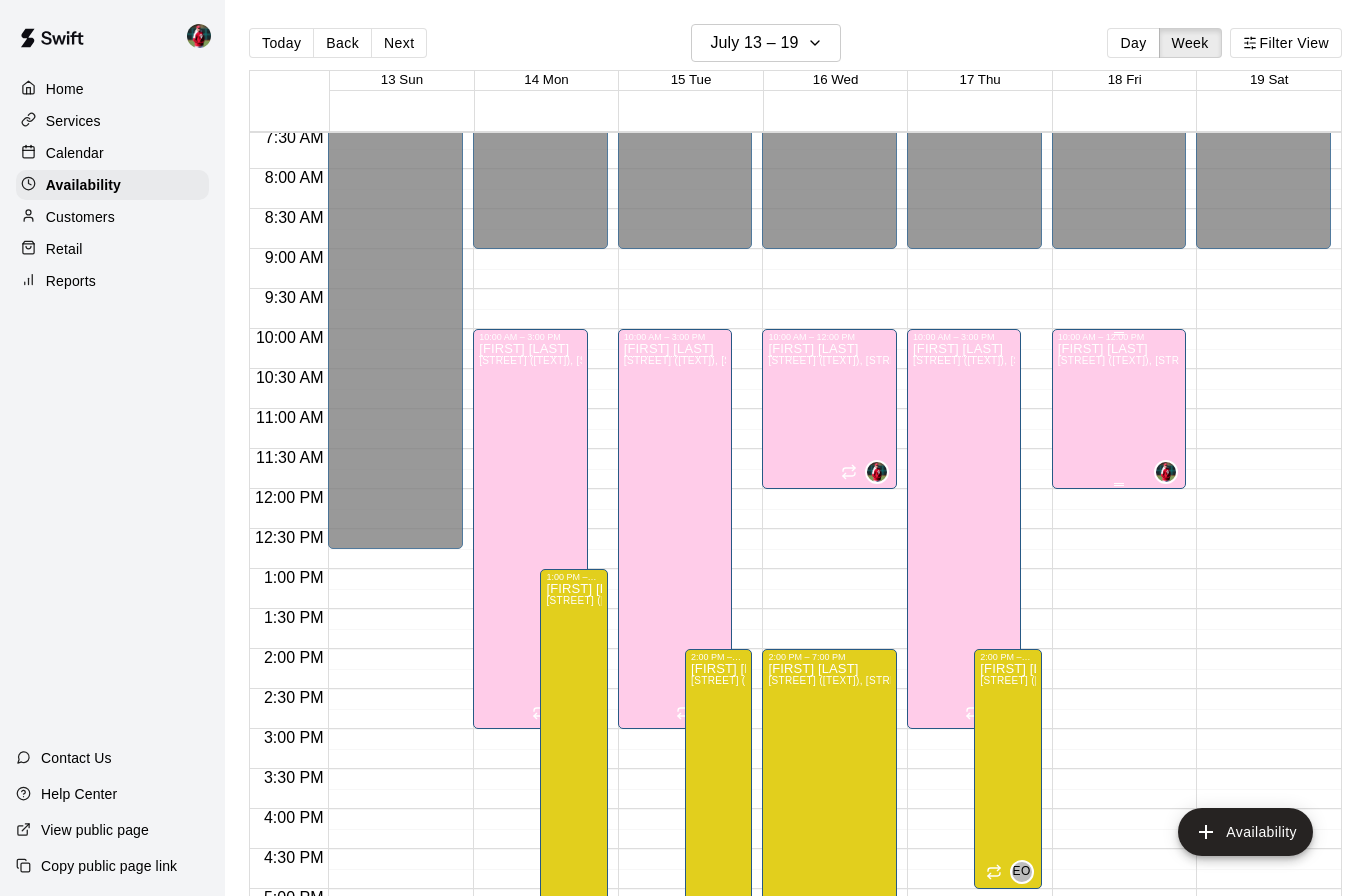 click on "[FIRST] [LAST] Lane 1 (HitTrax), Lane 2 (HitTrax), Lane 3 (HitTrax), Lane 4, Lane 5, Lane   6, Lane 7, Lane 8, Lane  9 (Pitching Area), Area 10" at bounding box center [1119, 790] 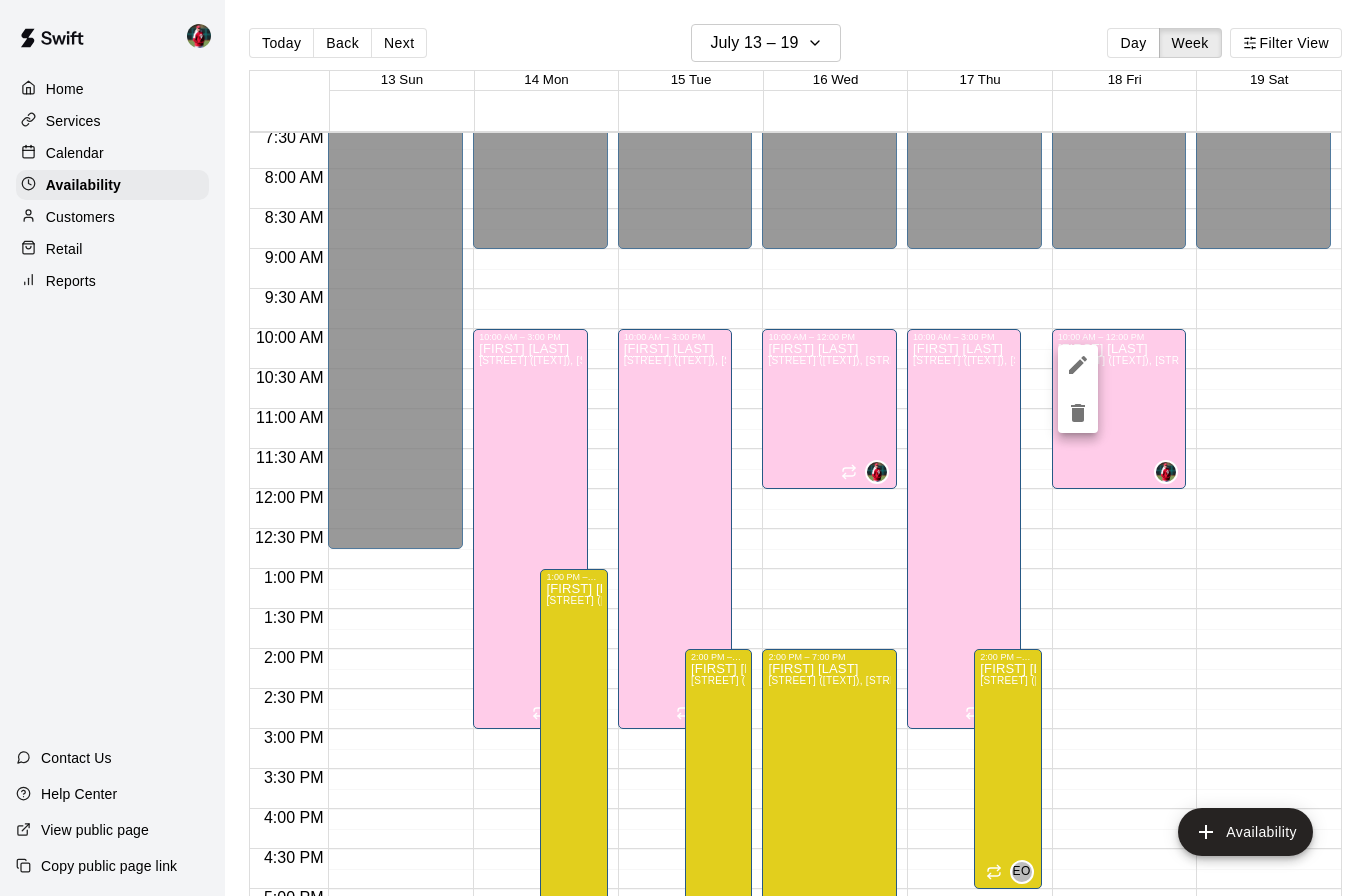 click 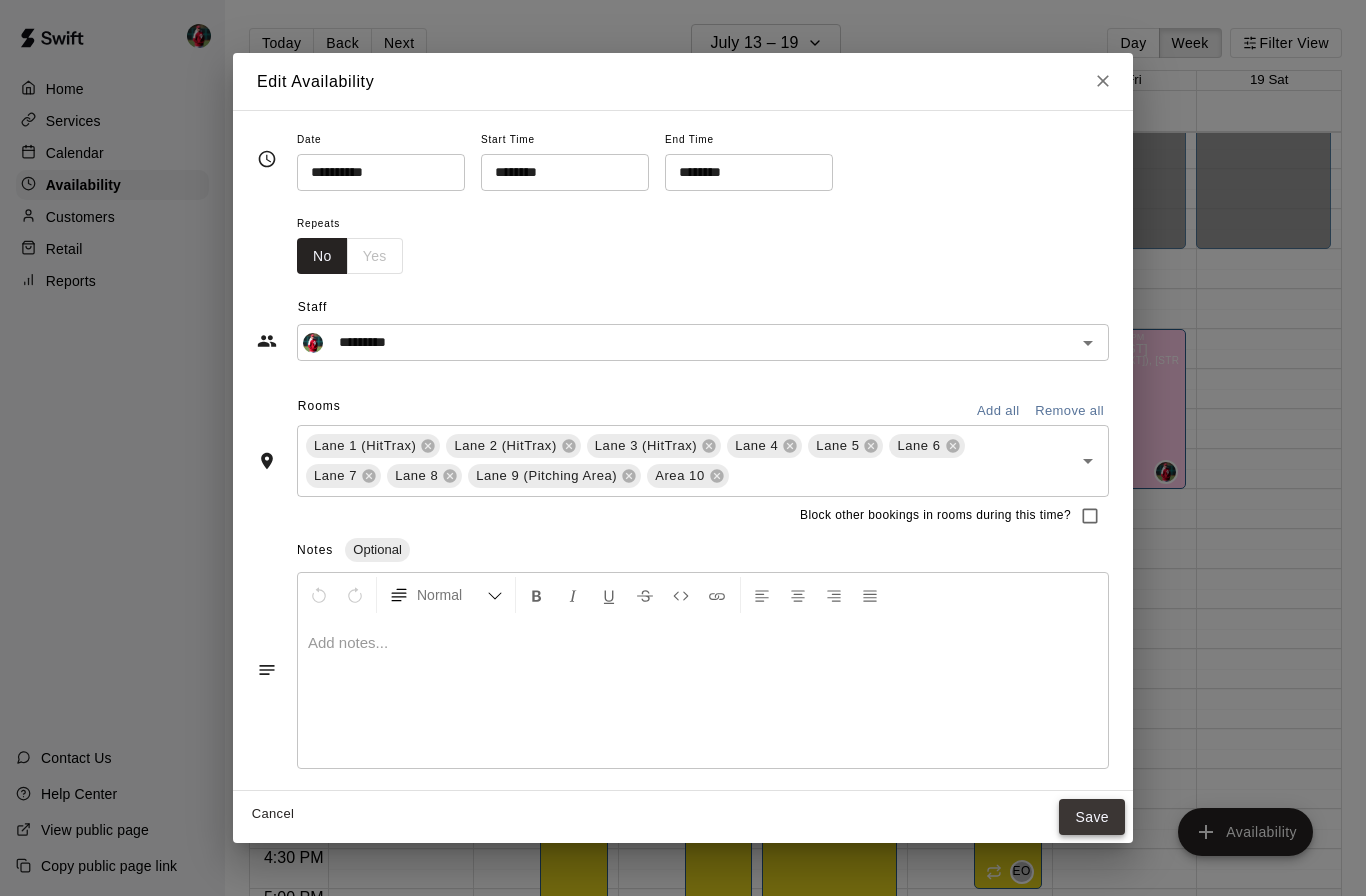 click on "Save" at bounding box center (1092, 817) 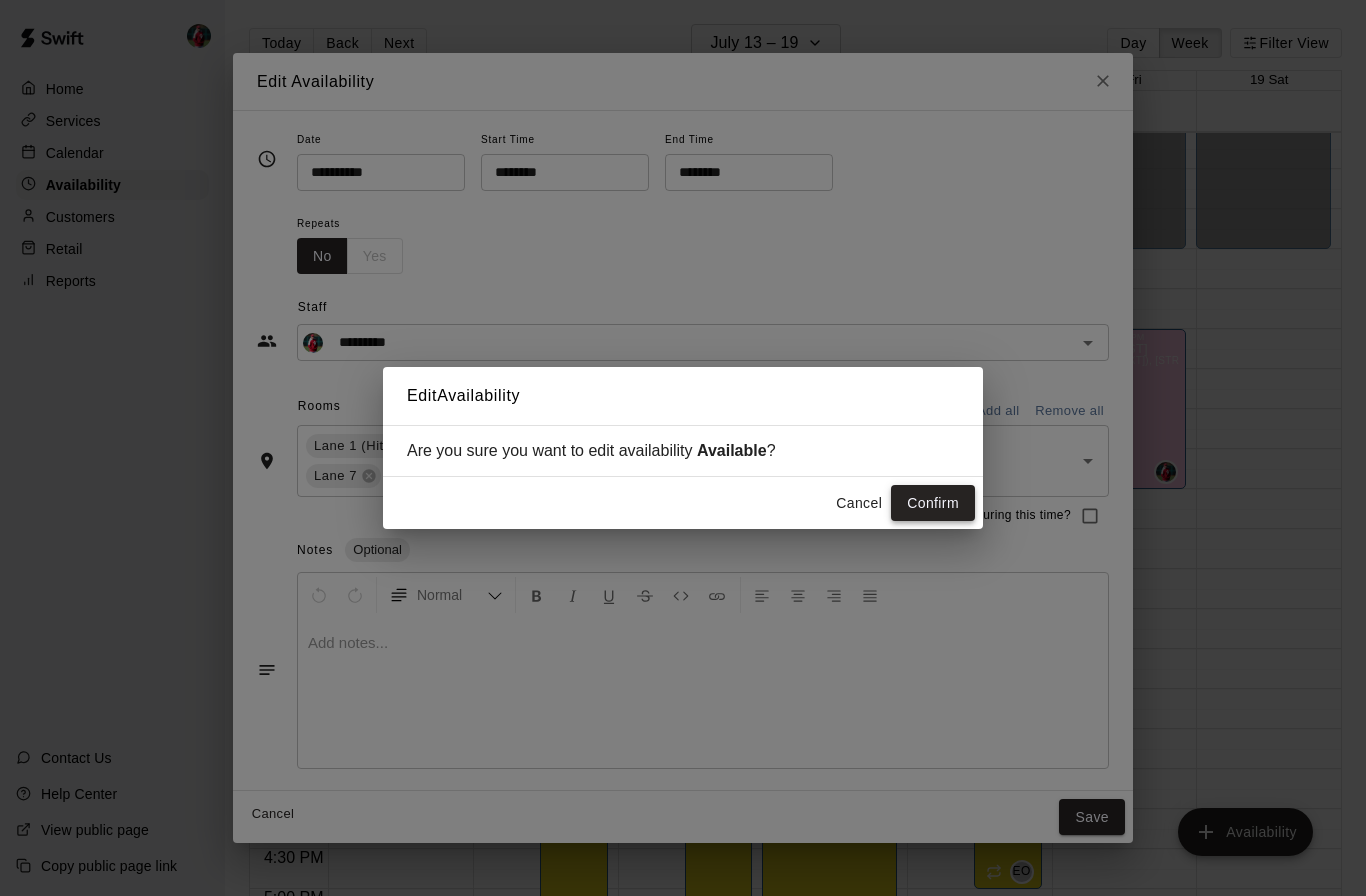 click on "Confirm" at bounding box center [933, 503] 